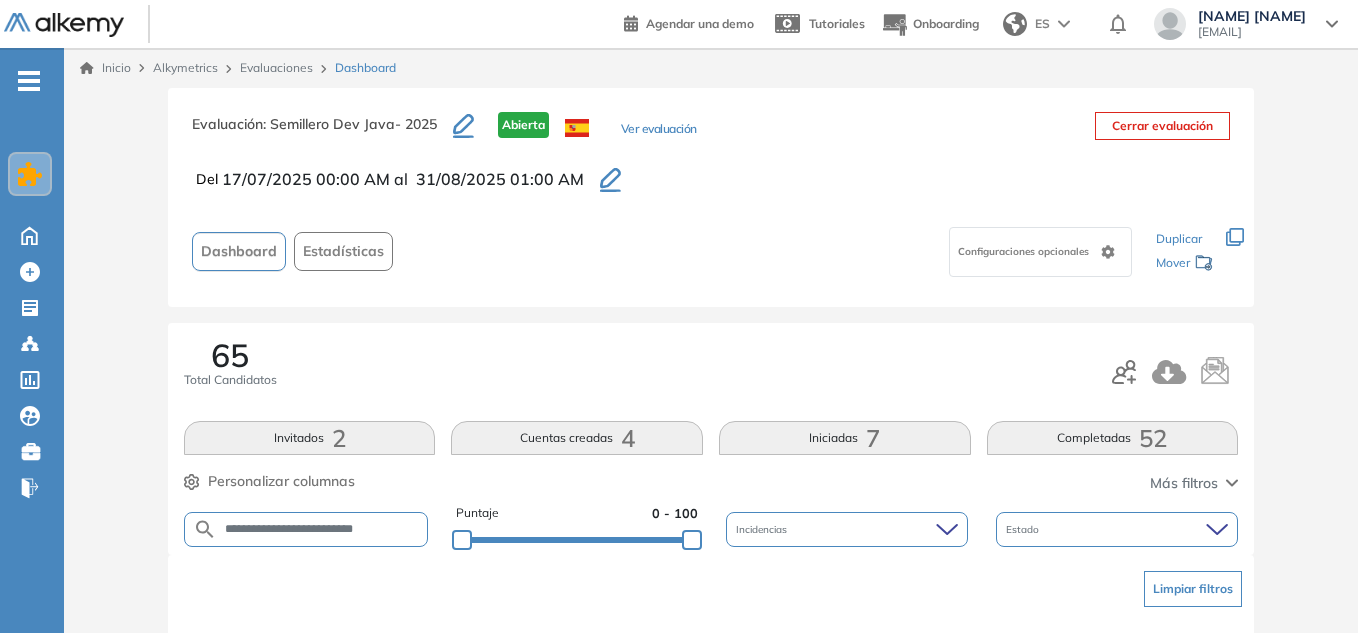 scroll, scrollTop: 142, scrollLeft: 0, axis: vertical 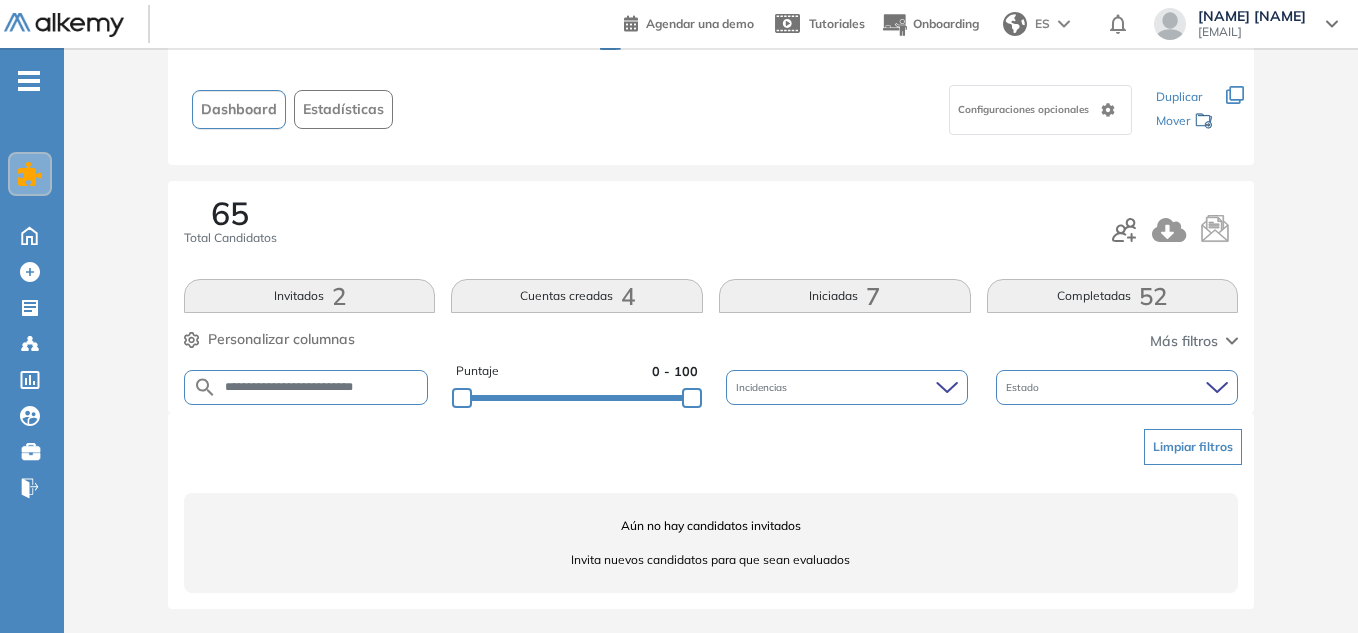 drag, startPoint x: 0, startPoint y: 0, endPoint x: 338, endPoint y: 390, distance: 516.08527 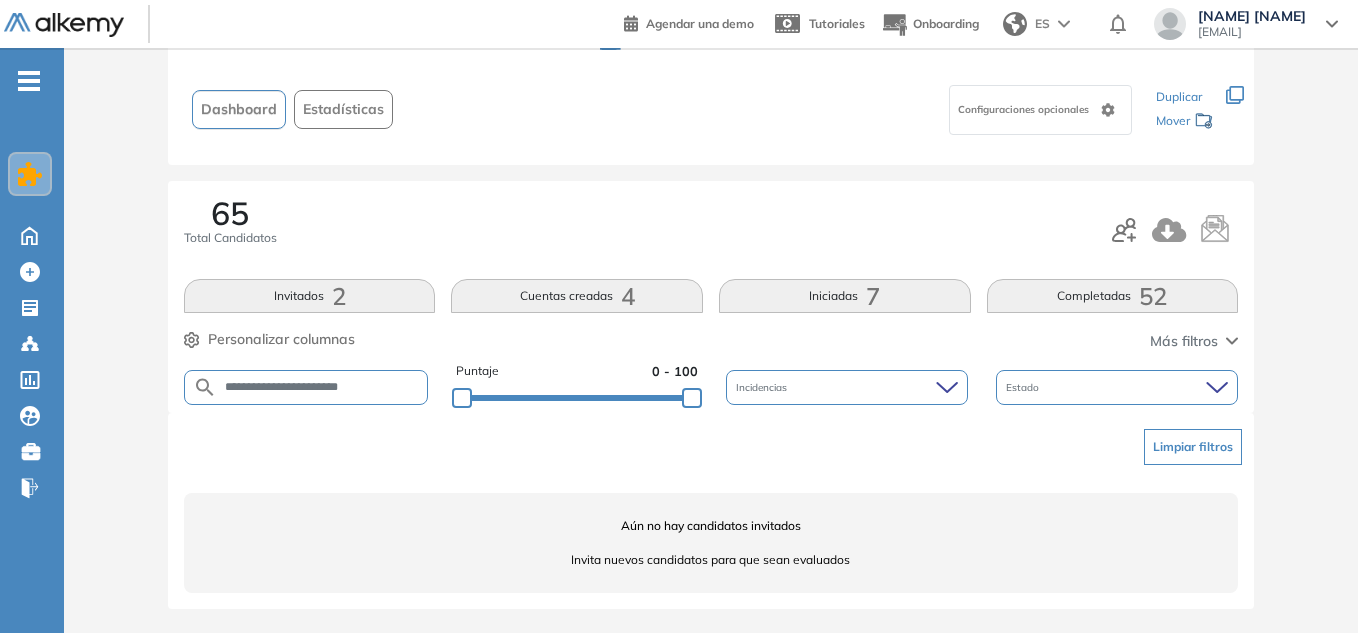 type on "**********" 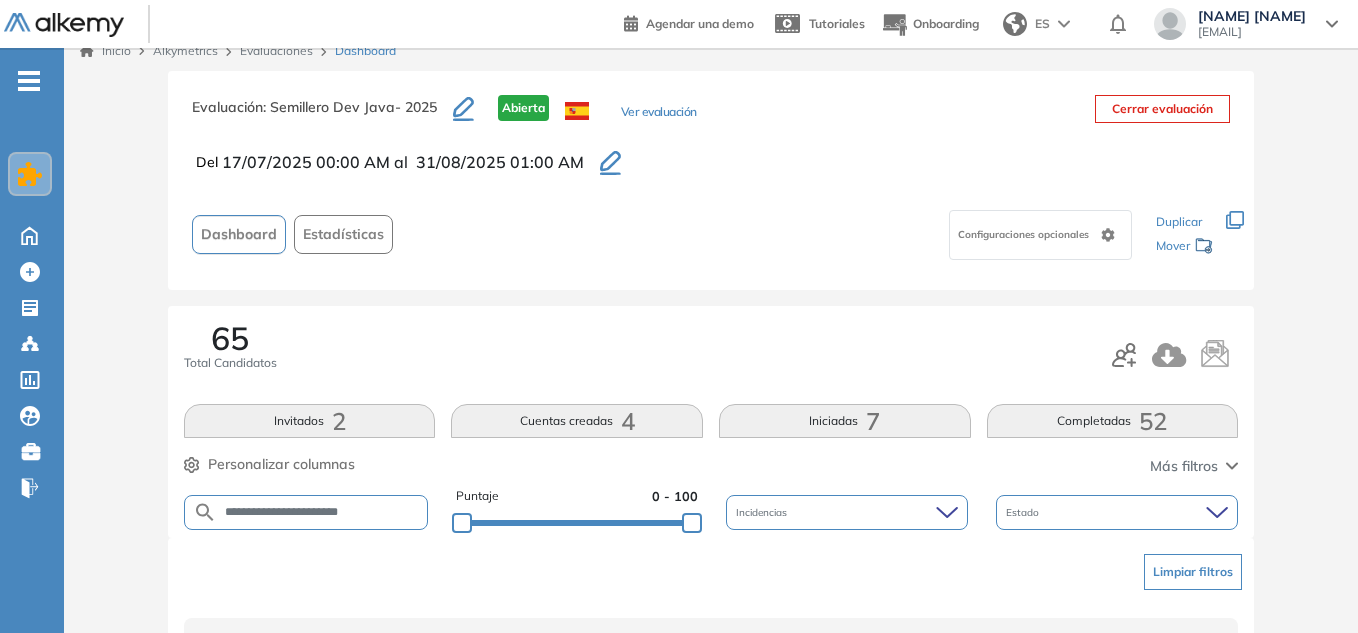 scroll, scrollTop: 0, scrollLeft: 0, axis: both 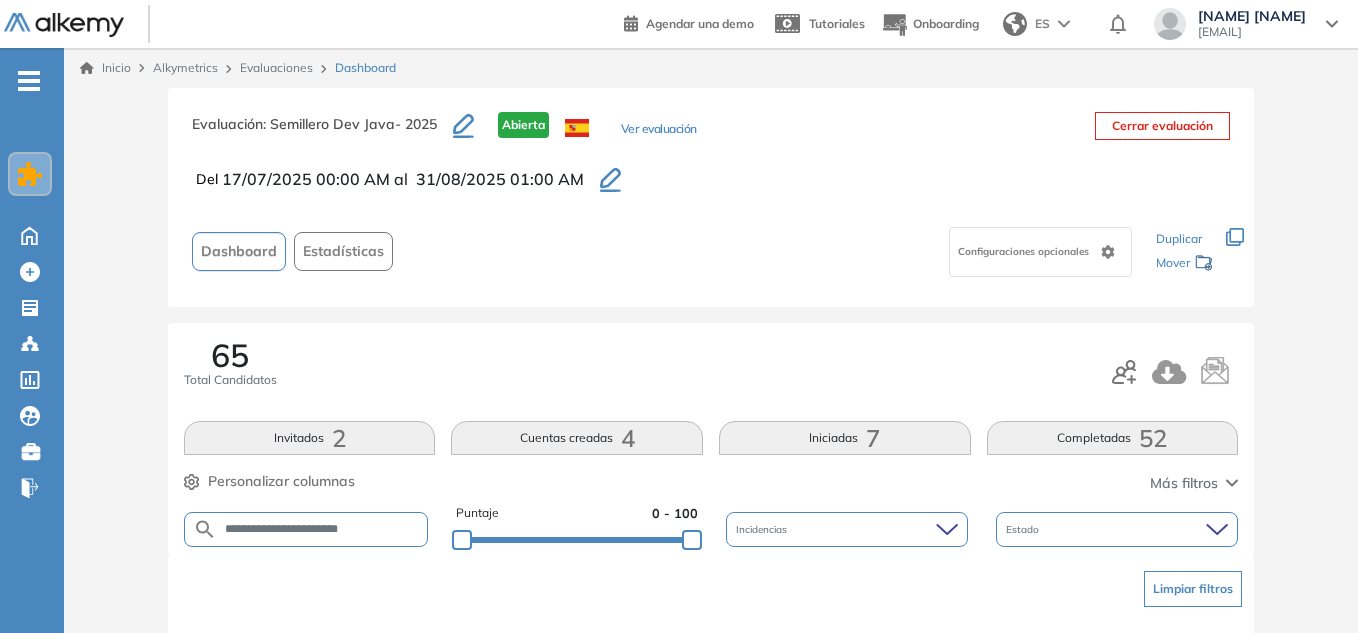 click on "Cuentas creadas 4" at bounding box center (577, 438) 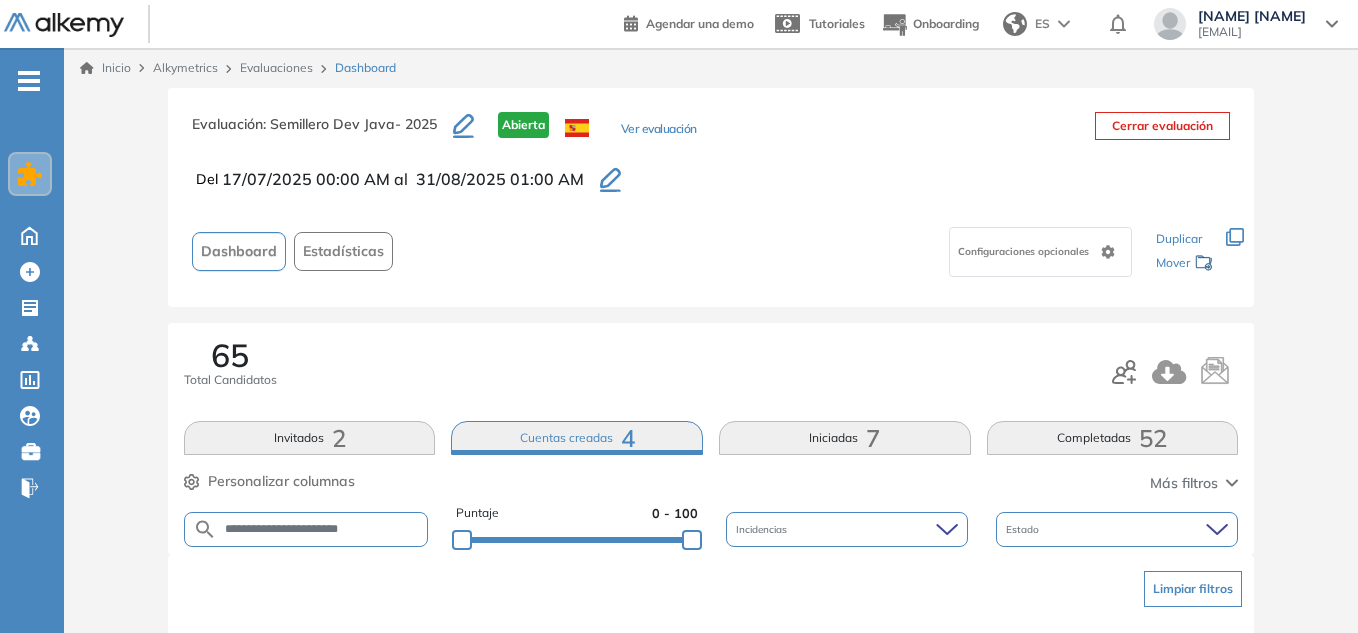 click on "**********" at bounding box center [711, 439] 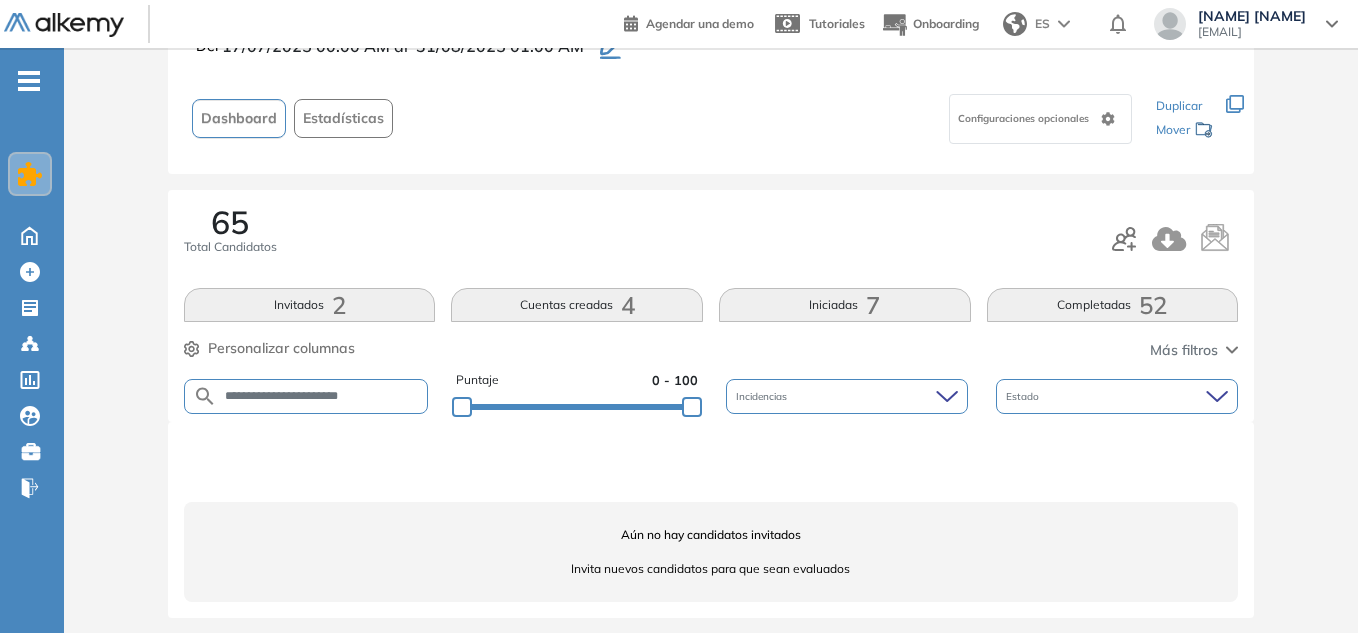 scroll, scrollTop: 142, scrollLeft: 0, axis: vertical 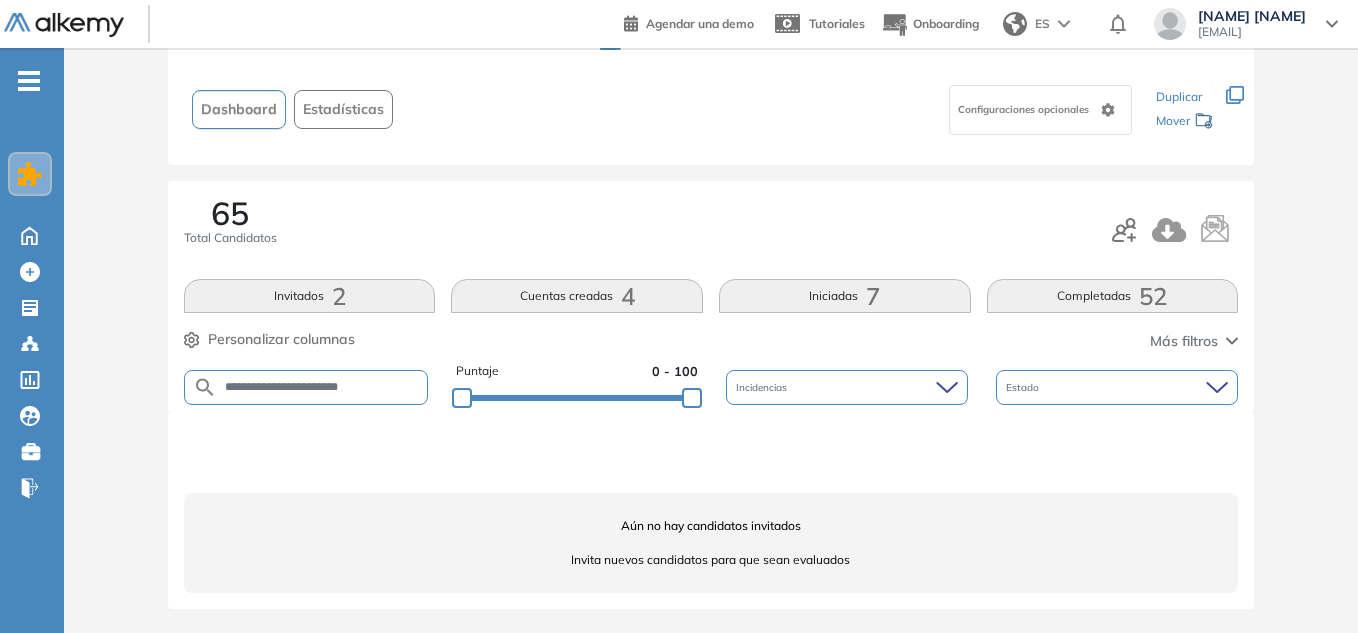 click on "Cuentas creadas 4" at bounding box center [577, 296] 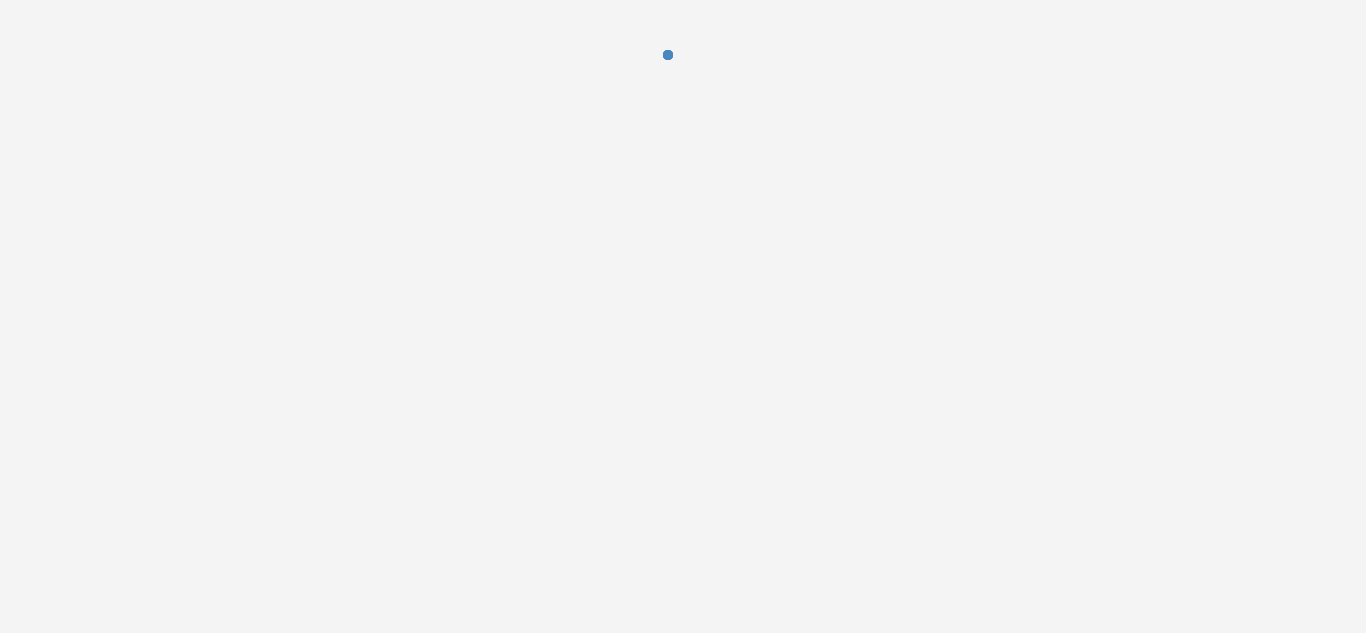scroll, scrollTop: 0, scrollLeft: 0, axis: both 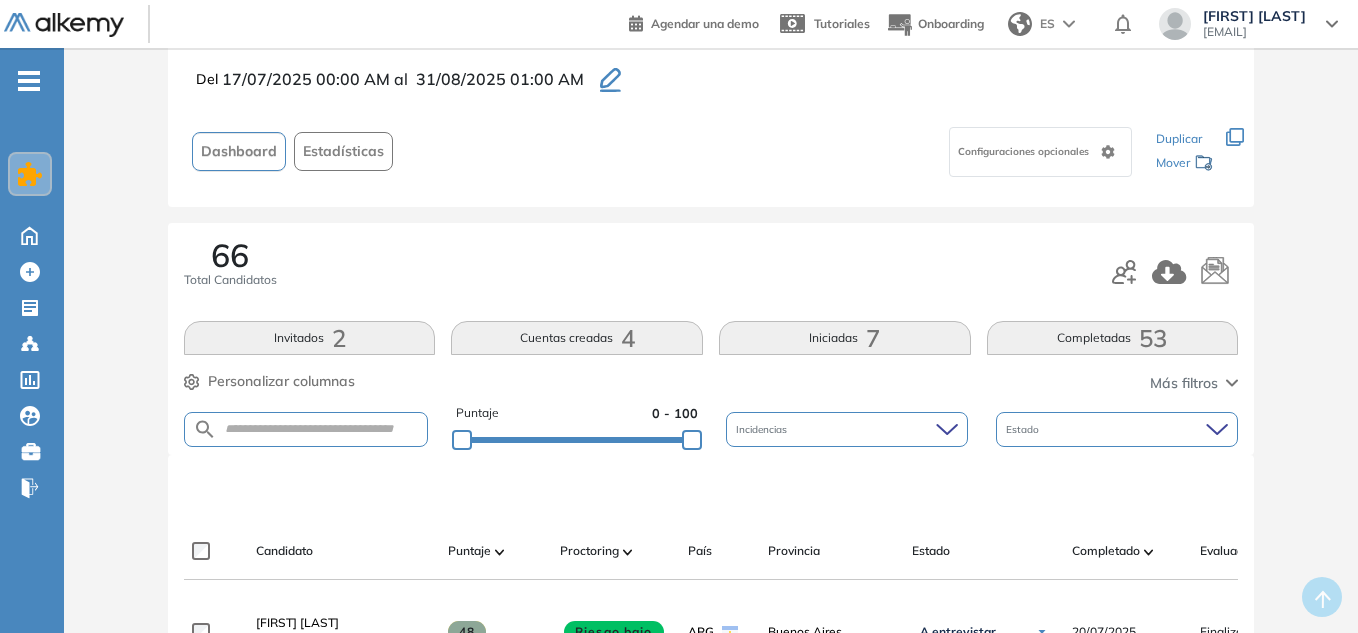 click on "Invitados 2" at bounding box center (310, 338) 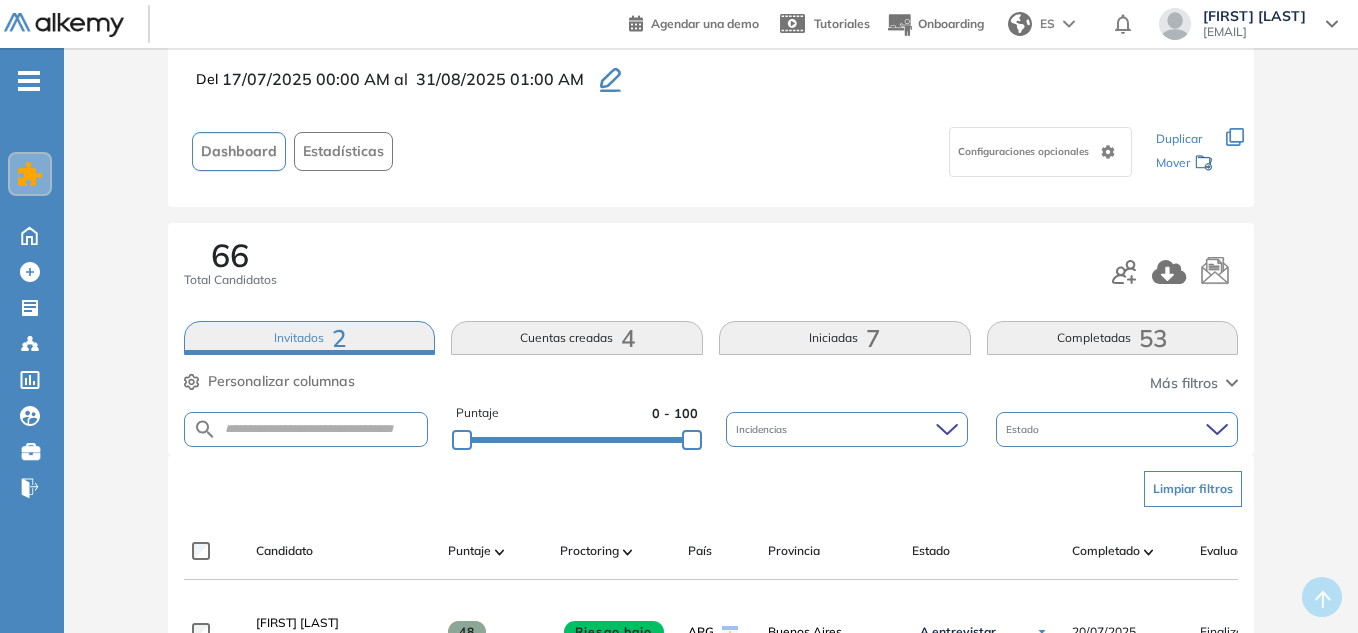 click on "66 Total Candidatos Invitados 2 Cuentas creadas 4 Iniciadas 7 Completadas 53   Personalizar columnas Personalizar columnas Candidato Fijar columna Puntaje Fijar columna Proctoring Fijar columna País Fijar columna Provincia Fijar columna Estado Fijar columna Completado Fijar columna Evaluación Fijar columna Fecha límite Fijar columna Java - POO y Patrones de Diseño Java - Desafio Técnico Temperaturas Cancelar Aplicar Más filtros Puntaje 0 - 100 Incidencias Estado" at bounding box center (711, 339) 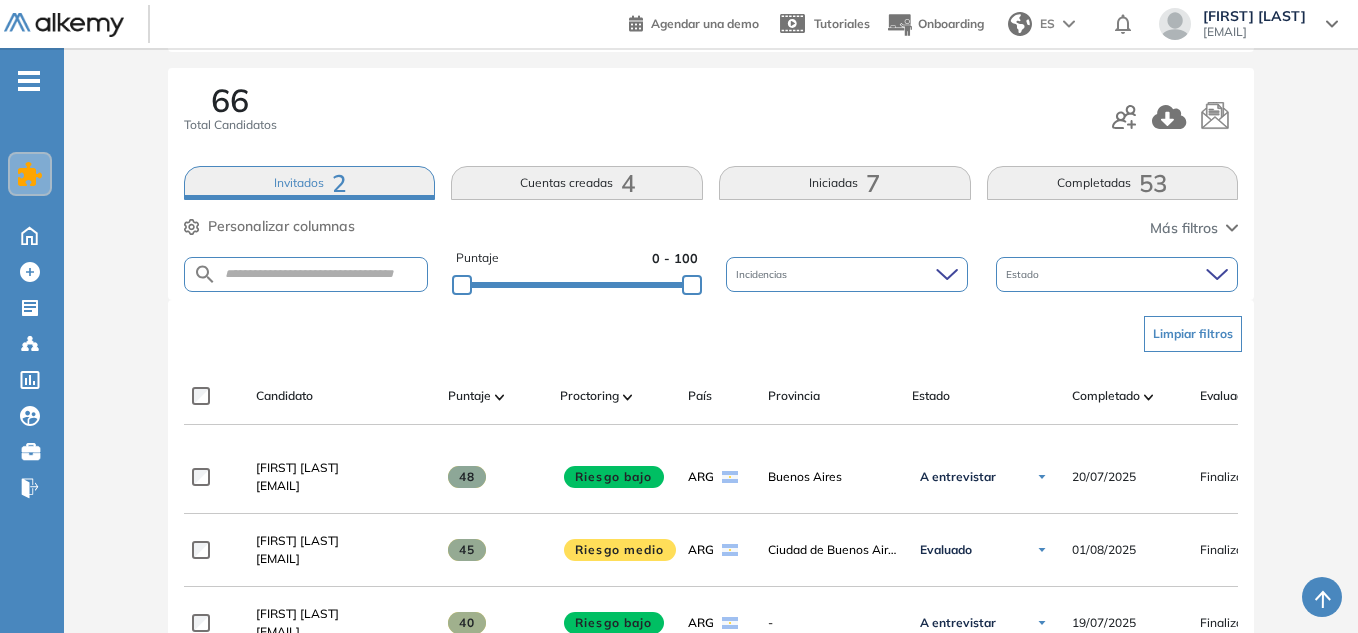 scroll, scrollTop: 200, scrollLeft: 0, axis: vertical 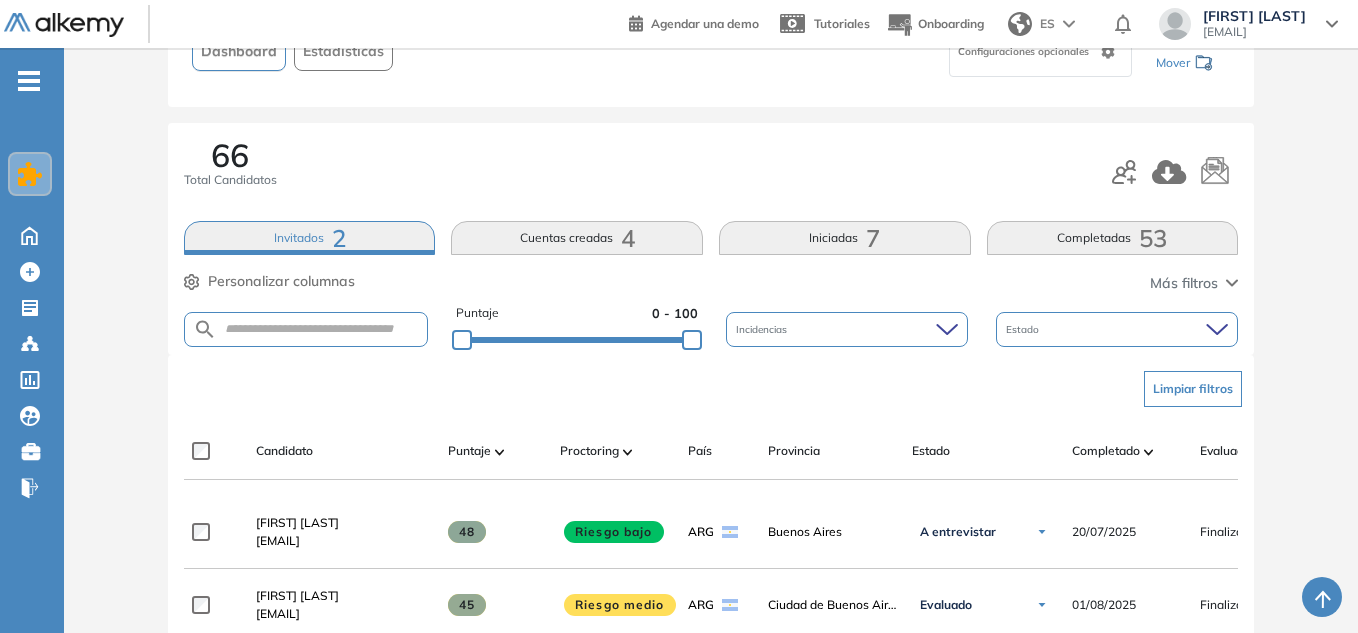 click on "Invitados 2" at bounding box center [310, 238] 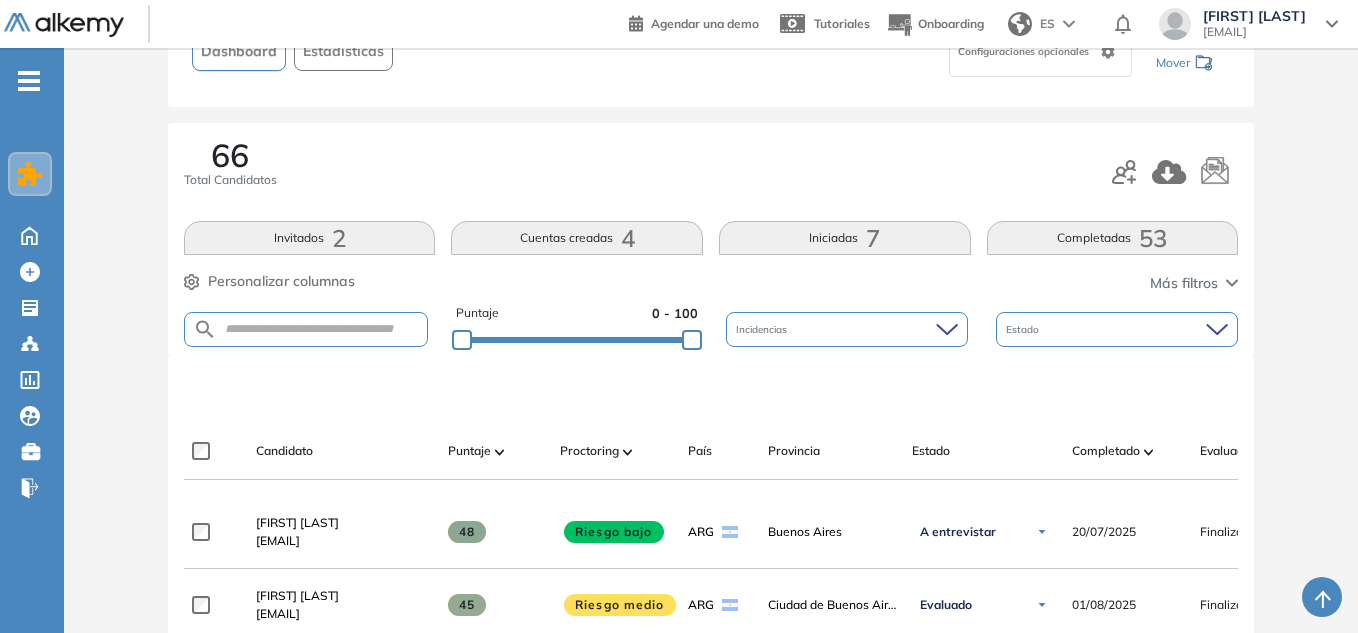 drag, startPoint x: 596, startPoint y: 210, endPoint x: 584, endPoint y: 229, distance: 22.472204 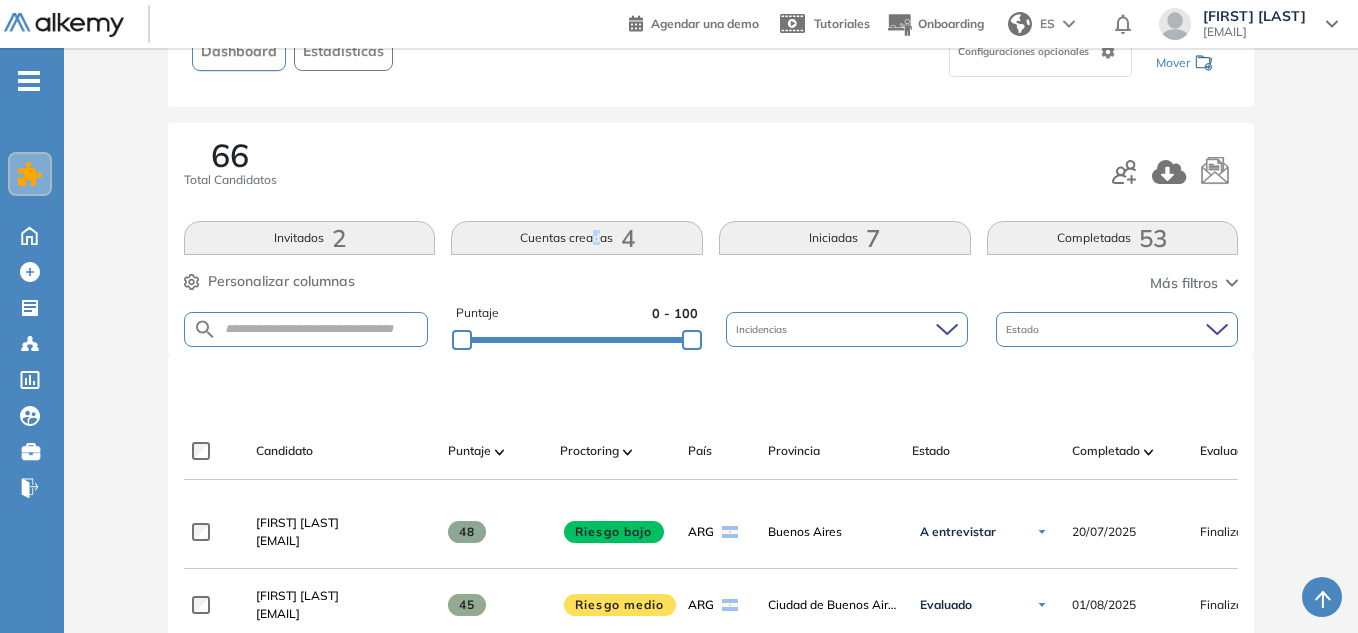 click on "Cuentas creadas 4" at bounding box center [577, 238] 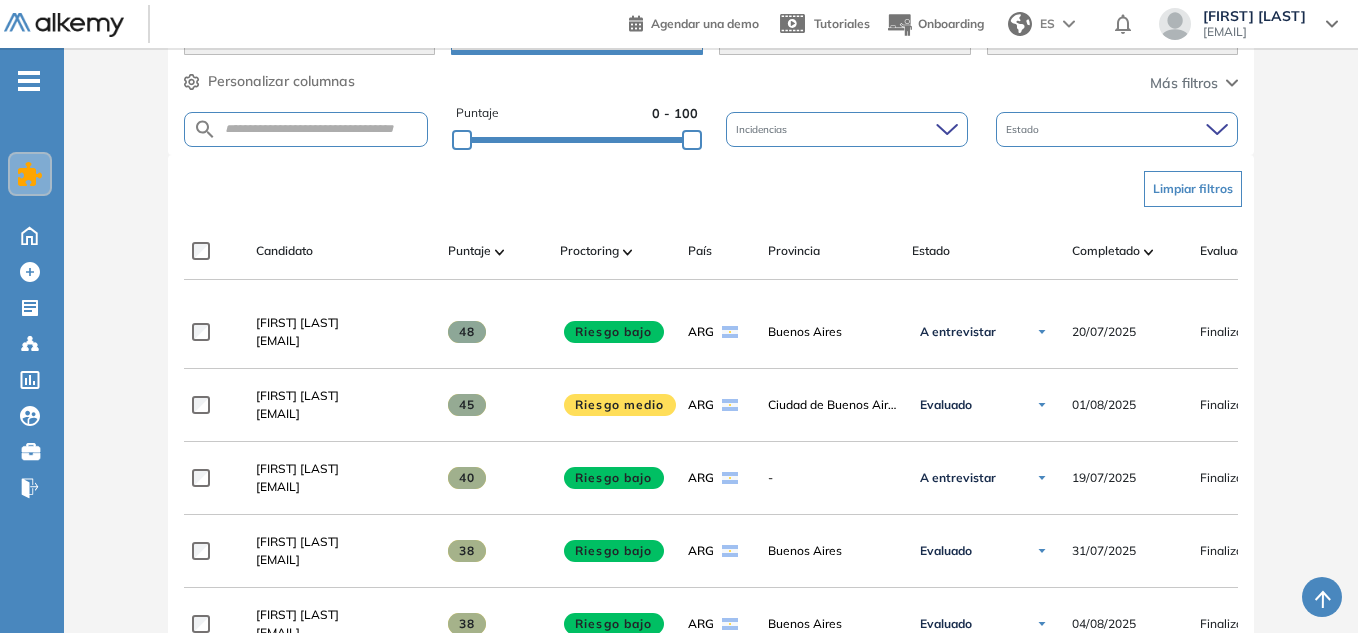 scroll, scrollTop: 300, scrollLeft: 0, axis: vertical 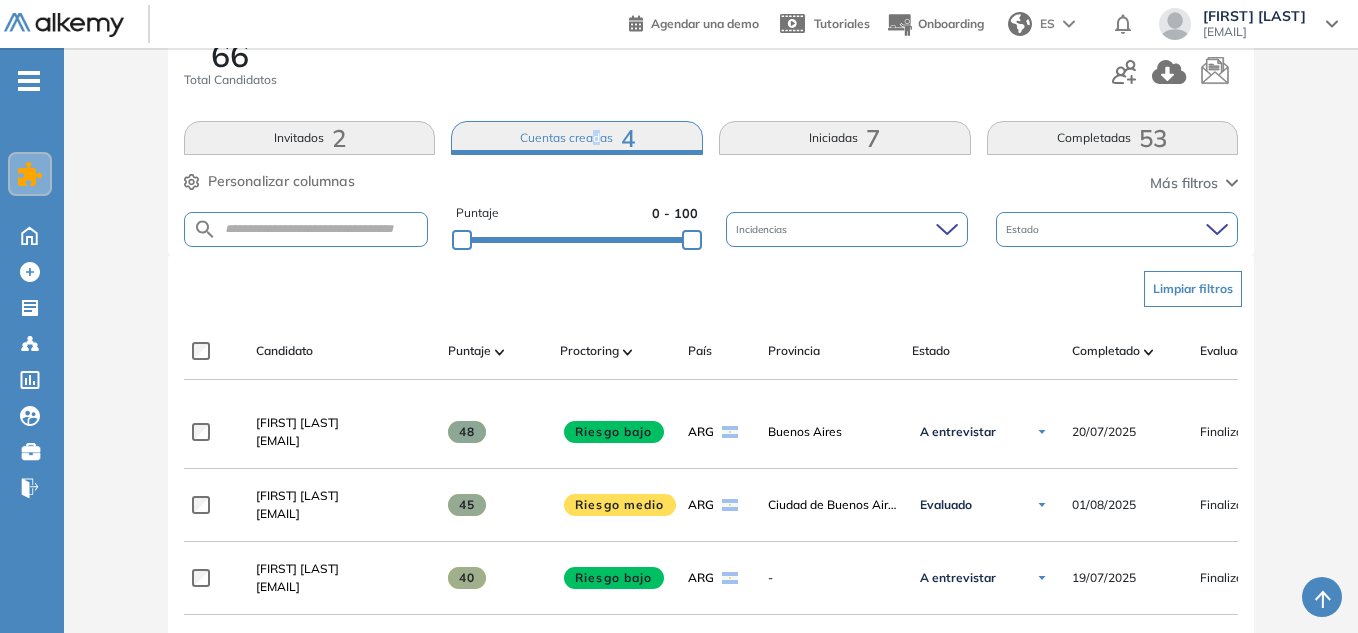 click on "Iniciadas 7" at bounding box center (845, 138) 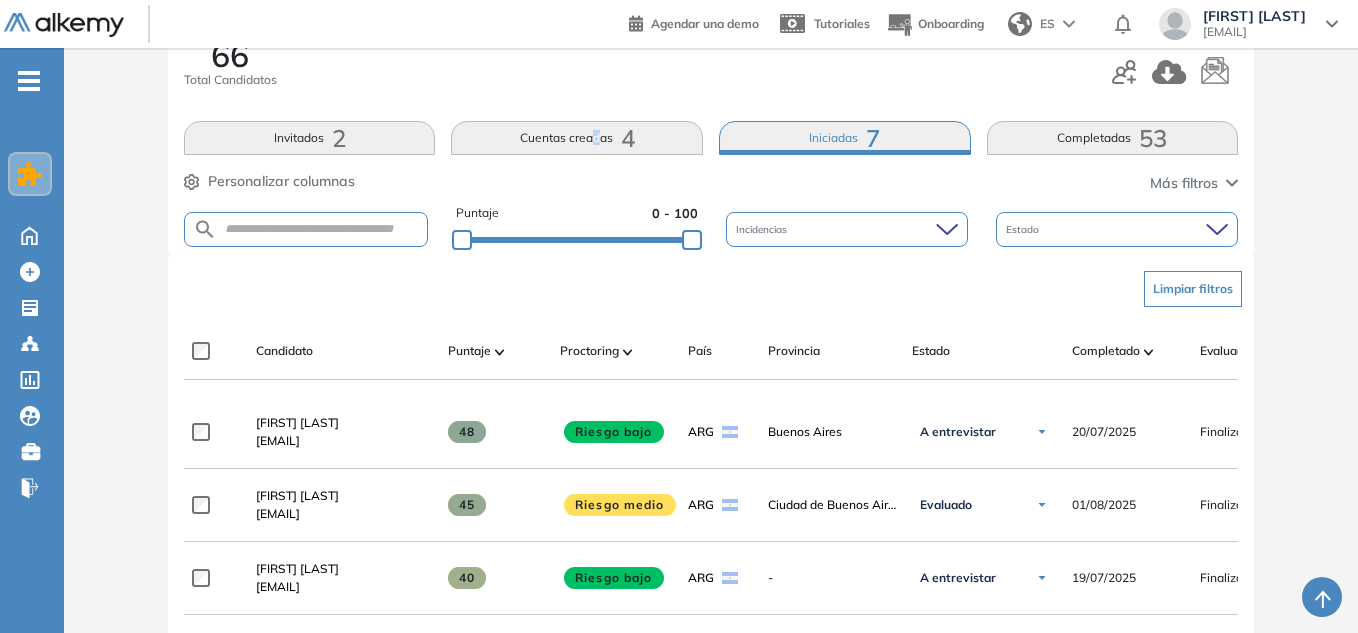 click on "Iniciadas 7" at bounding box center (845, 138) 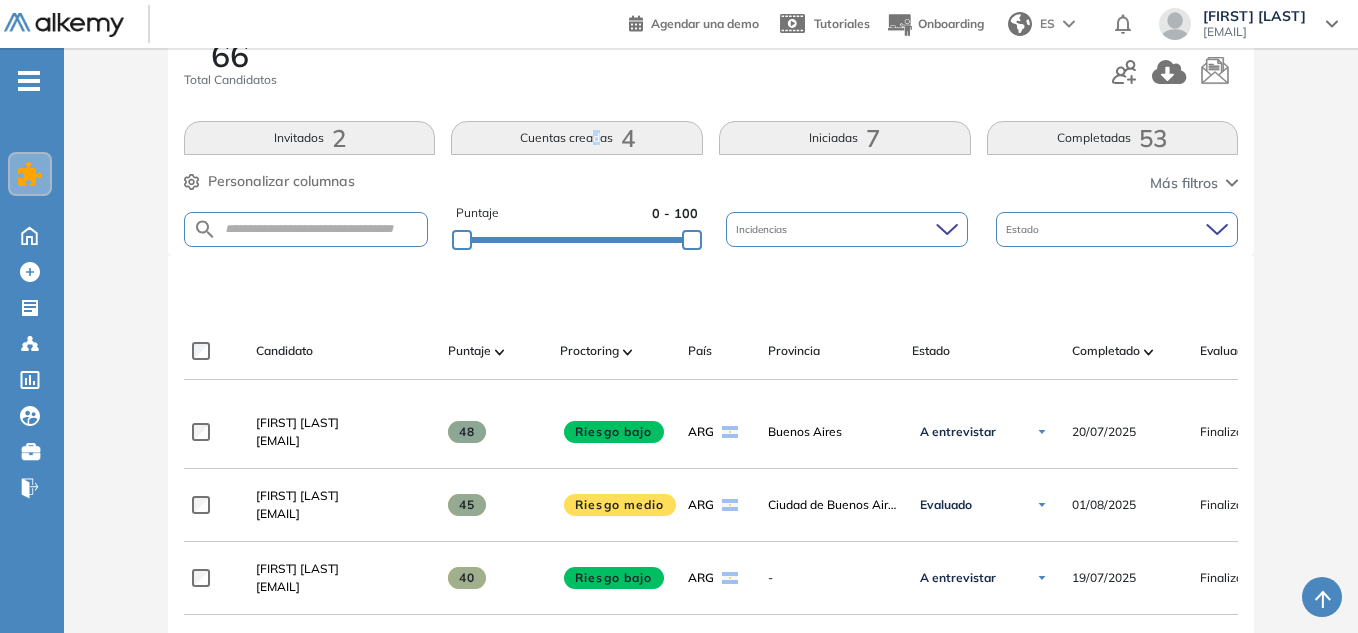 click on "Iniciadas 7" at bounding box center (845, 138) 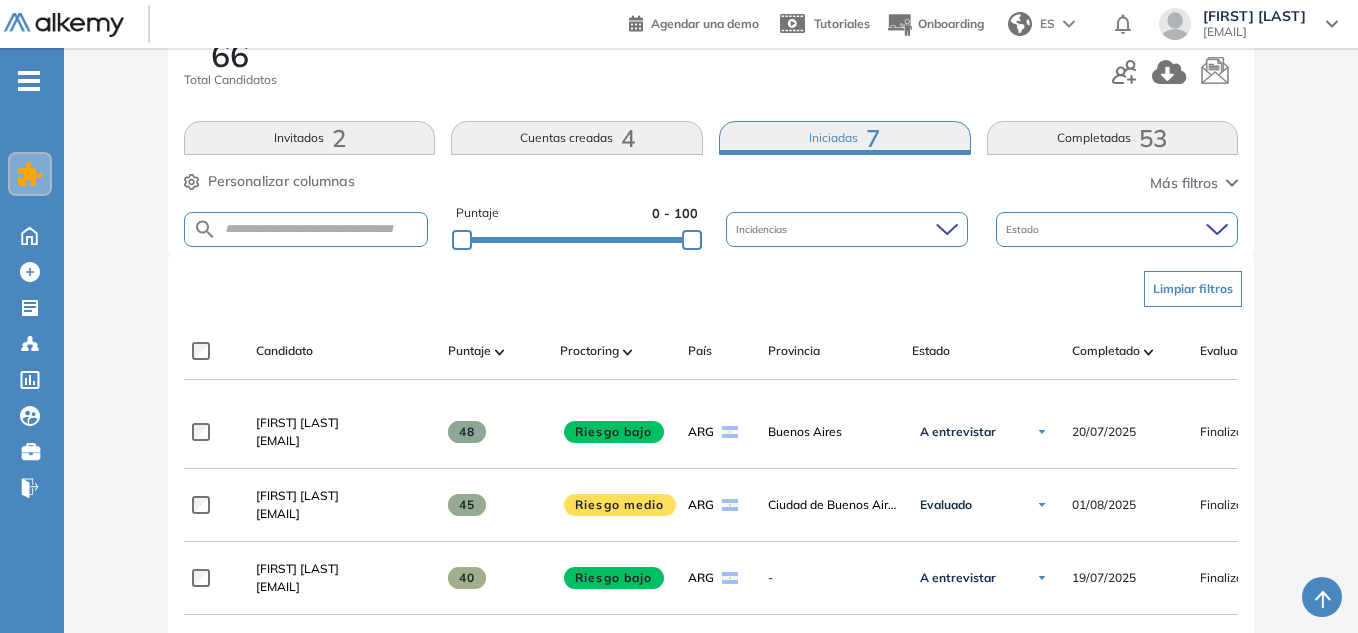 click on "Limpiar filtros" at bounding box center (715, 289) 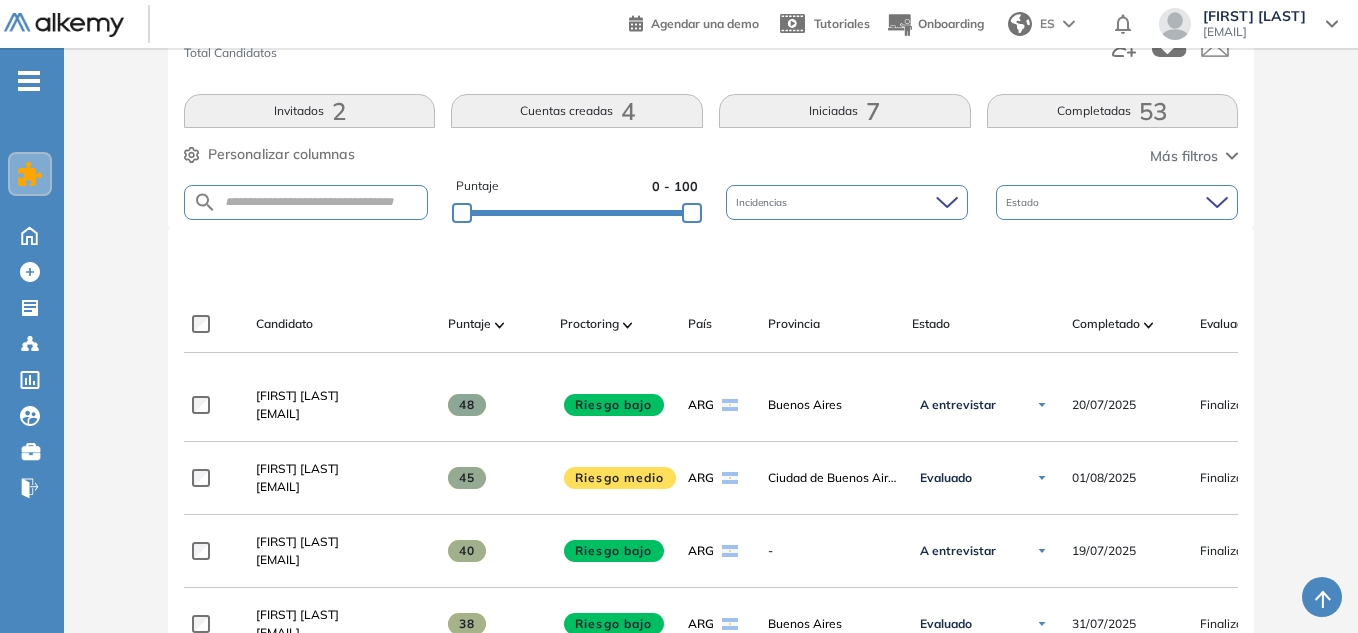 scroll, scrollTop: 300, scrollLeft: 0, axis: vertical 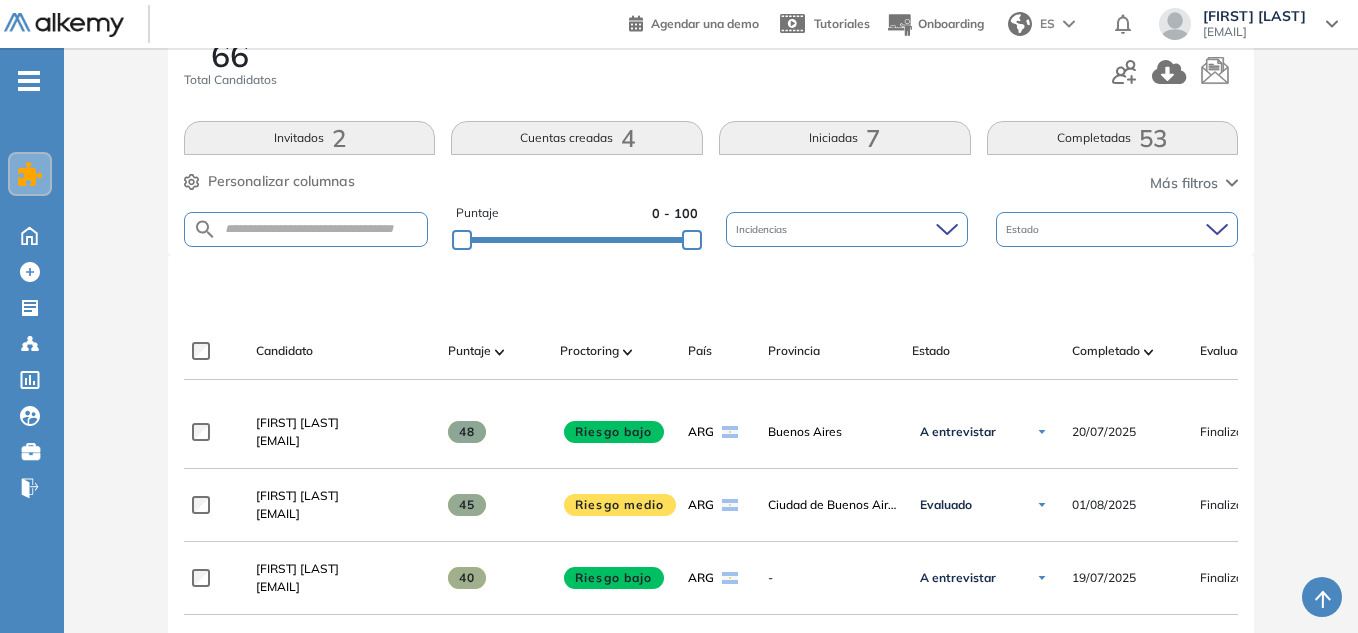 click on "Iniciadas 7" at bounding box center [845, 138] 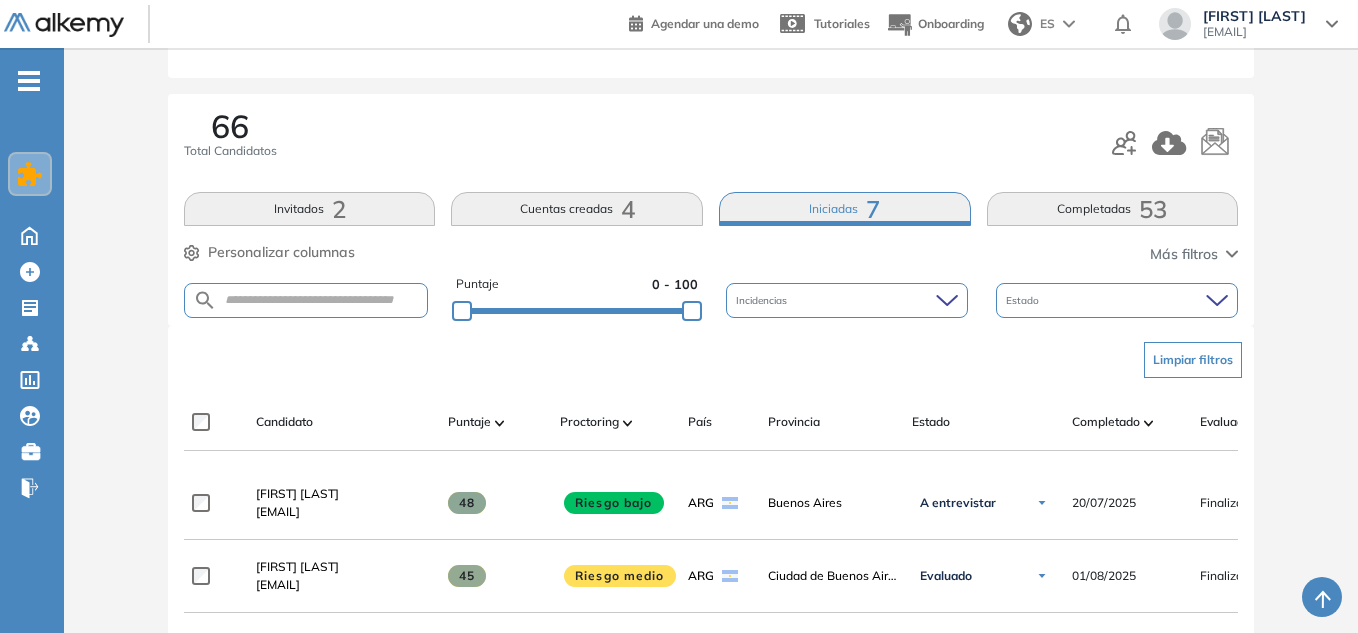 scroll, scrollTop: 200, scrollLeft: 0, axis: vertical 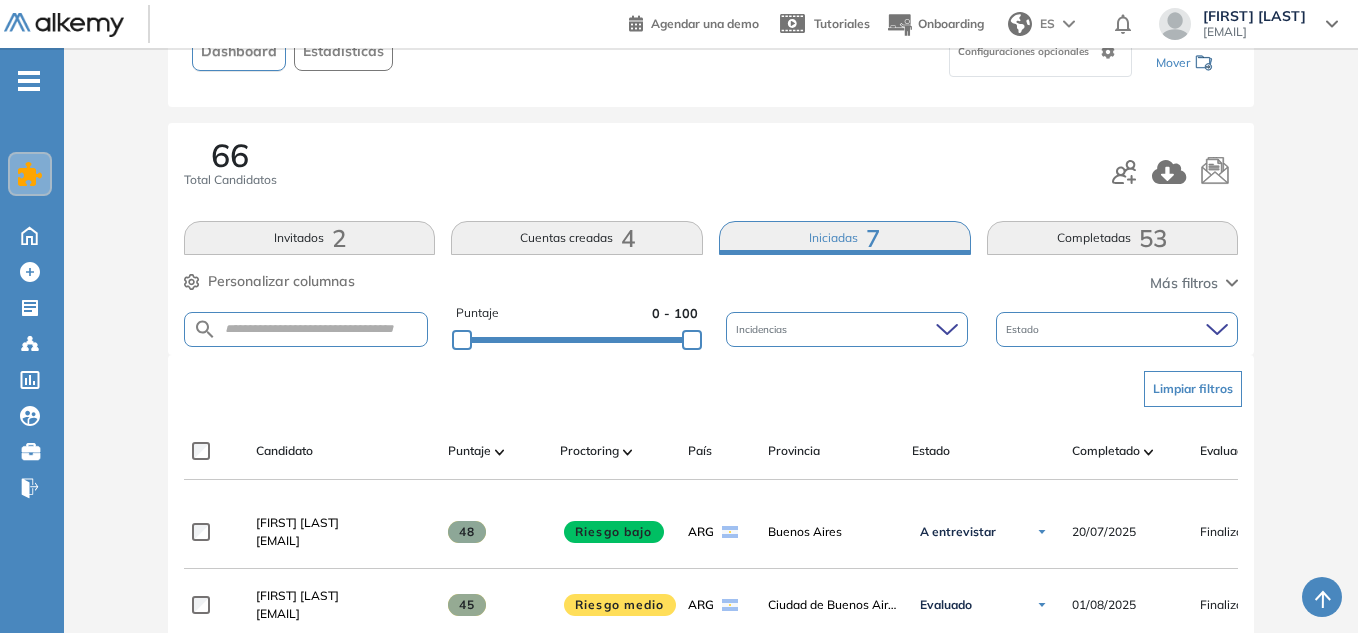 click on "Personalizar columnas" at bounding box center [281, 281] 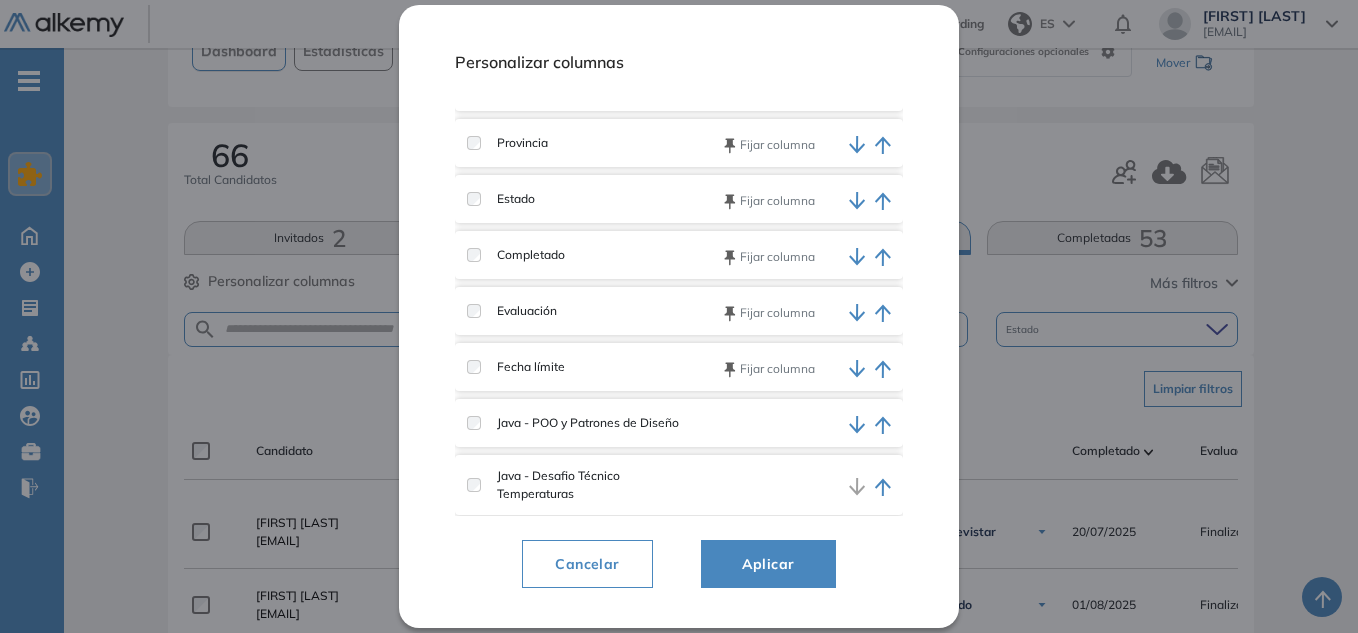 scroll, scrollTop: 216, scrollLeft: 0, axis: vertical 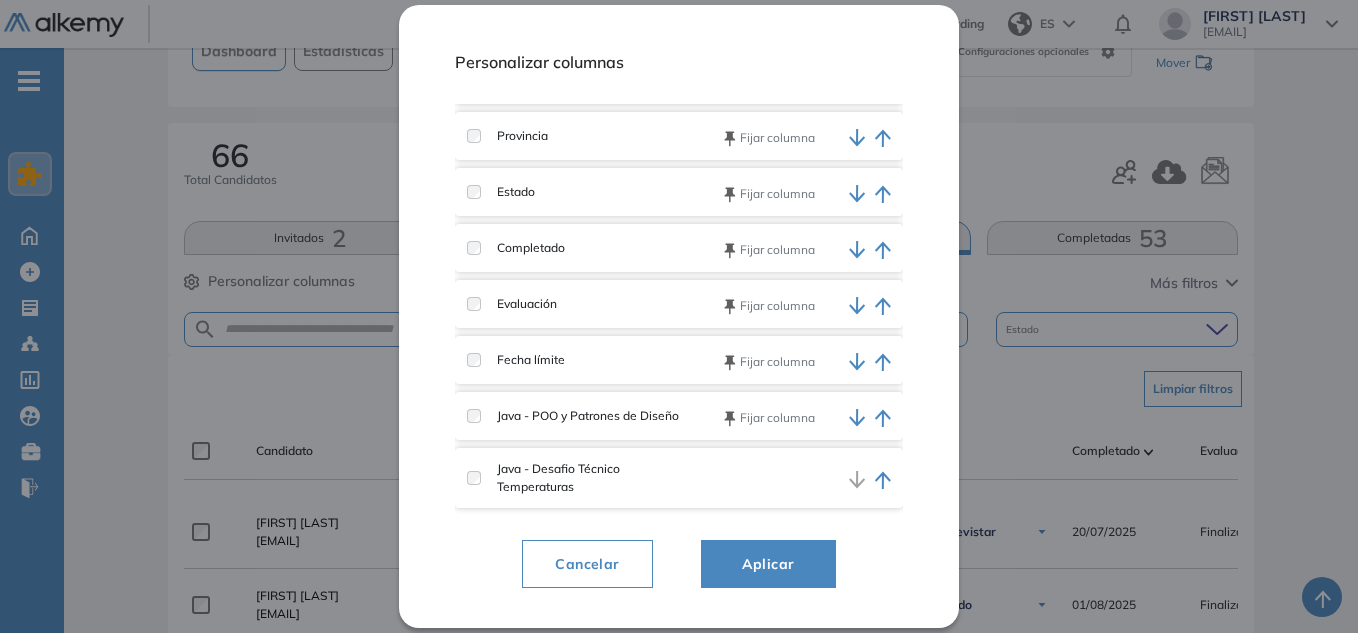 click on "Java - Desafio Técnico Temperaturas" at bounding box center (679, 478) 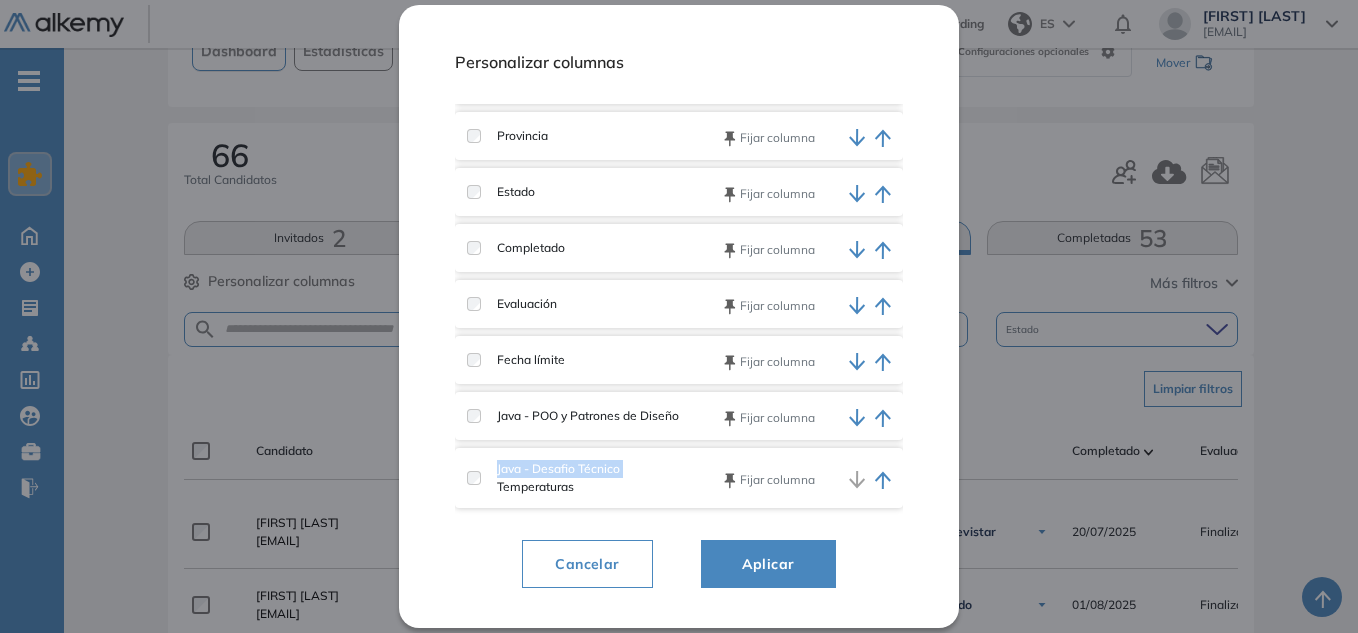 click on "Fecha límite" at bounding box center [578, 360] 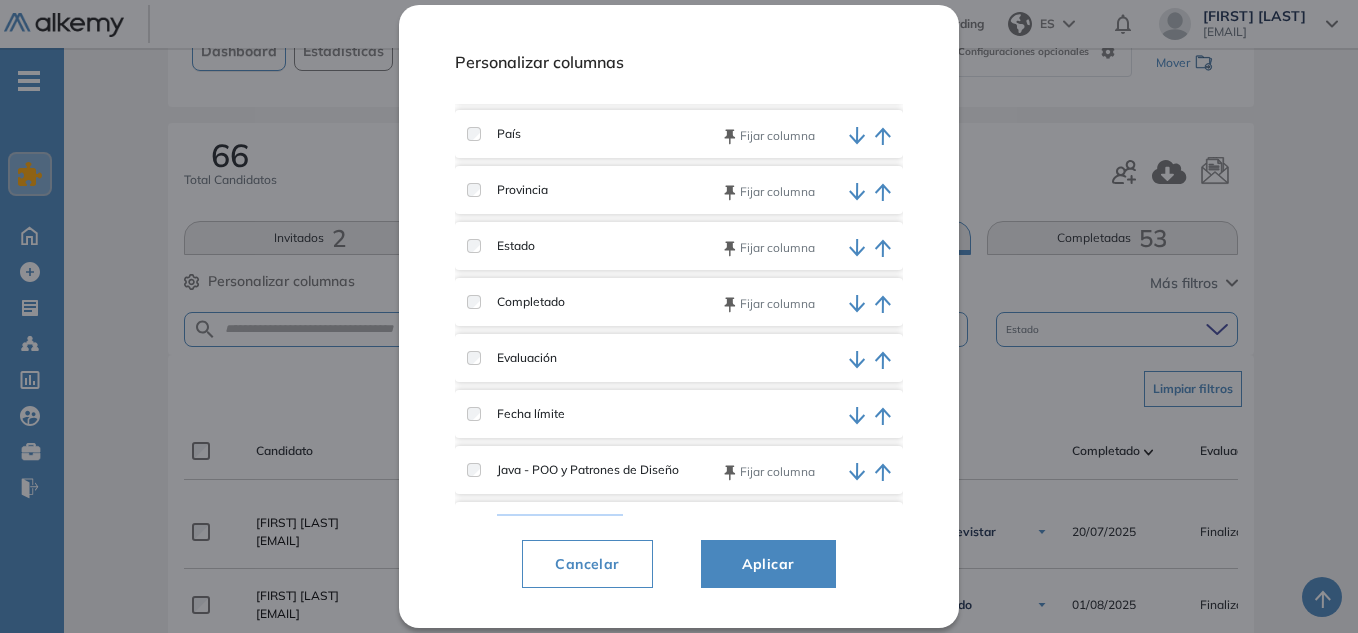 scroll, scrollTop: 116, scrollLeft: 0, axis: vertical 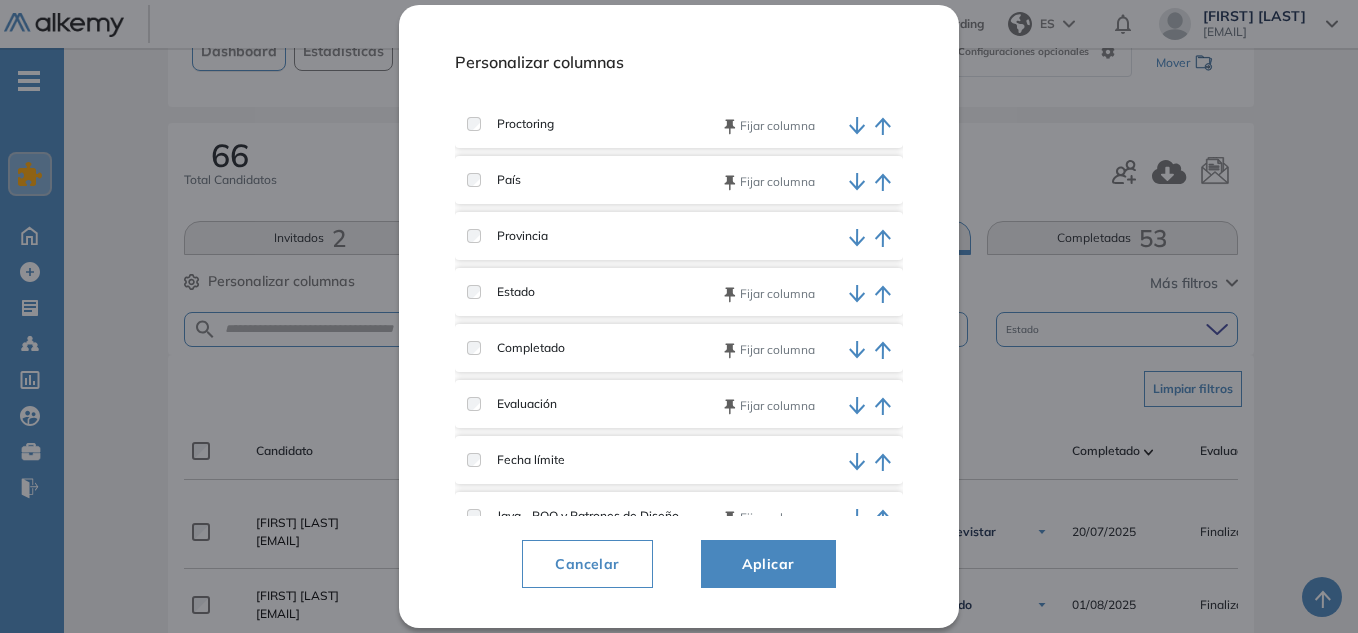 drag, startPoint x: 486, startPoint y: 230, endPoint x: 474, endPoint y: 192, distance: 39.849716 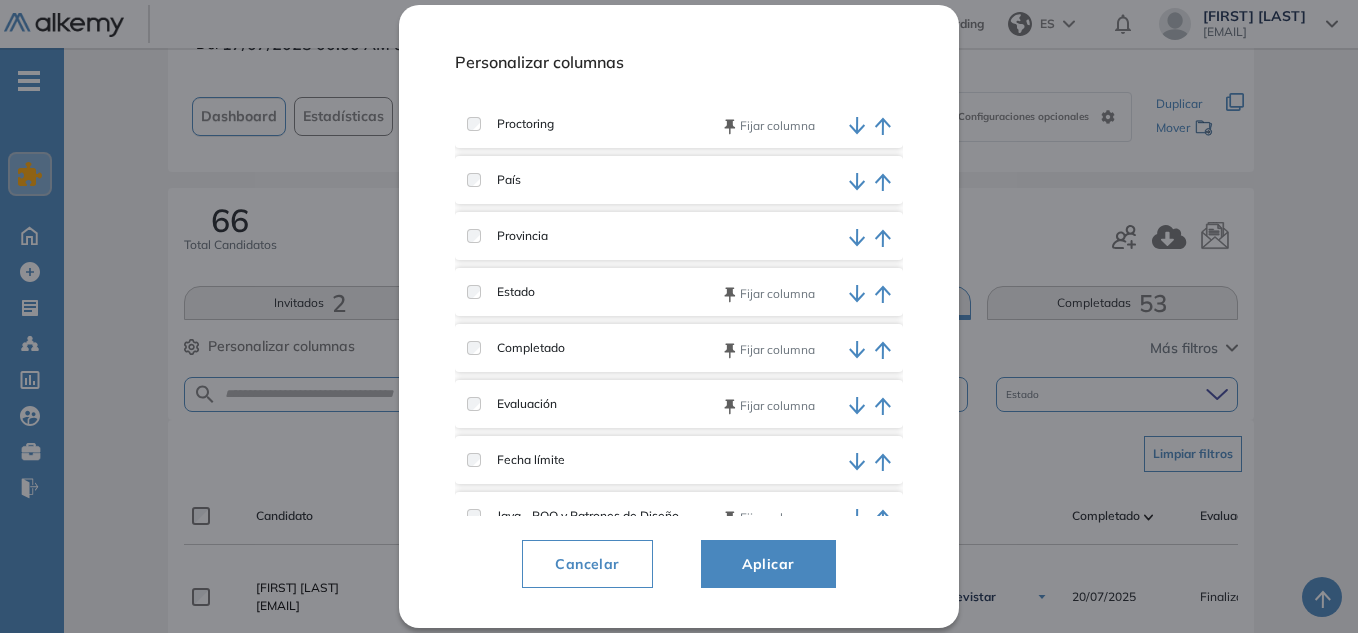 scroll, scrollTop: 100, scrollLeft: 0, axis: vertical 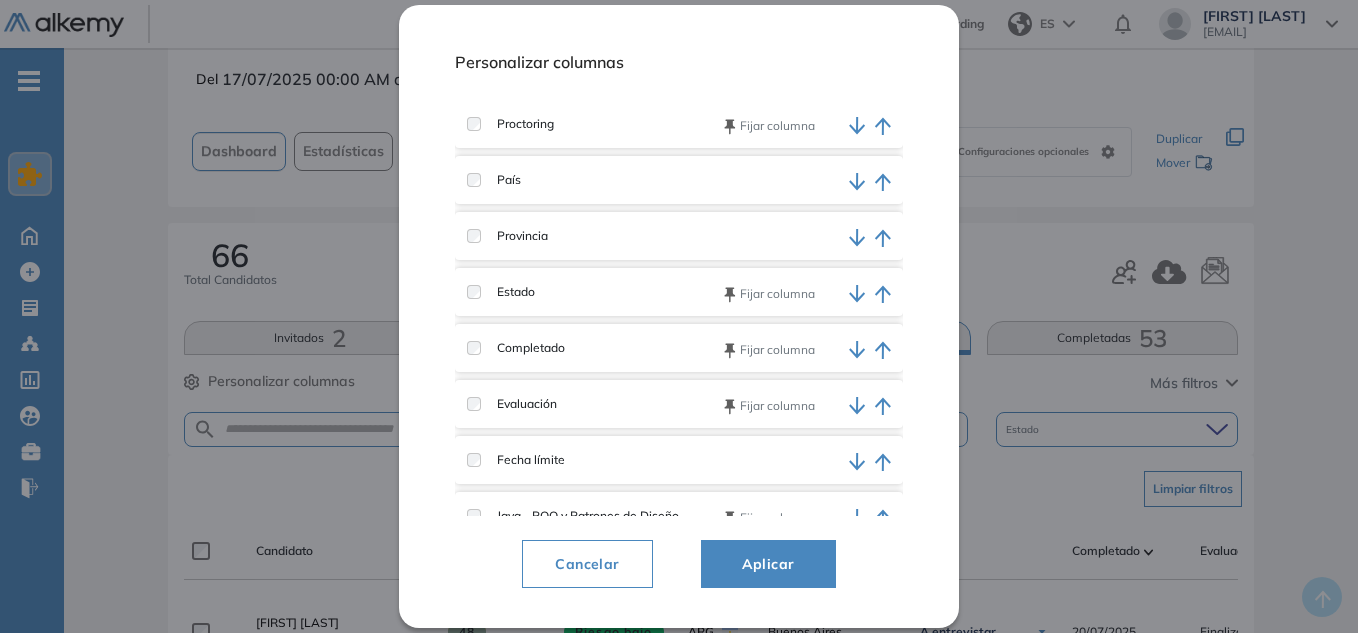 click on "Aplicar" at bounding box center [768, 564] 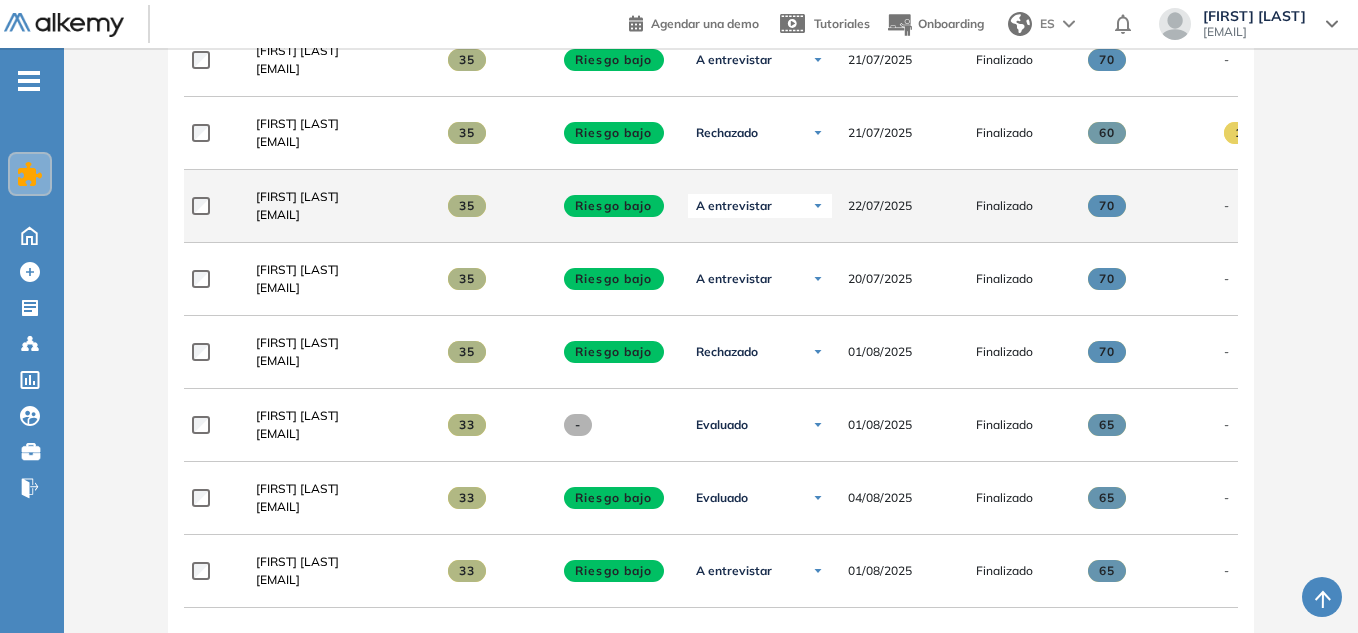 scroll, scrollTop: 1200, scrollLeft: 0, axis: vertical 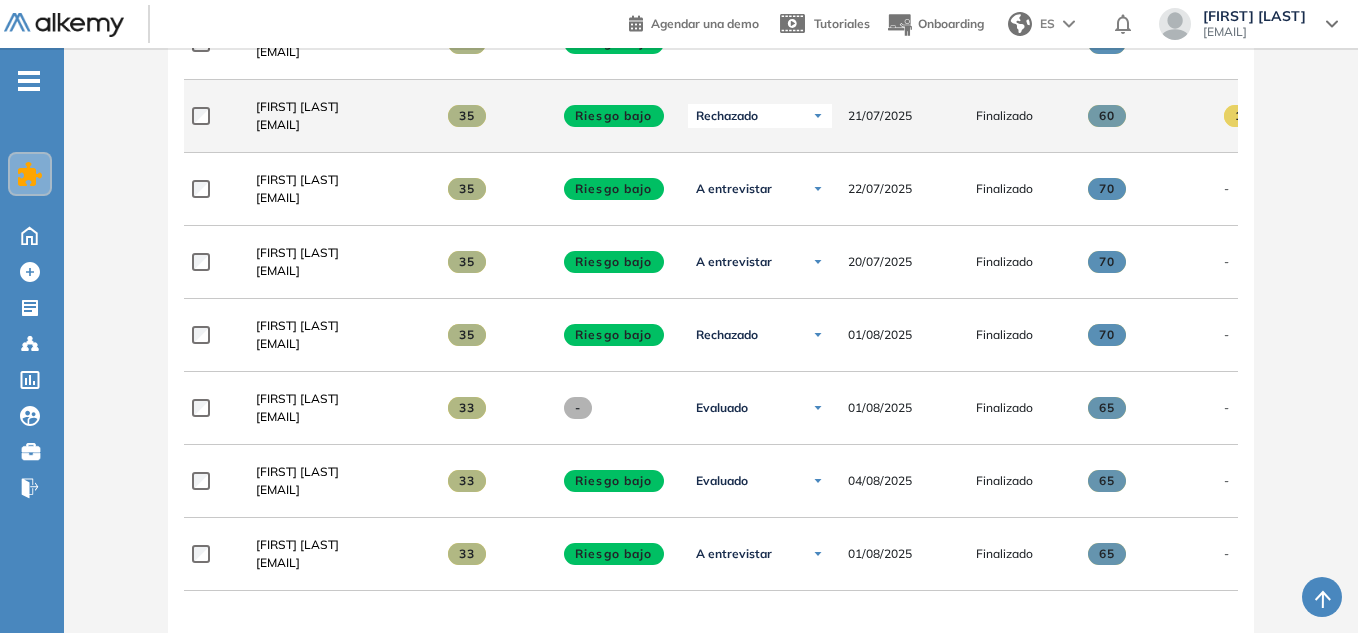 click on "10" 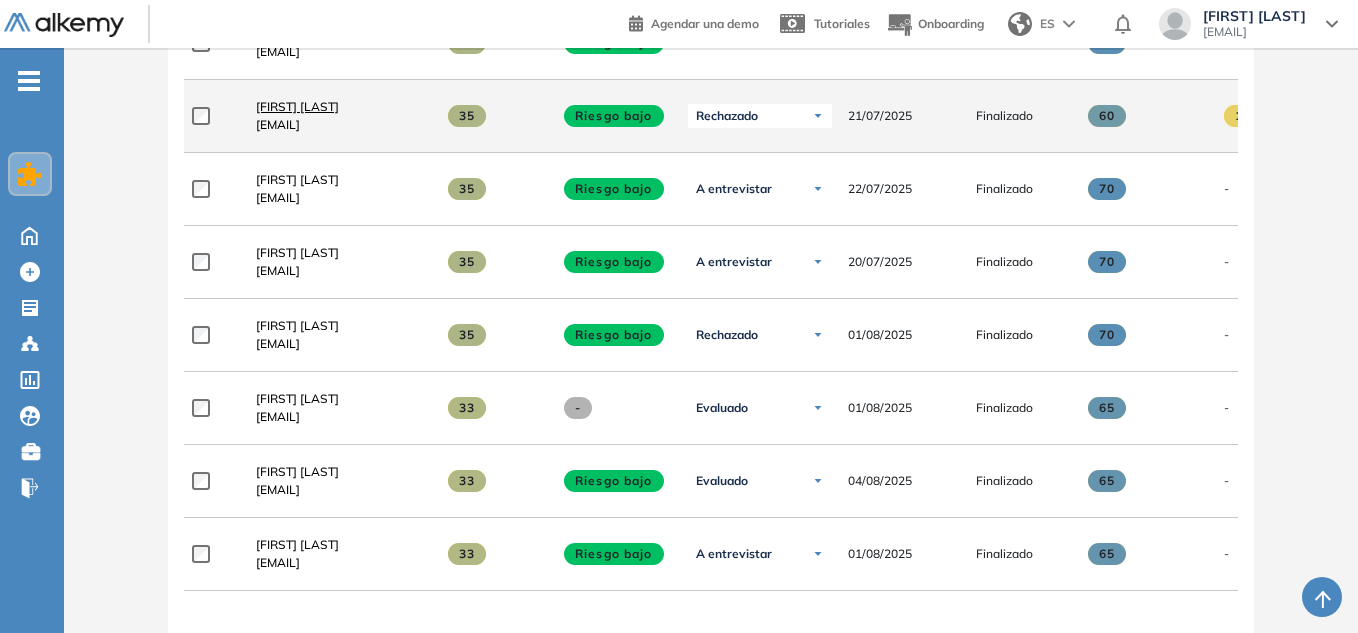click on "[FIRST] [LAST]" at bounding box center (297, 106) 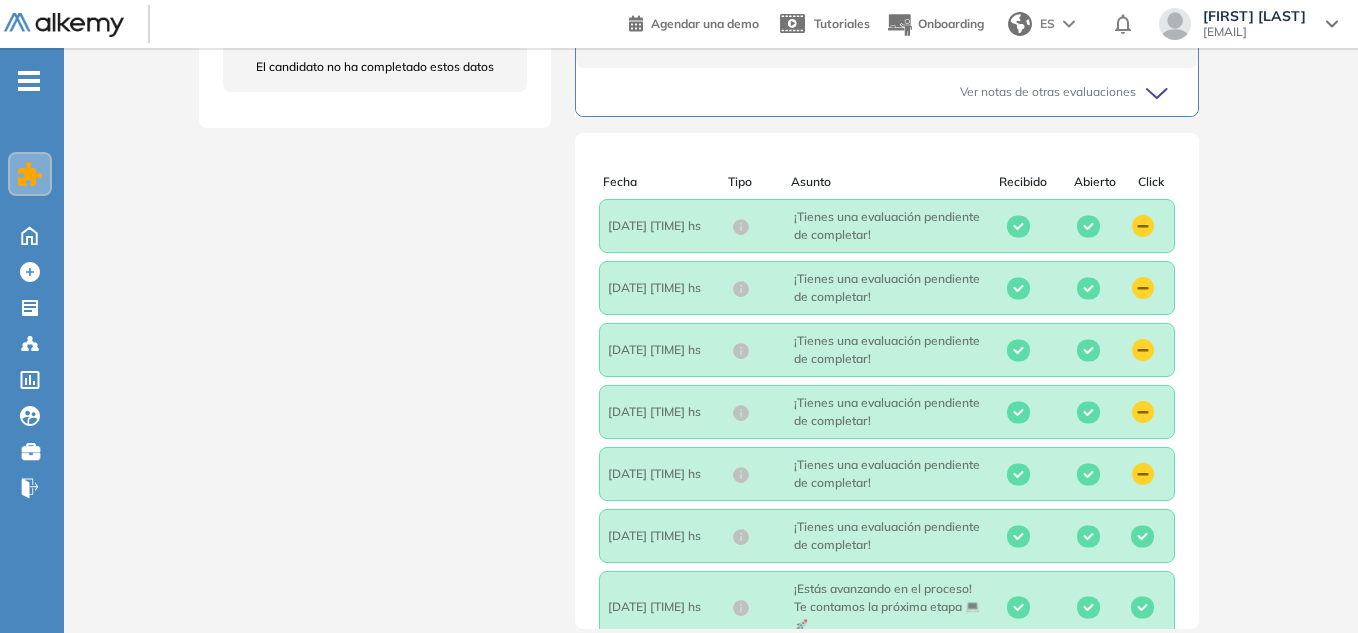 scroll, scrollTop: 800, scrollLeft: 0, axis: vertical 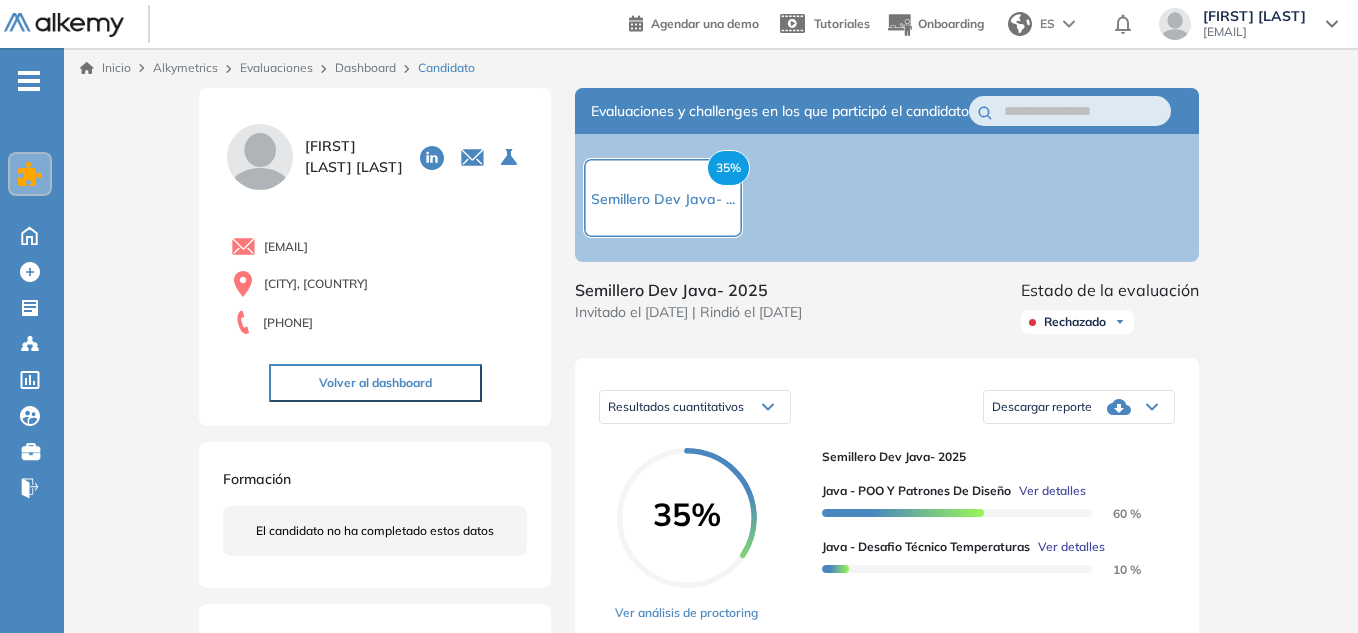 click on "Rechazado" at bounding box center (1075, 322) 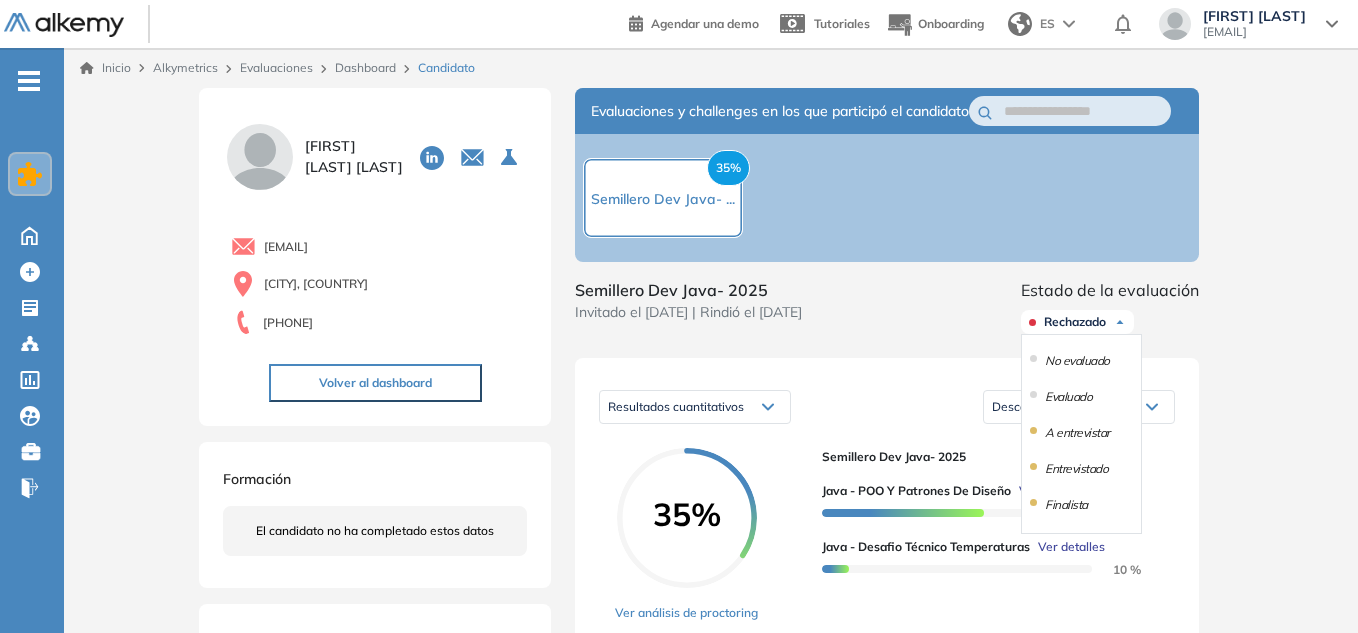 click on "Rechazado" at bounding box center [1075, 322] 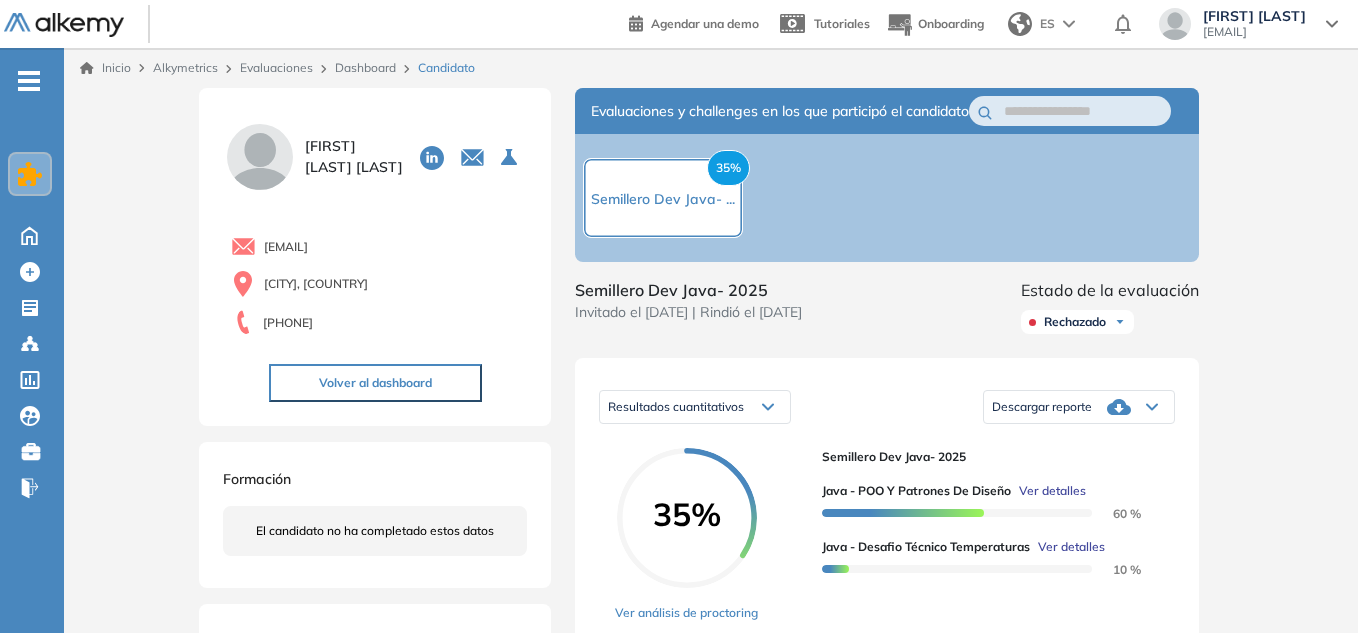 click 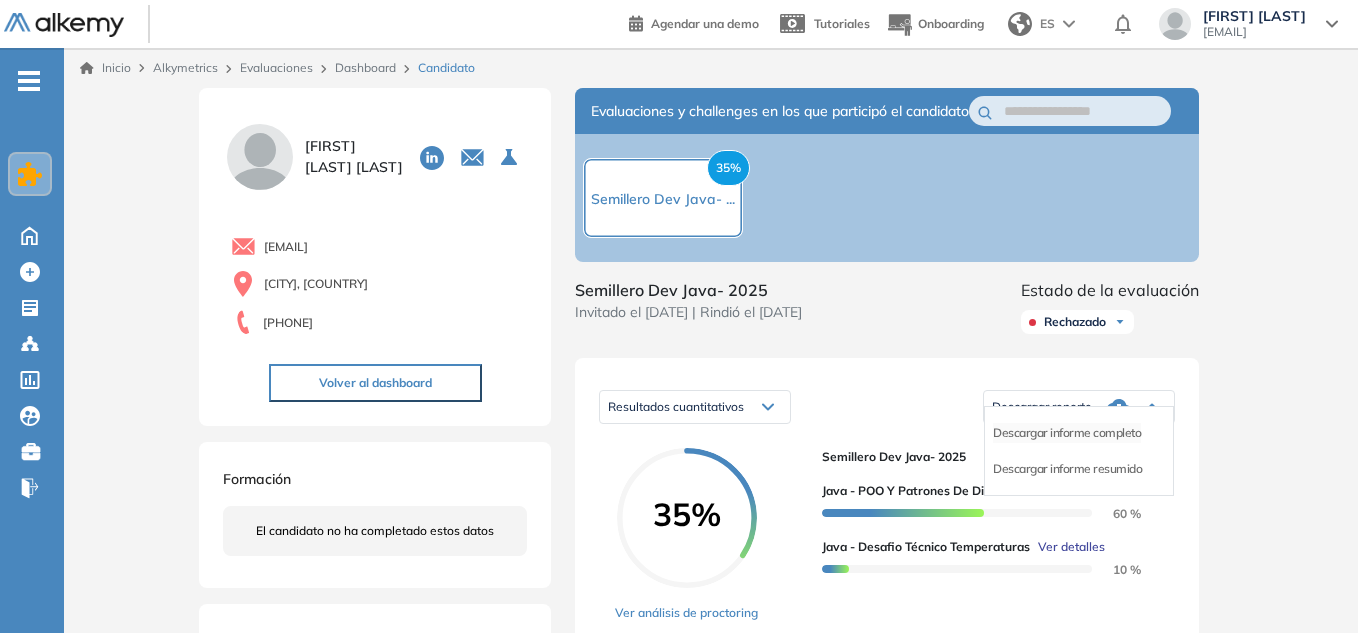 click on "Descargar informe completo" at bounding box center (1067, 433) 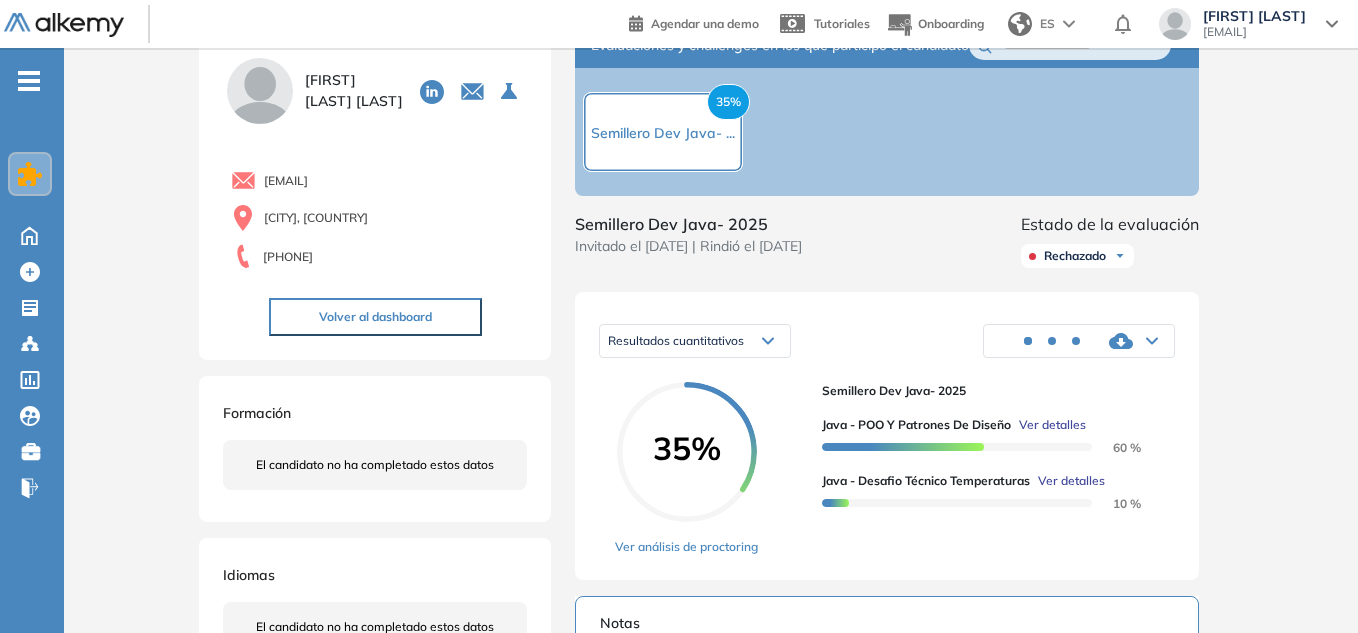 scroll, scrollTop: 100, scrollLeft: 0, axis: vertical 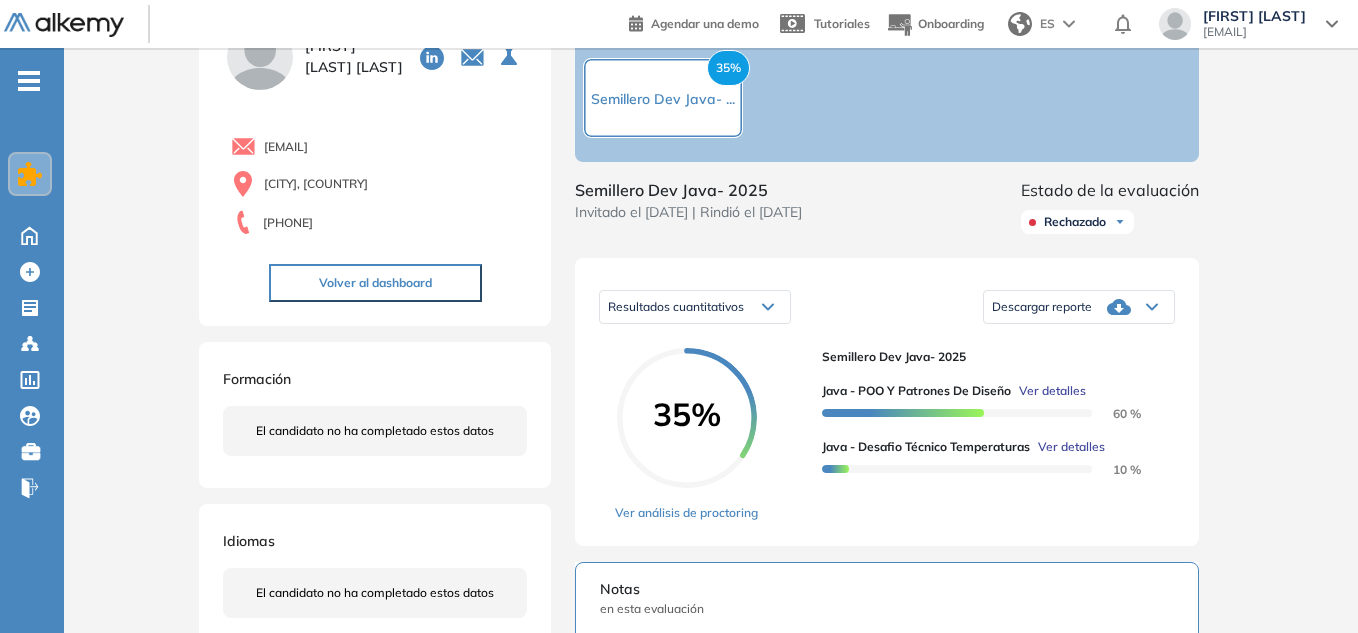 click on "Descargar reporte" at bounding box center (1079, 307) 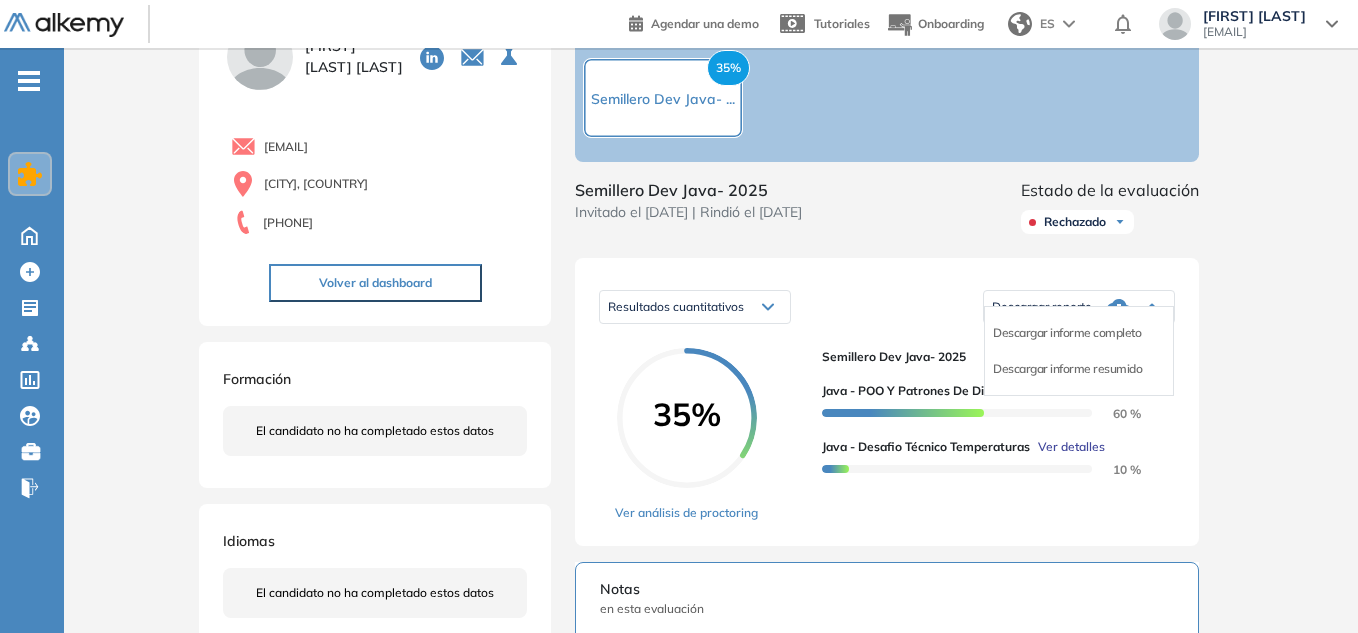 click on "Rechazado" at bounding box center (1075, 222) 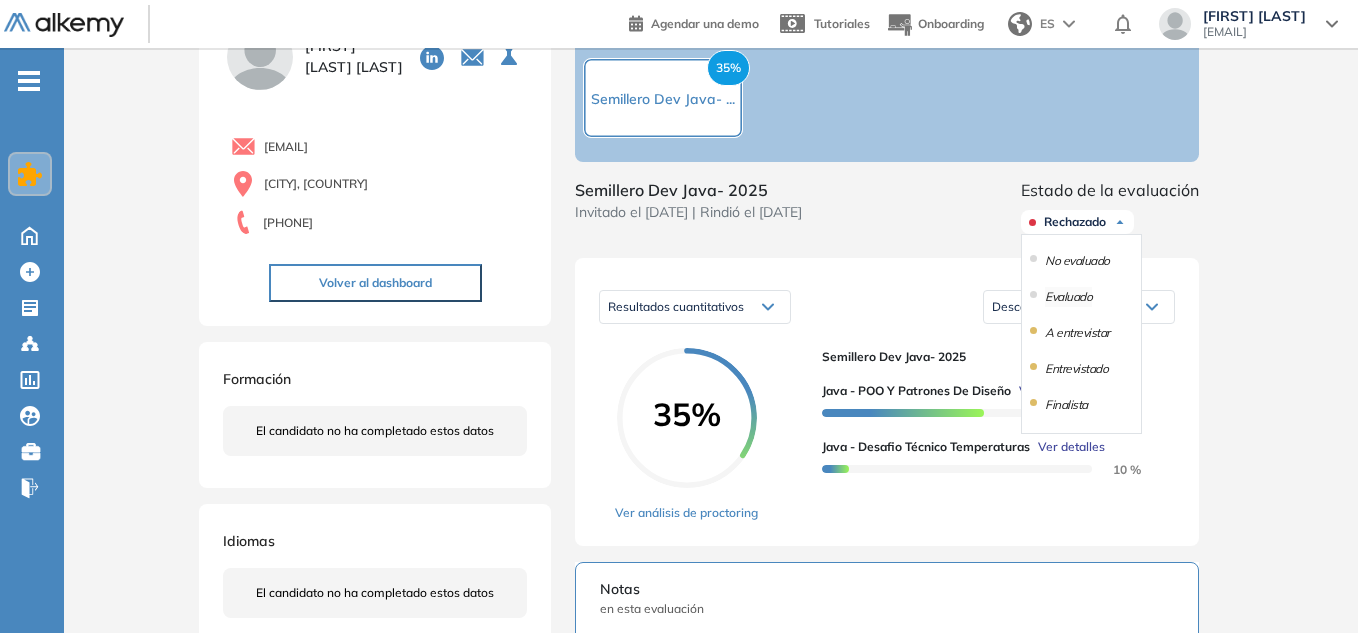 click on "Evaluado" at bounding box center (1068, 297) 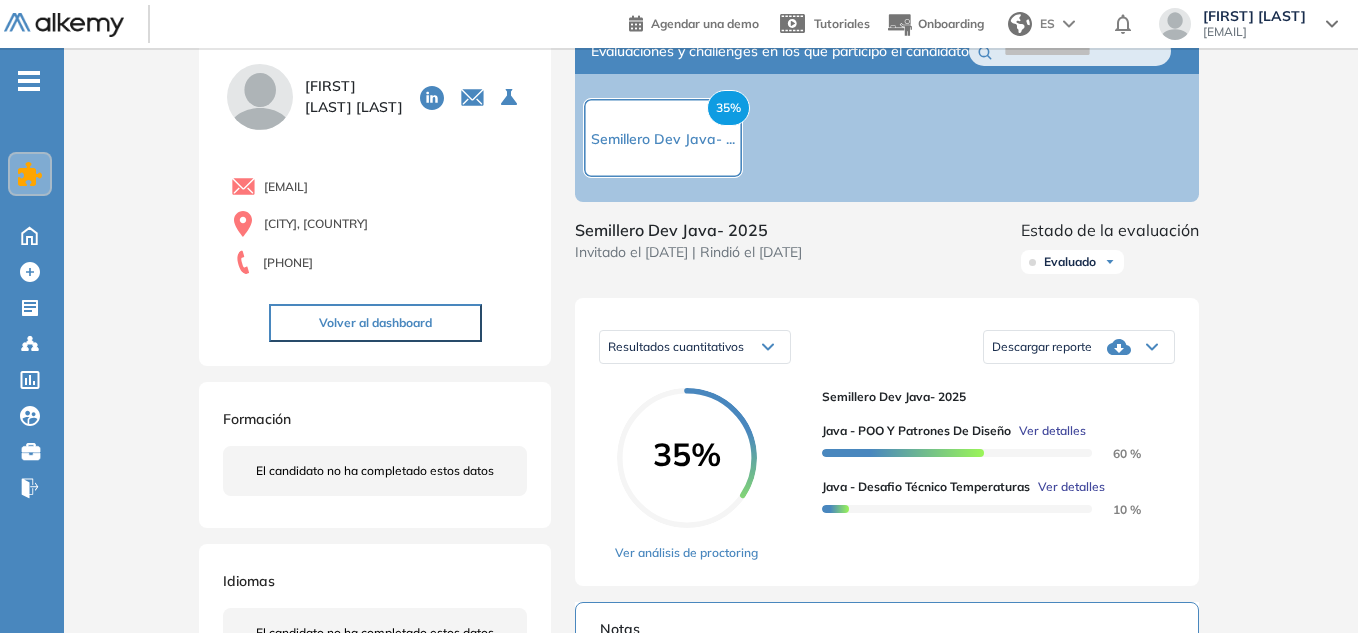 scroll, scrollTop: 0, scrollLeft: 0, axis: both 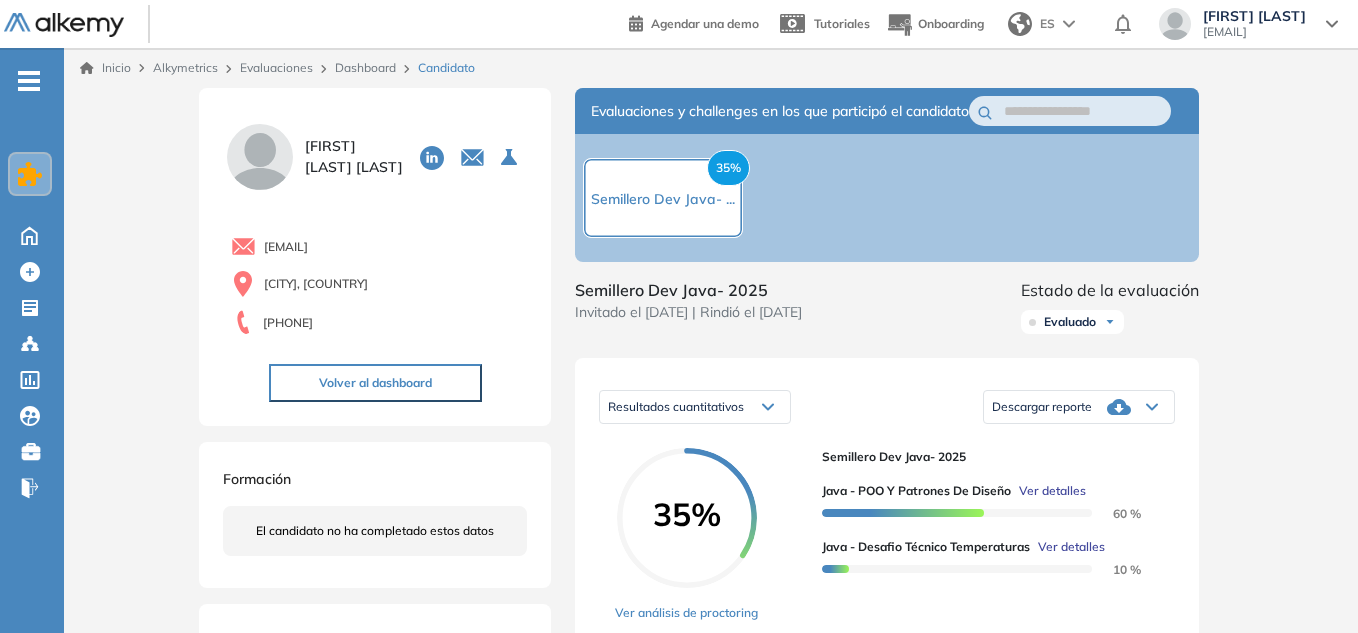 click on "Dashboard" at bounding box center [365, 67] 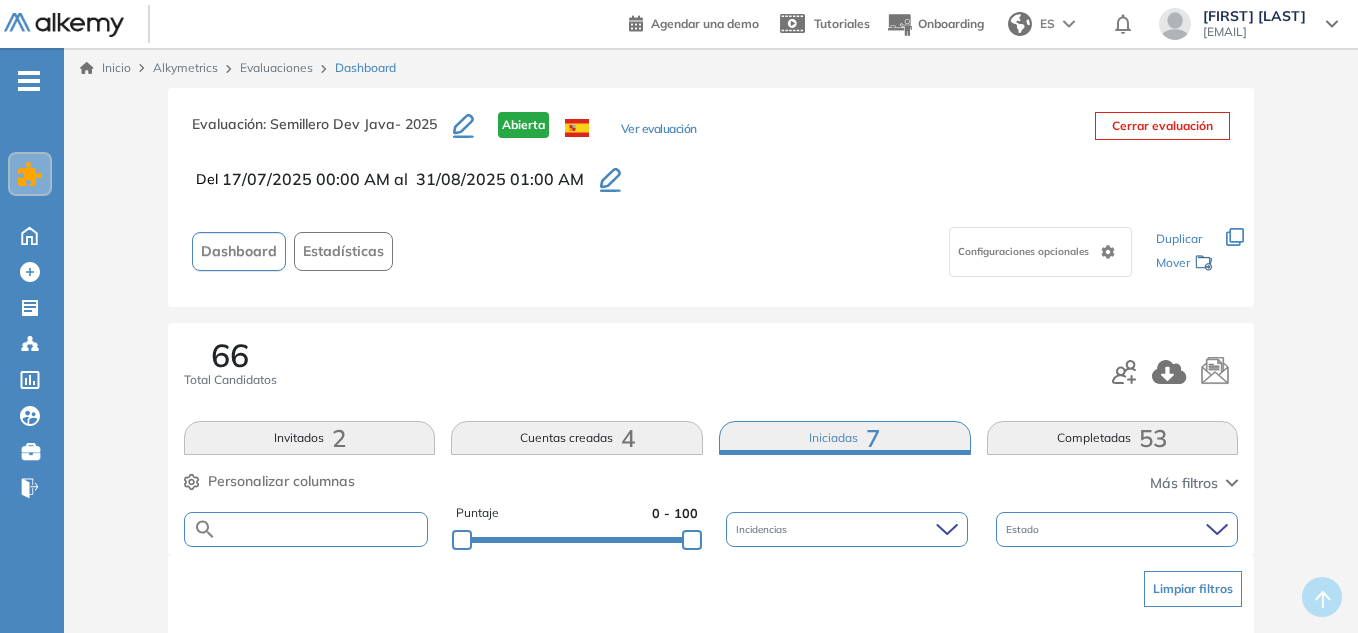 click at bounding box center (322, 529) 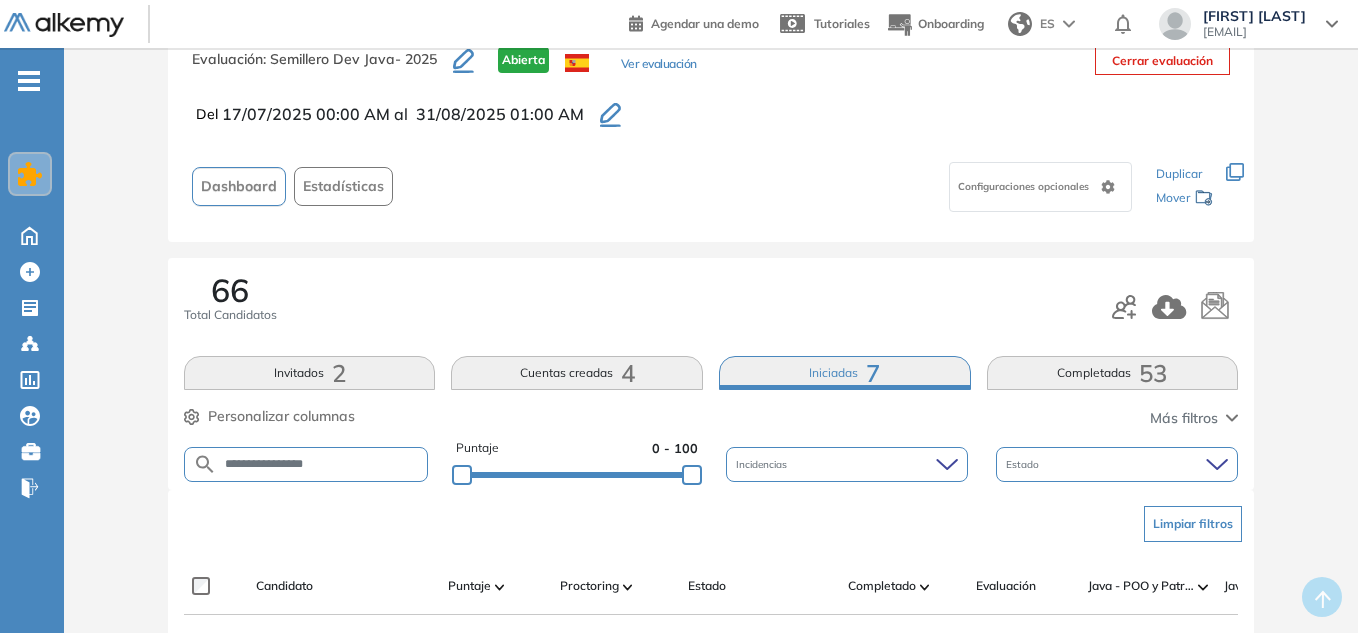 scroll, scrollTop: 100, scrollLeft: 0, axis: vertical 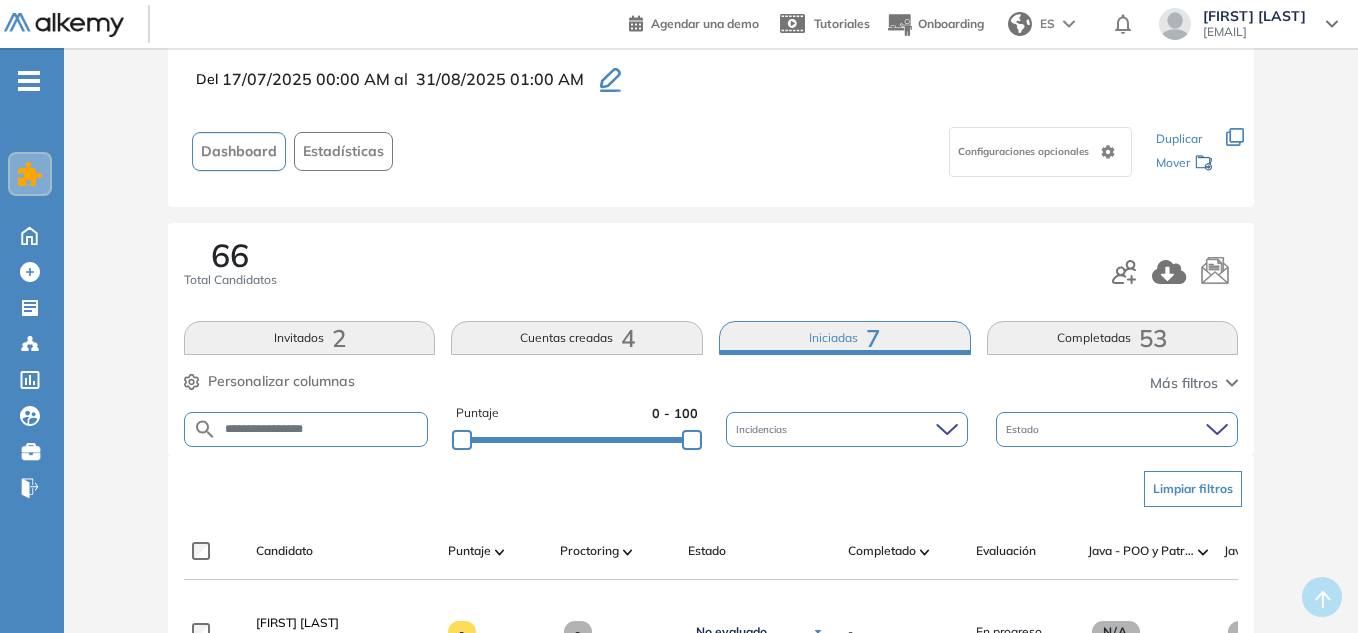 type on "**********" 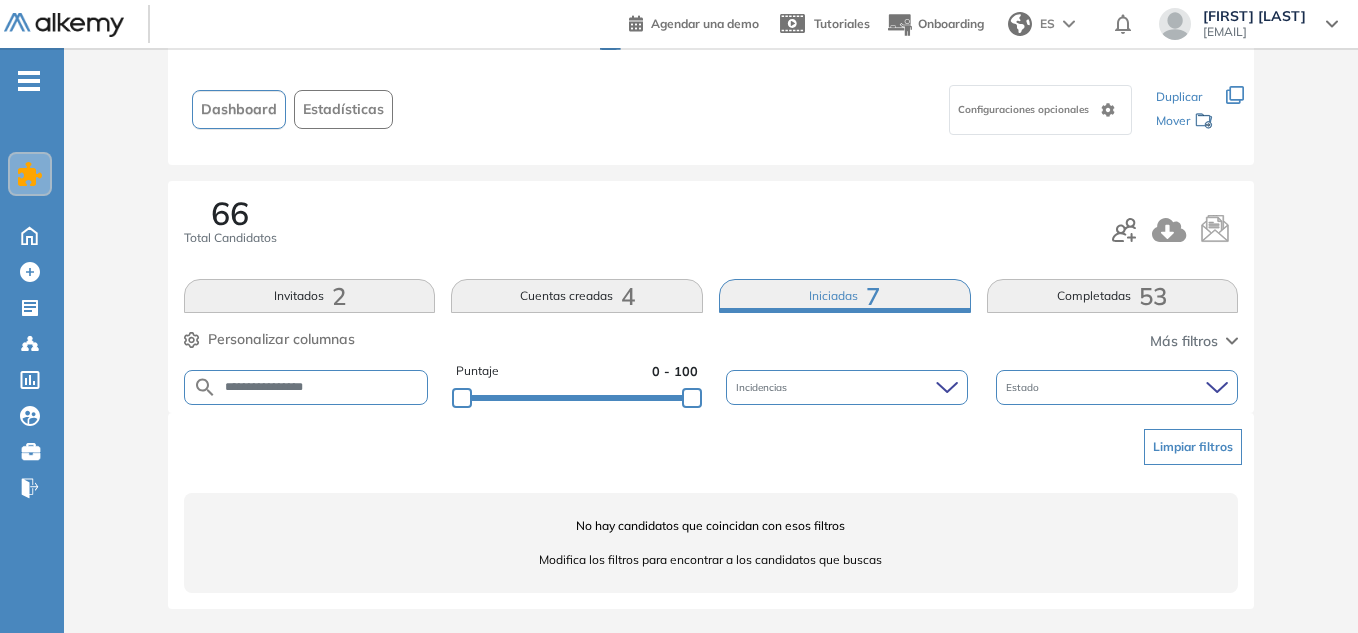 scroll, scrollTop: 42, scrollLeft: 0, axis: vertical 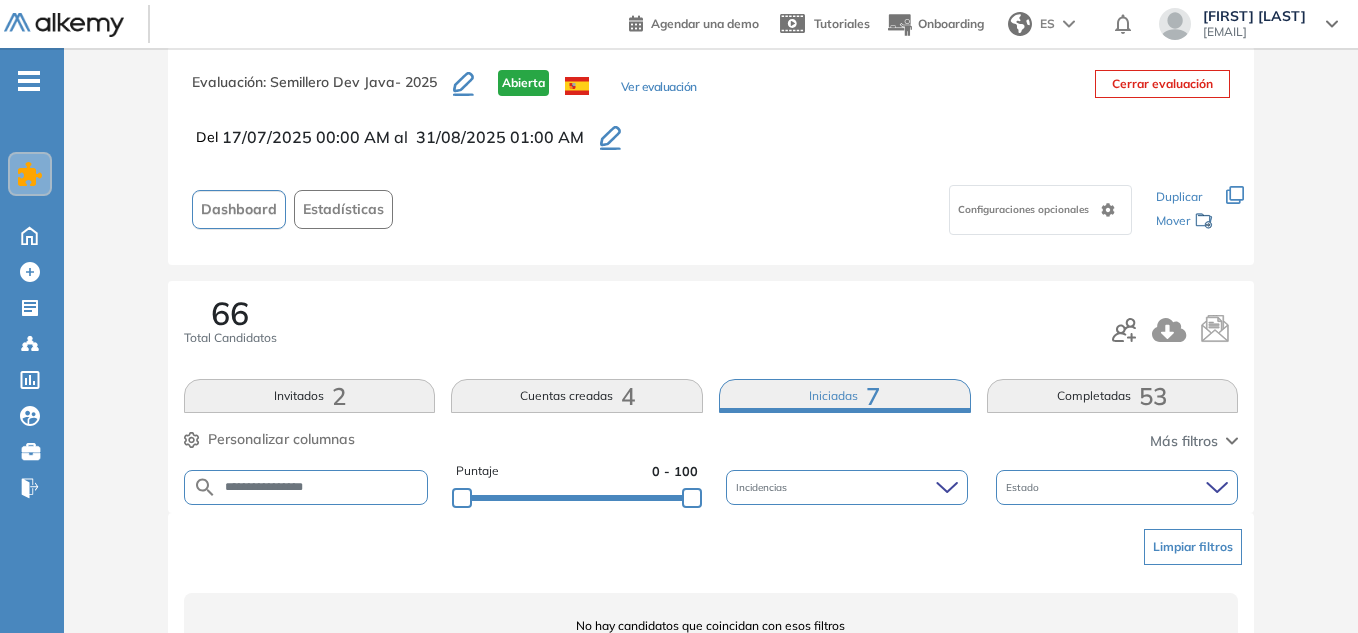 click on "Completadas 53" at bounding box center [1113, 396] 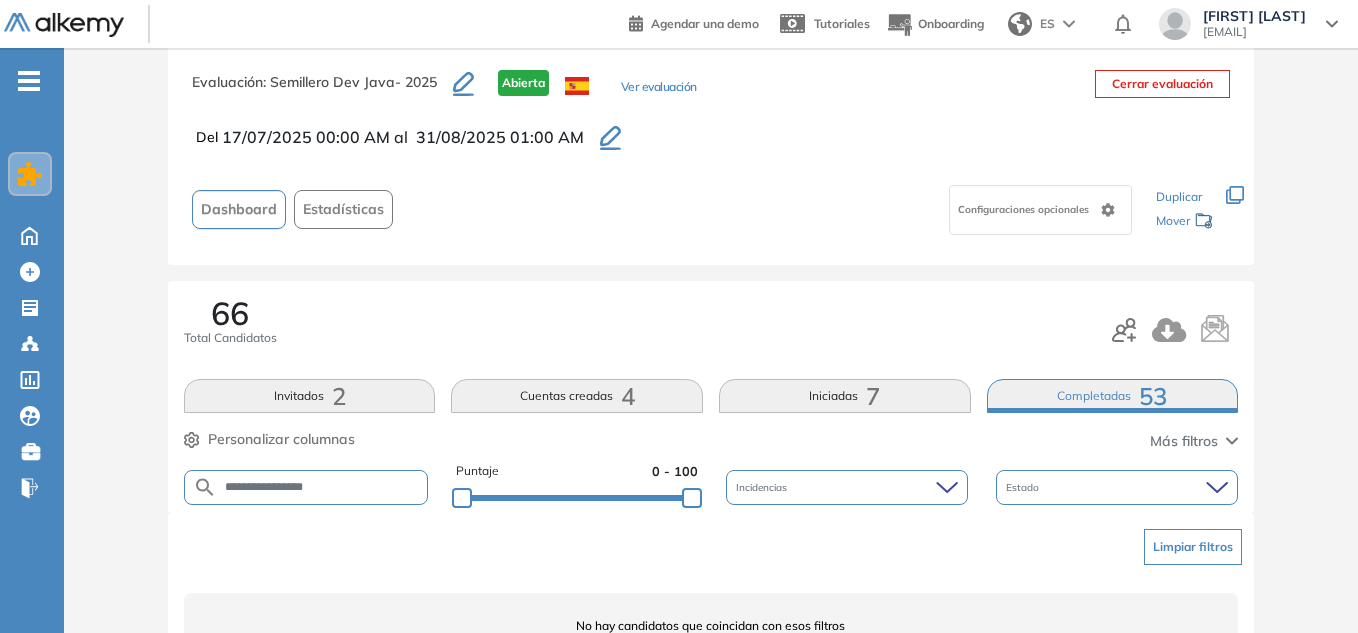 click on "**********" at bounding box center (322, 487) 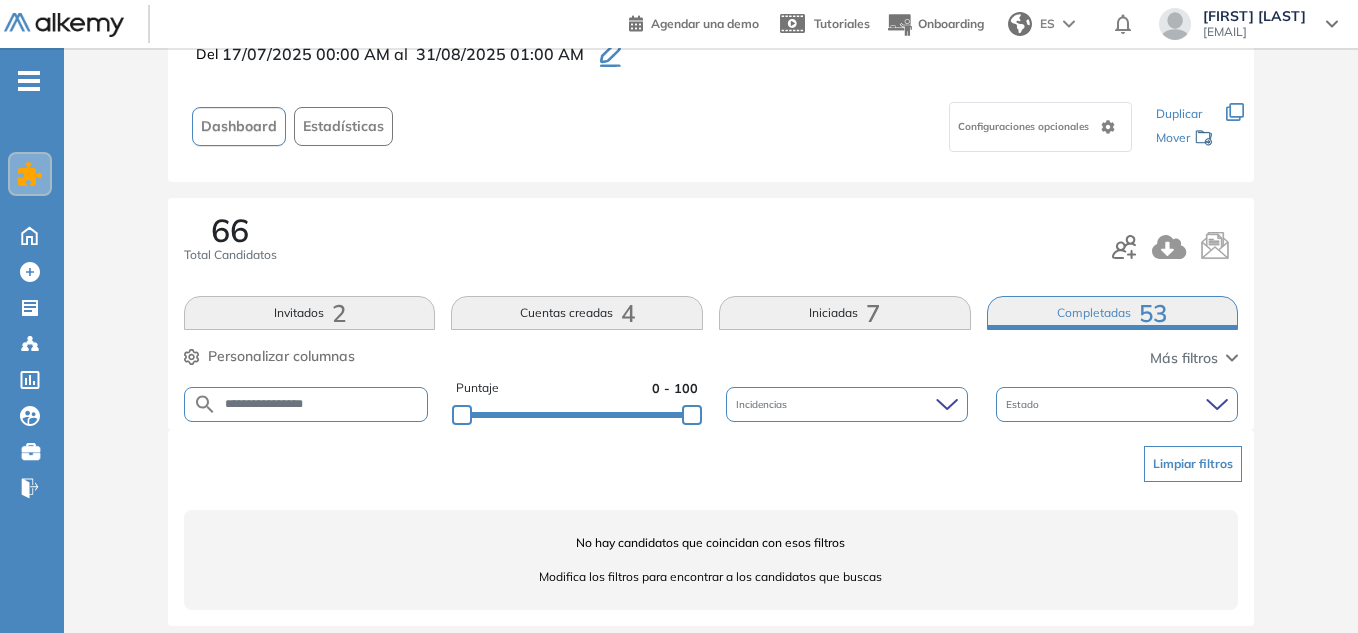scroll, scrollTop: 142, scrollLeft: 0, axis: vertical 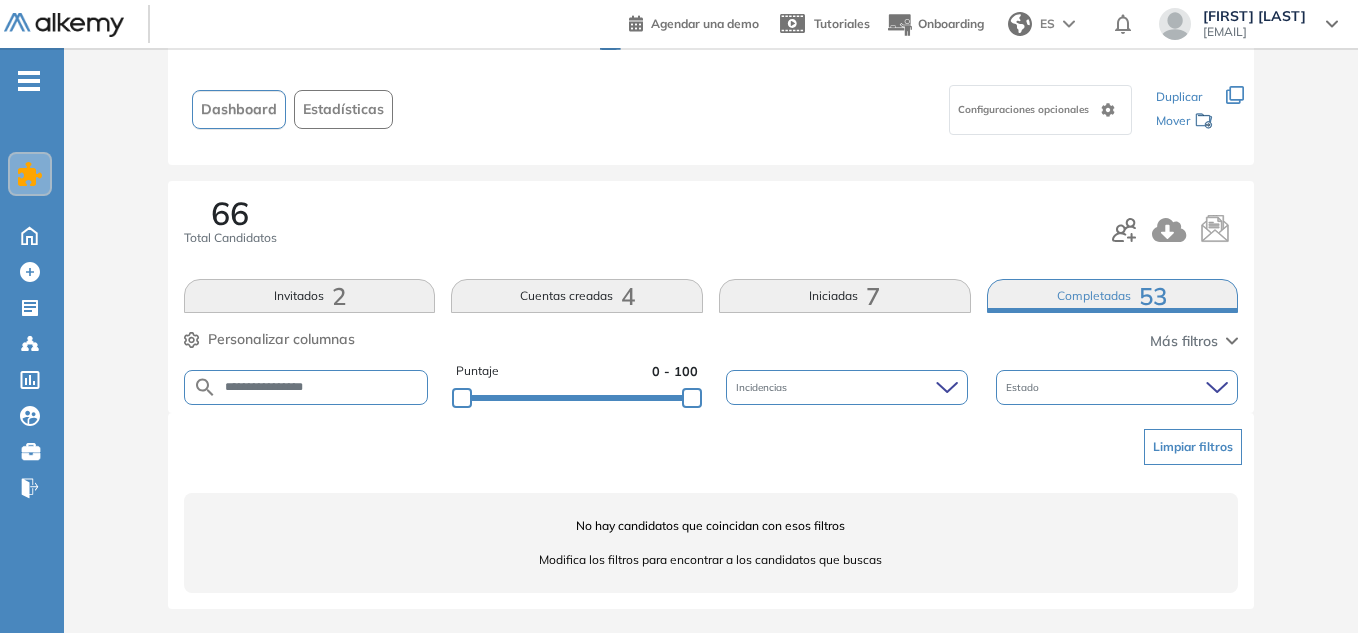 click on "Incidencias" at bounding box center [847, 387] 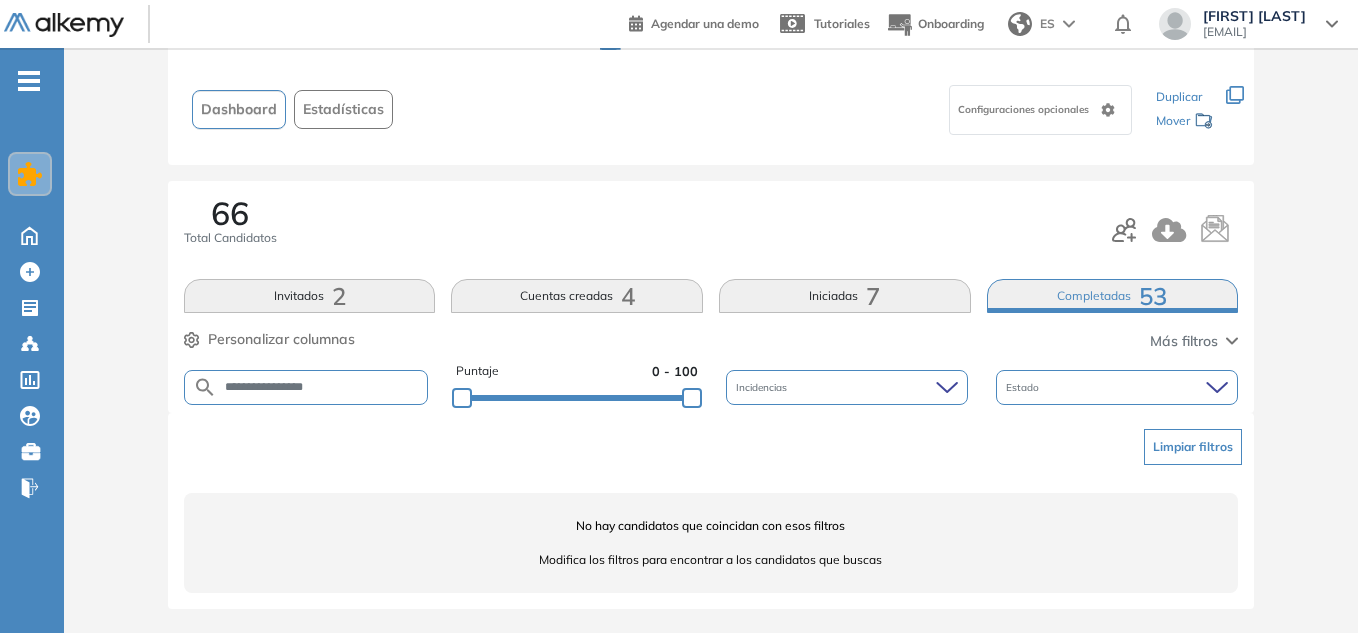 click on "Estado" at bounding box center [1117, 387] 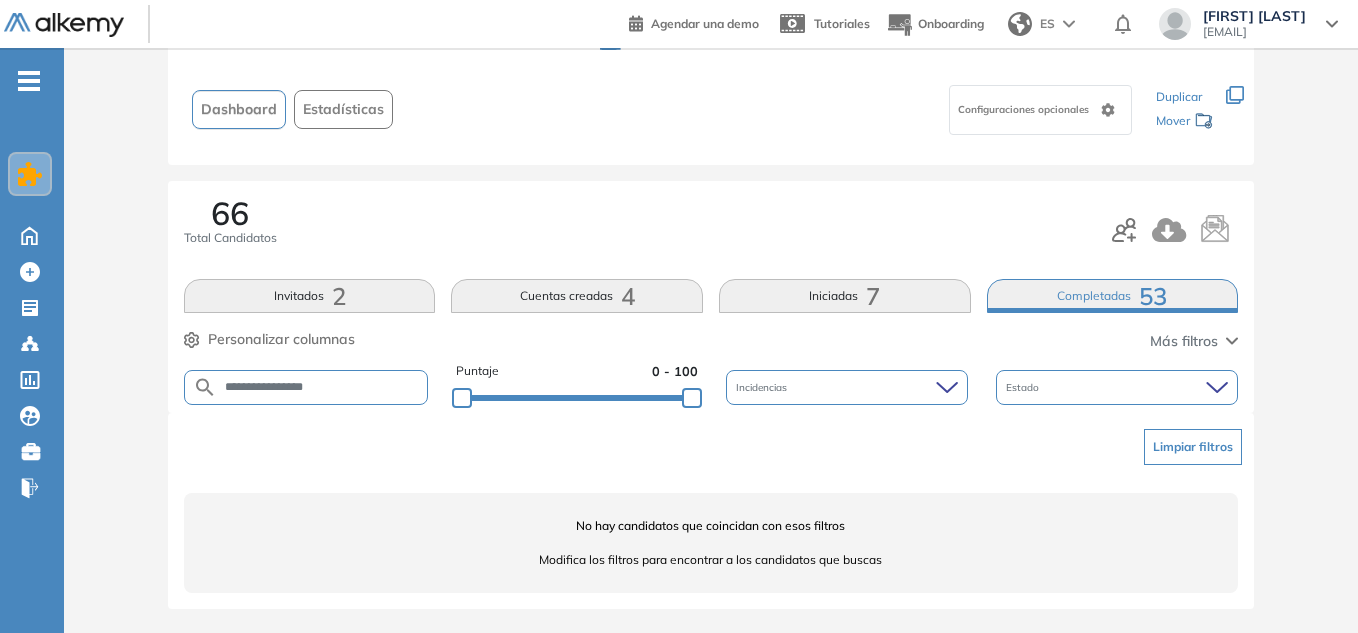 click on "2" at bounding box center [339, 296] 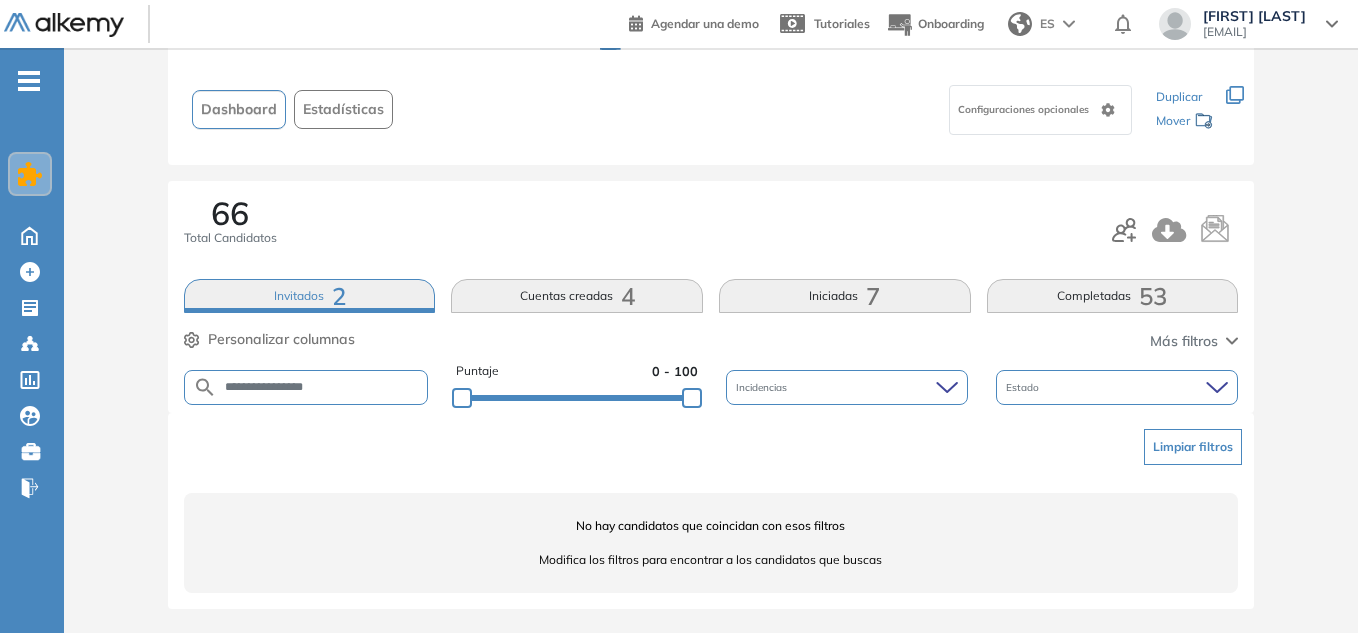 click on "66" at bounding box center [230, 213] 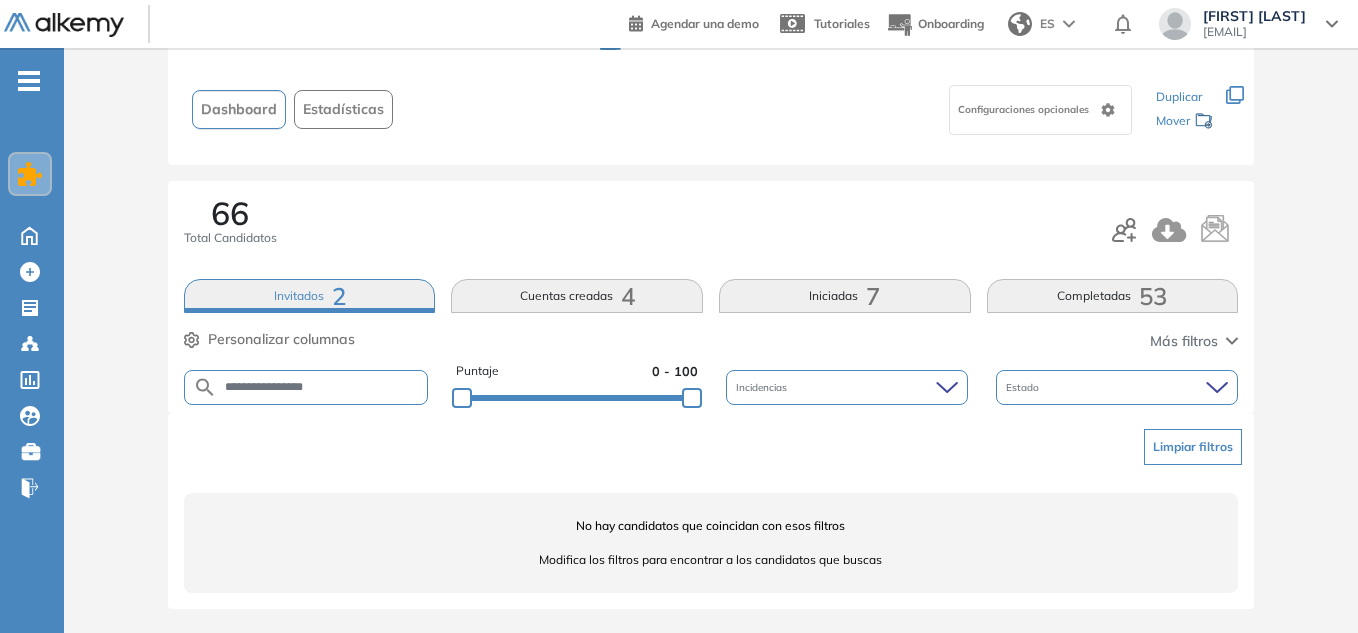 click on "Limpiar filtros" at bounding box center (1193, 447) 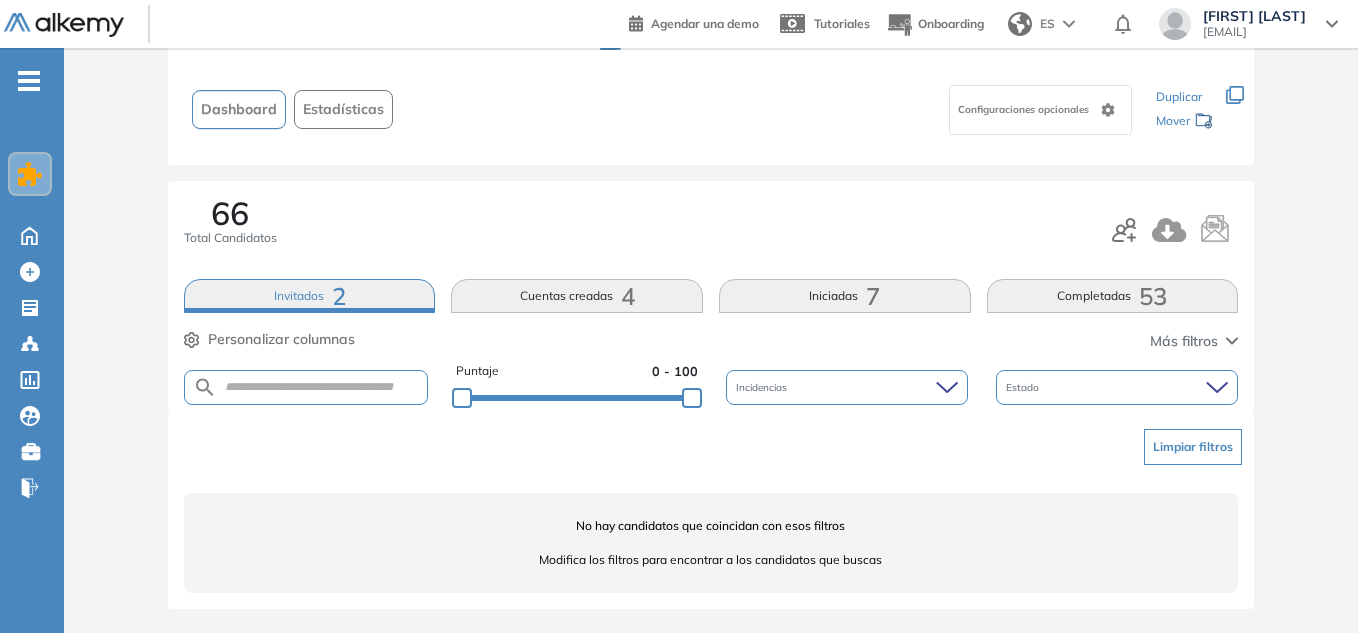 click on "Limpiar filtros" at bounding box center (1193, 447) 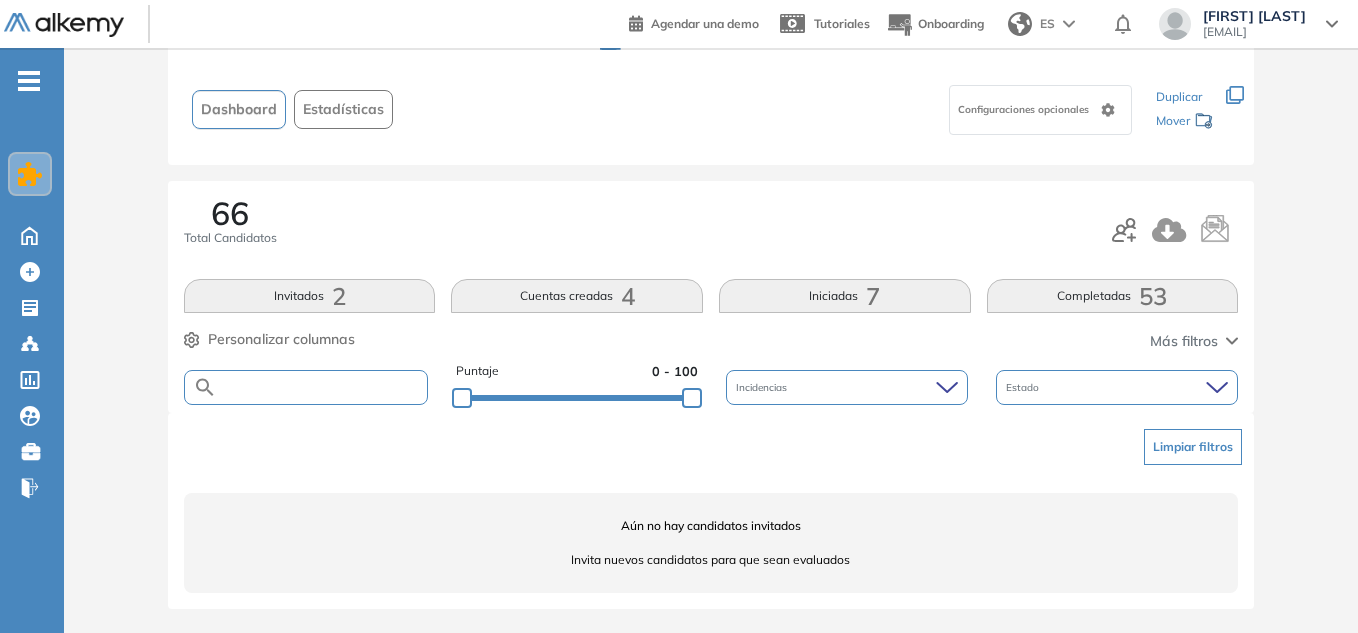 click at bounding box center [322, 387] 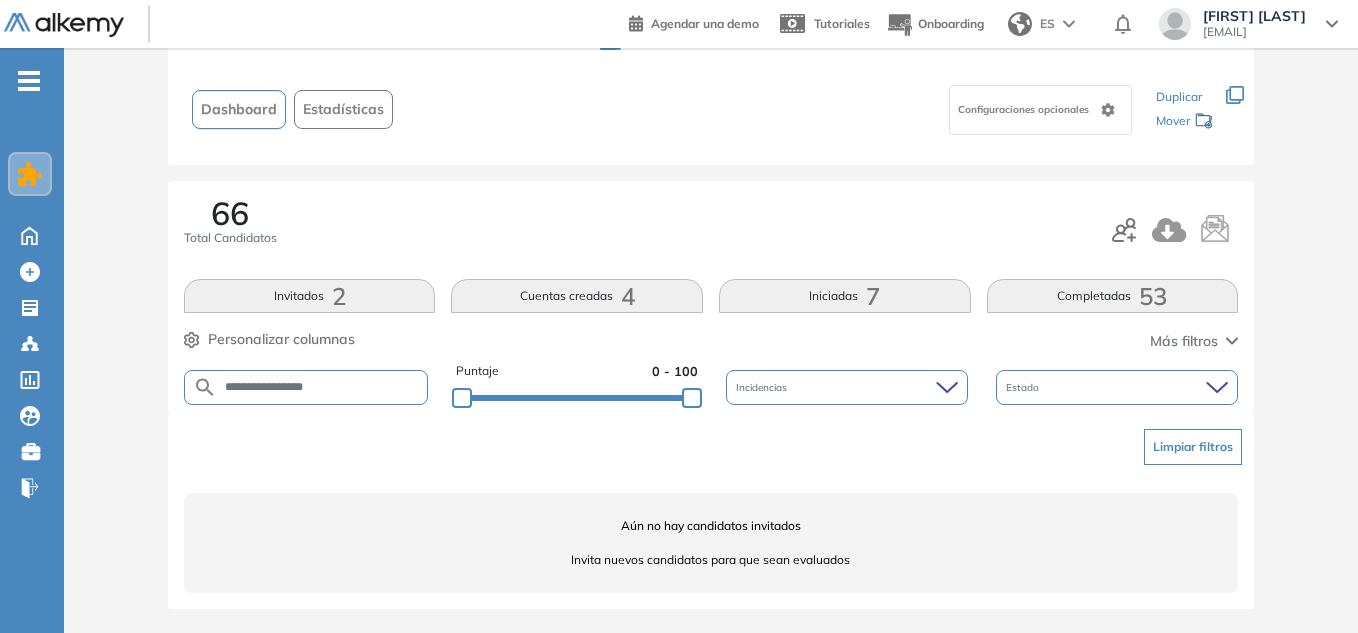 type on "**********" 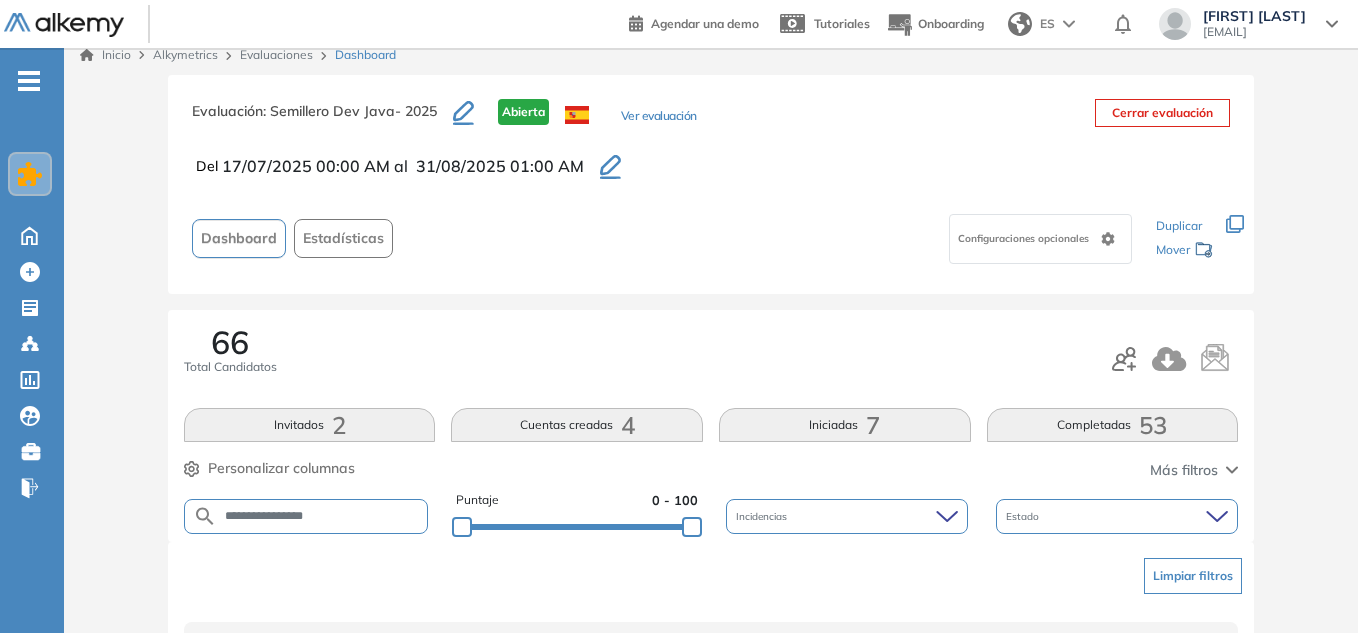 scroll, scrollTop: 0, scrollLeft: 0, axis: both 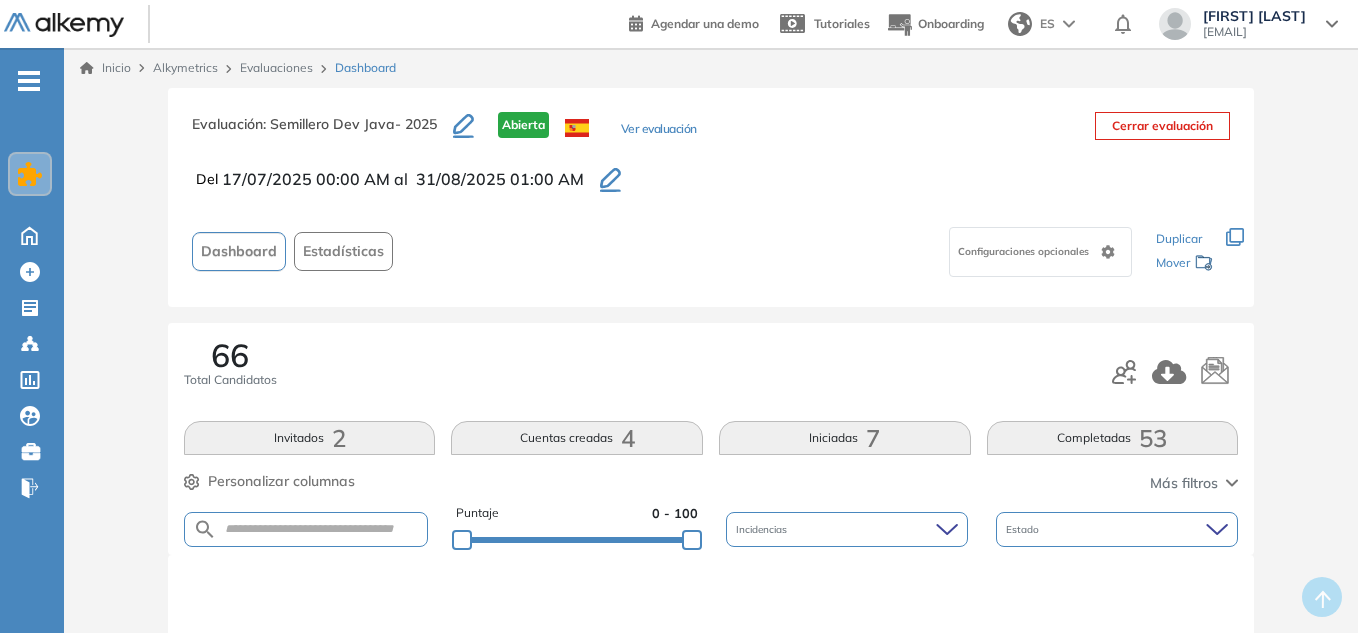 click at bounding box center (1175, 372) 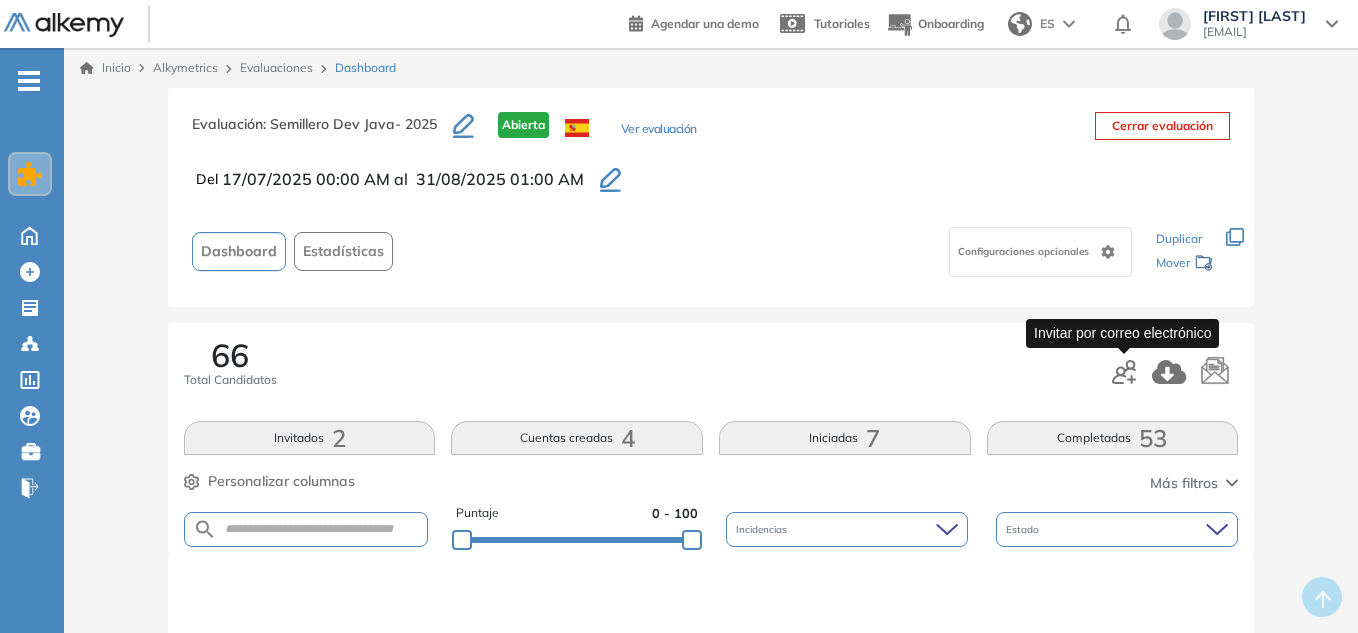 click 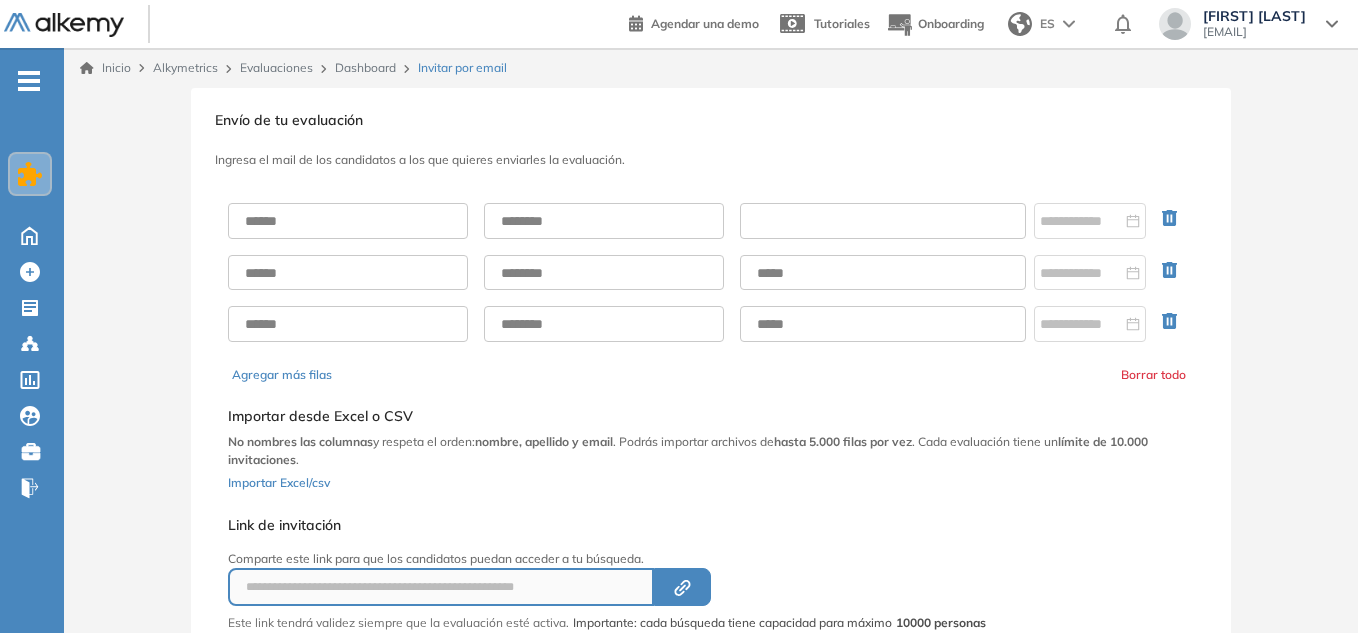 click at bounding box center (883, 221) 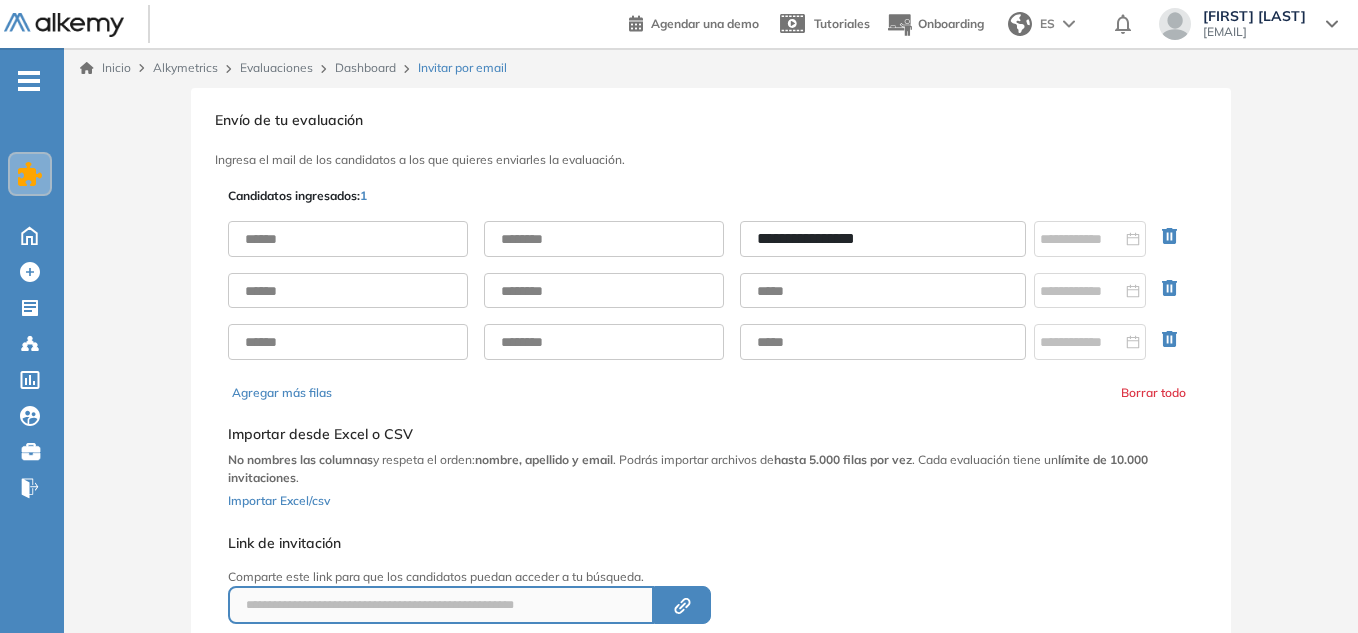 drag, startPoint x: 903, startPoint y: 241, endPoint x: 930, endPoint y: 260, distance: 33.01515 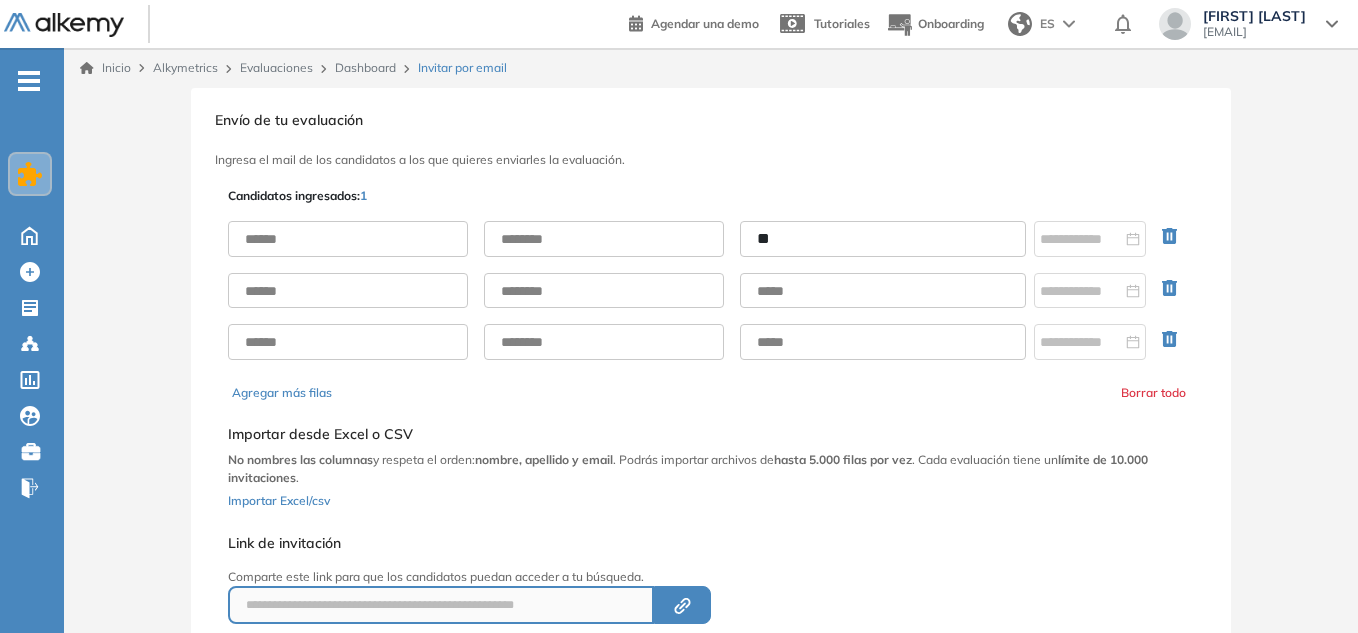 type on "*" 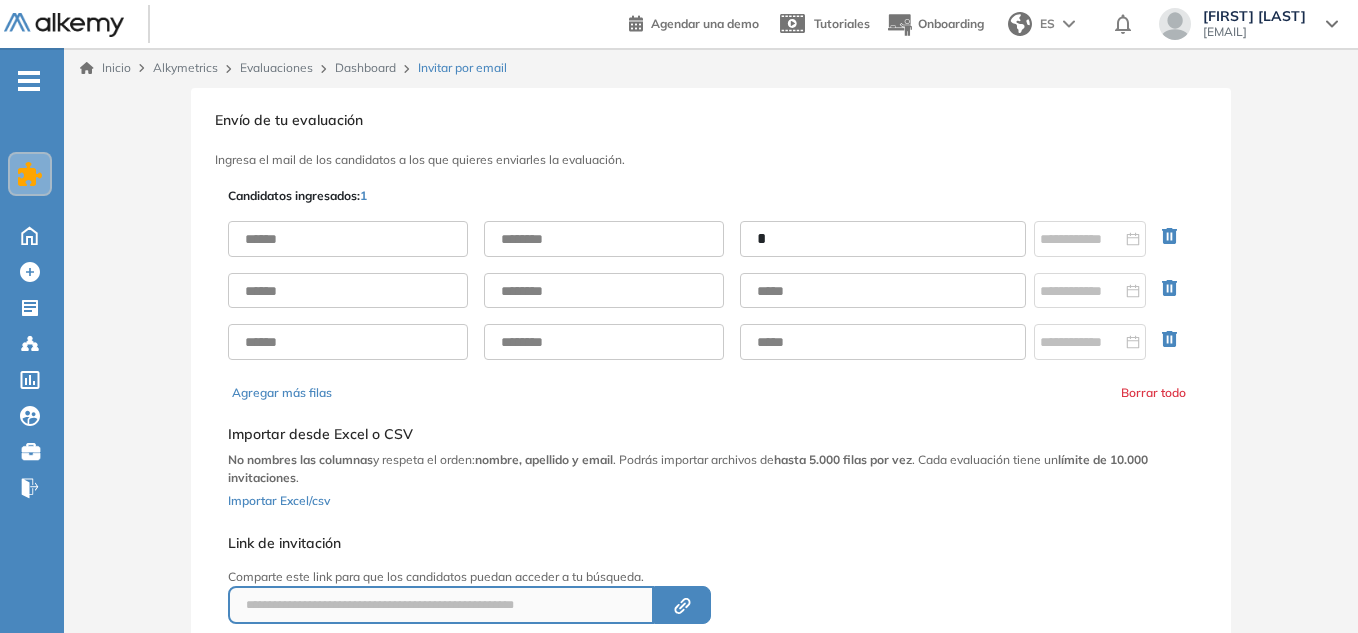 type 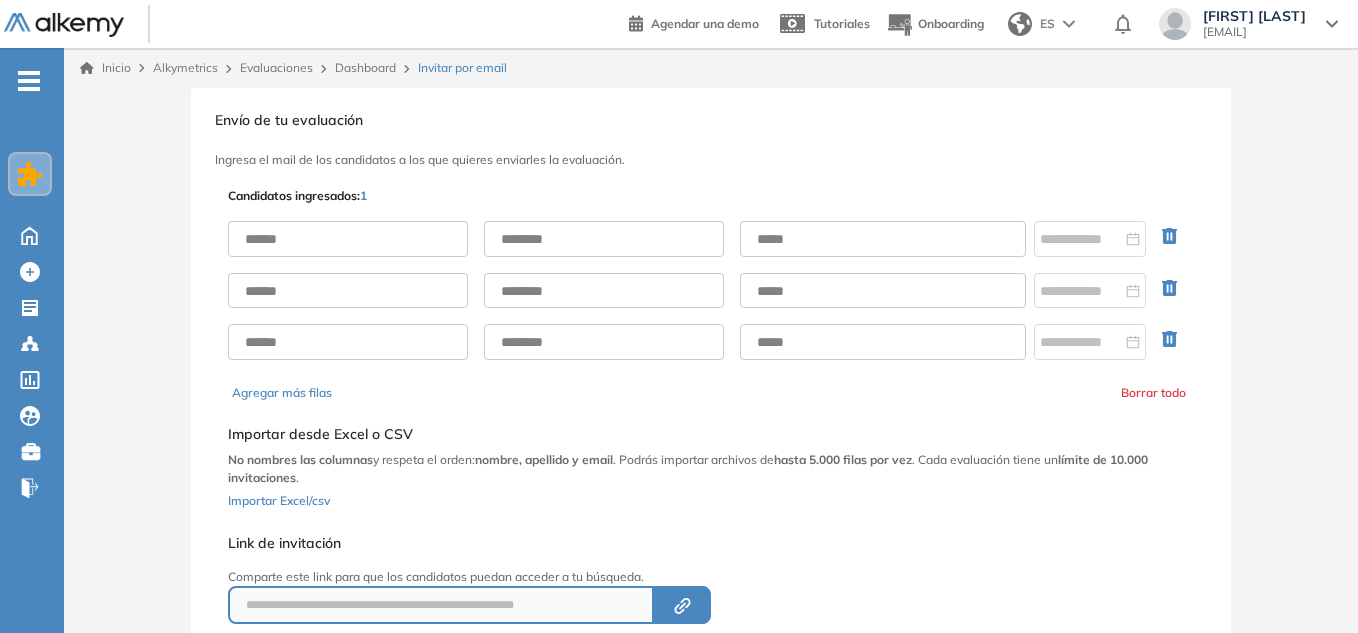 click on "Dashboard" at bounding box center [368, 68] 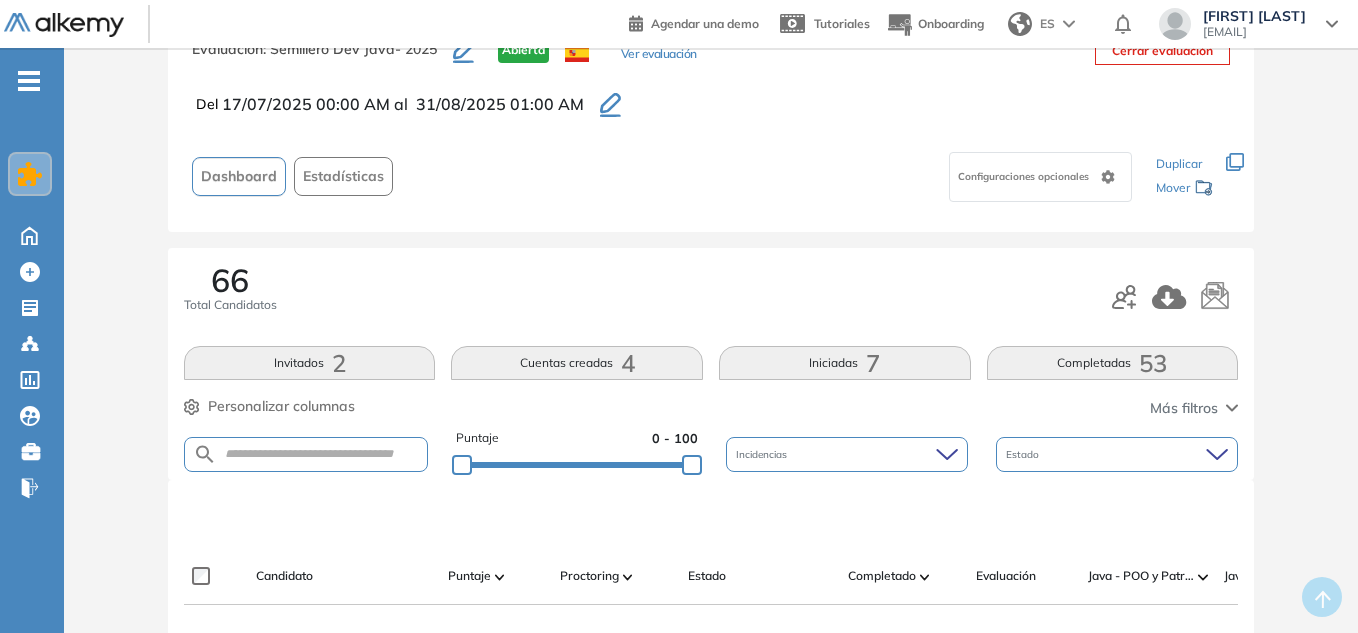 scroll, scrollTop: 200, scrollLeft: 0, axis: vertical 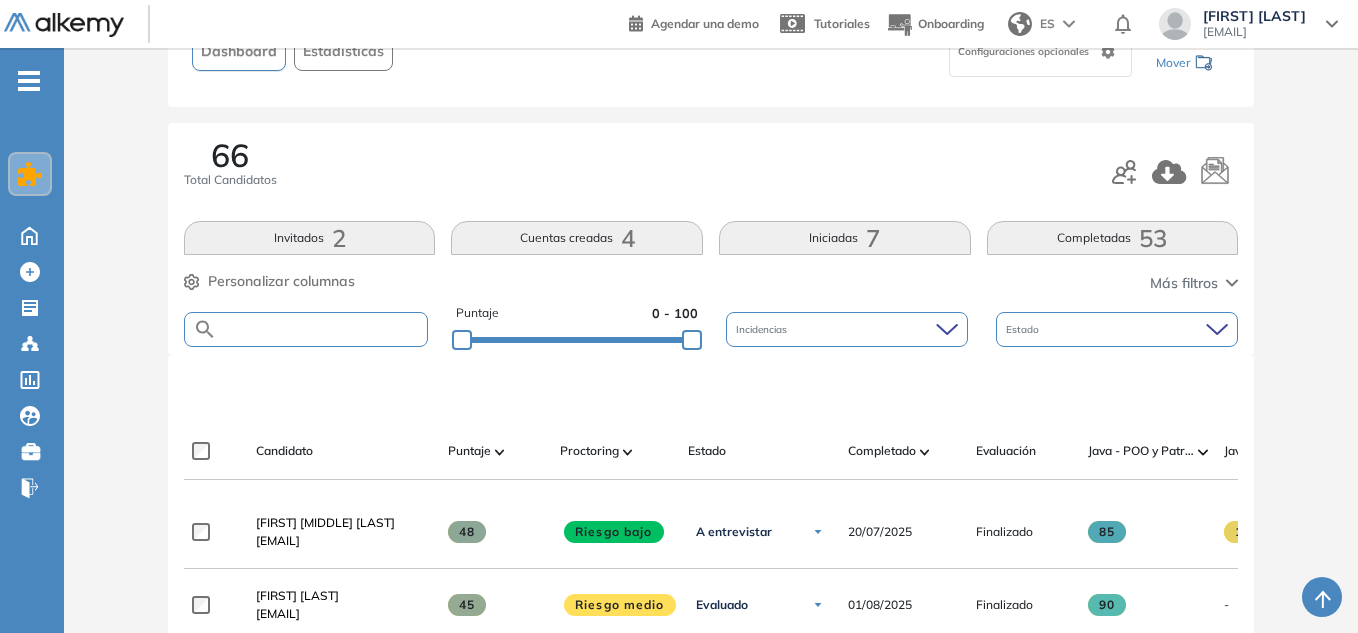 click at bounding box center (322, 329) 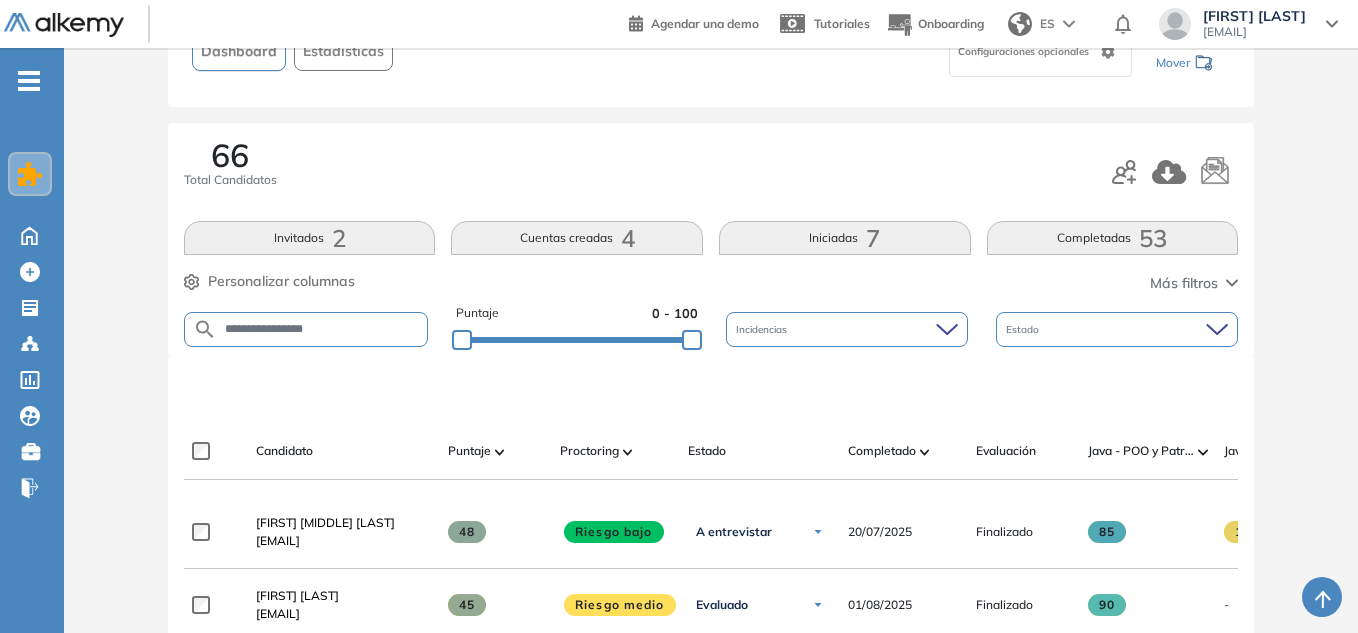 type on "**********" 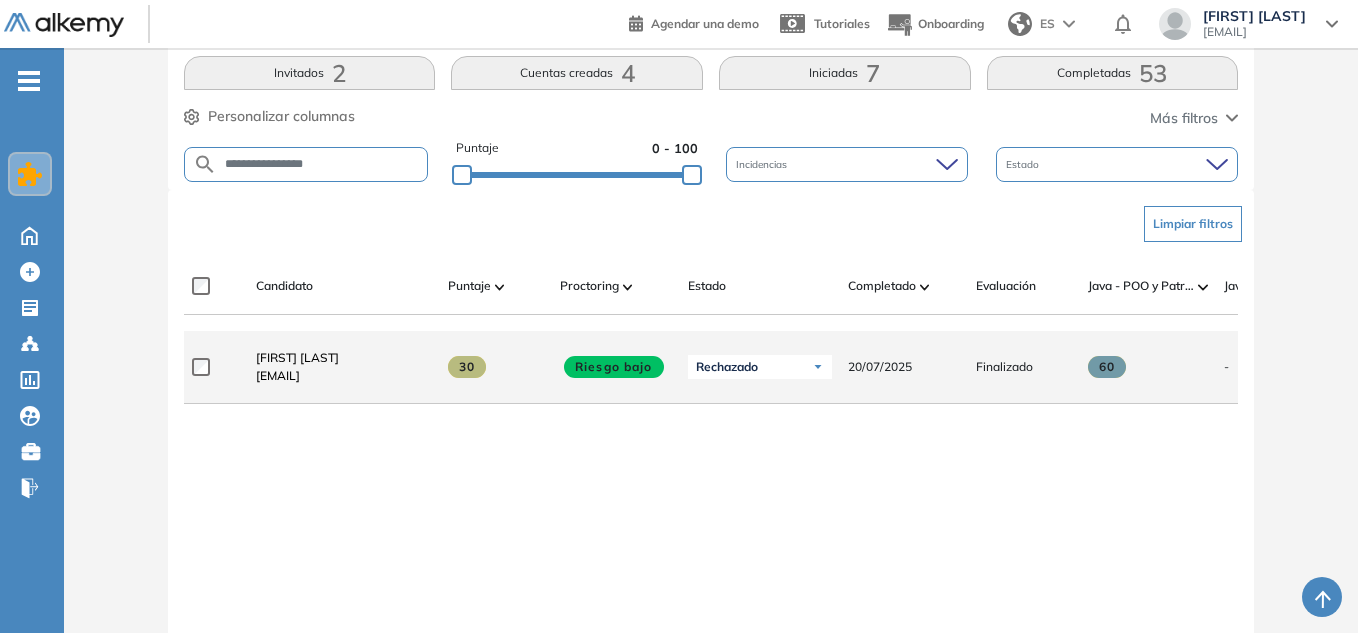 scroll, scrollTop: 400, scrollLeft: 0, axis: vertical 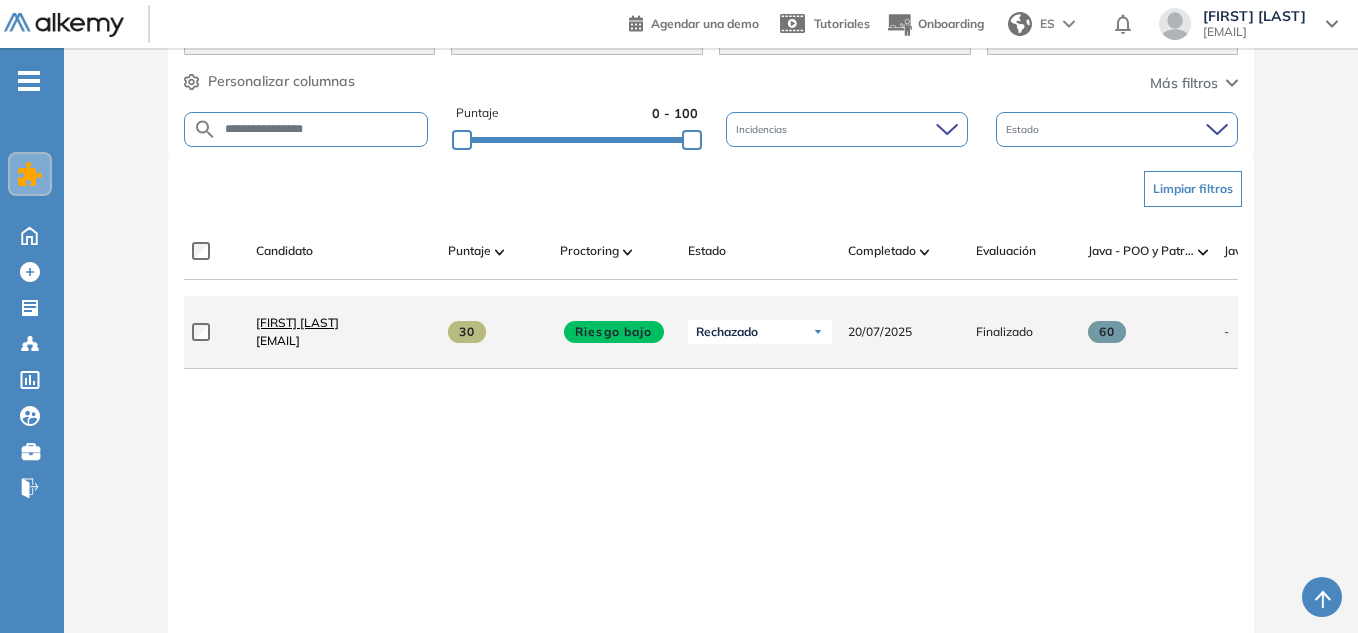 click on "Matias Kalomysky" at bounding box center [297, 322] 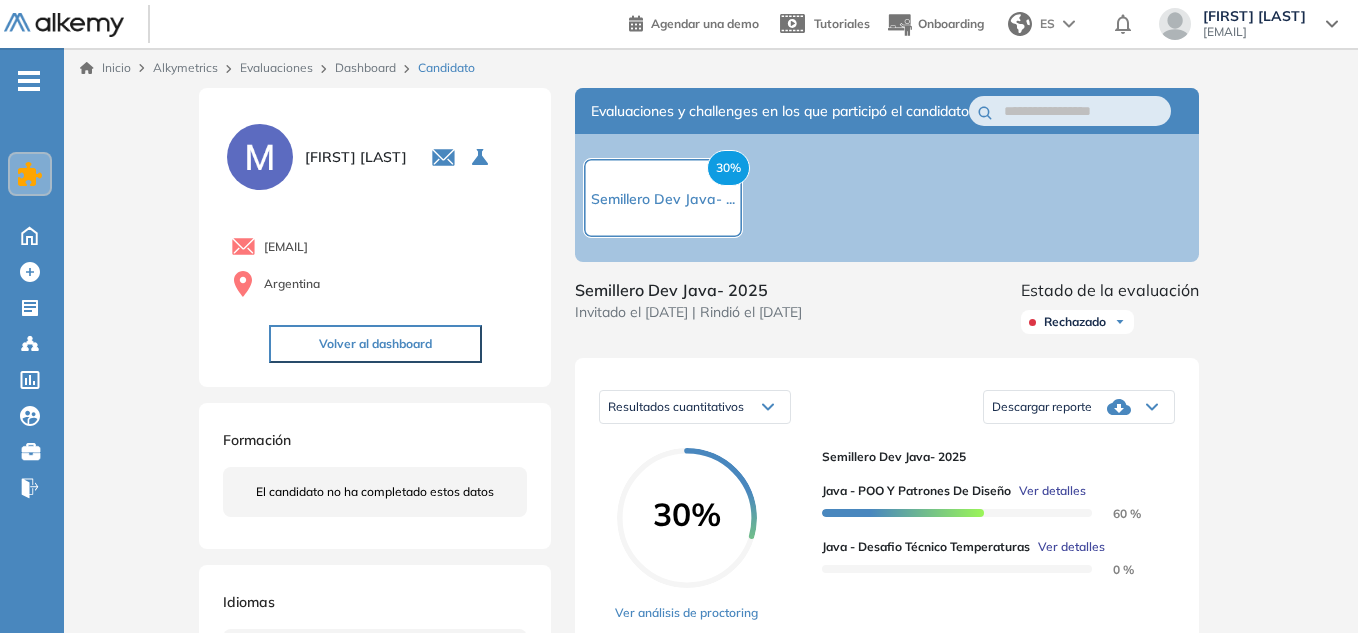 click 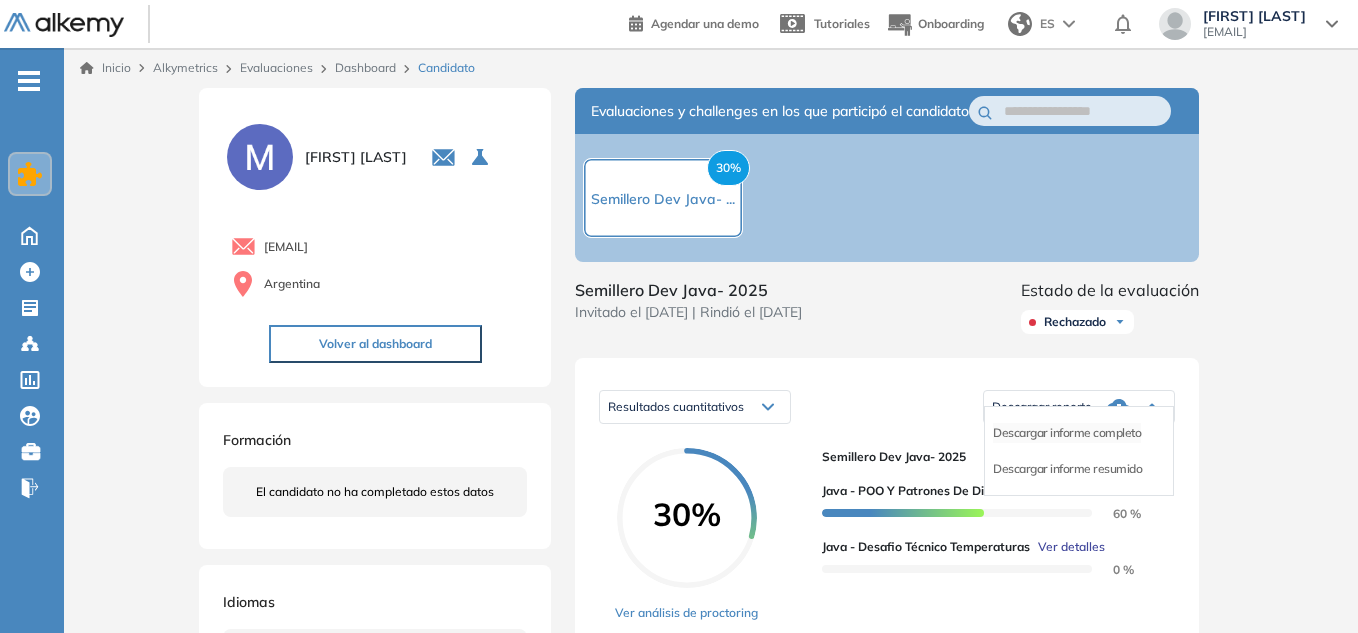 click on "Descargar informe completo" at bounding box center (1067, 433) 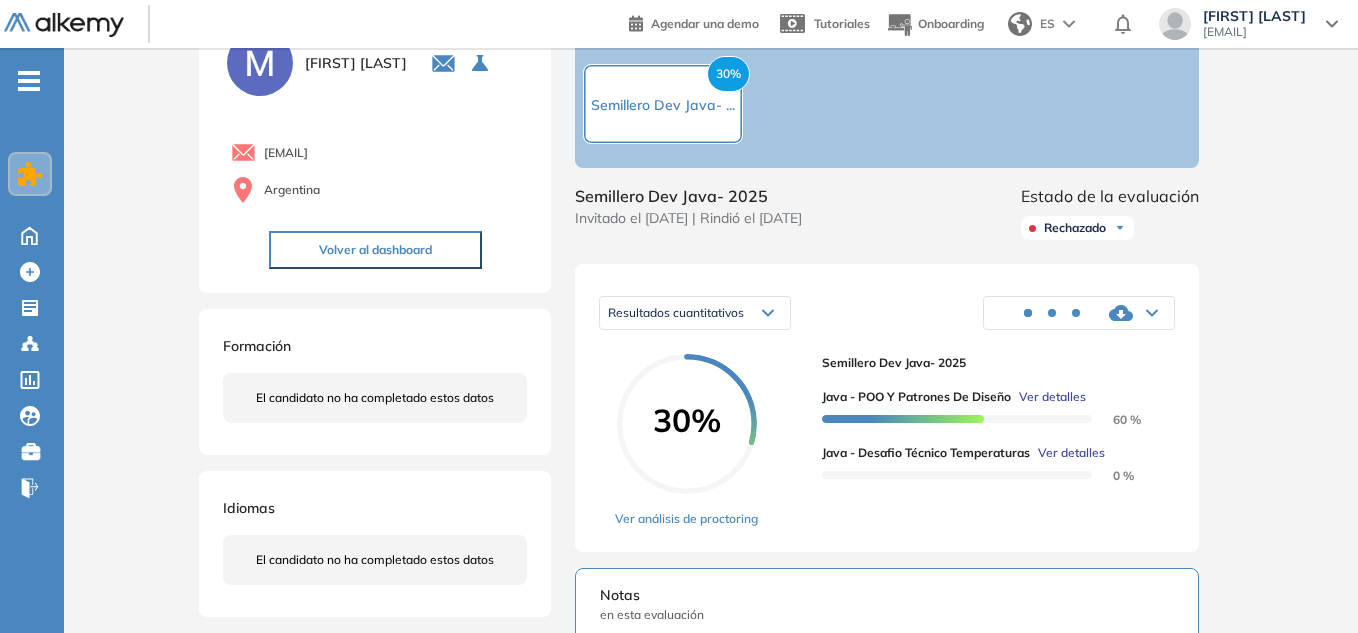 scroll, scrollTop: 200, scrollLeft: 0, axis: vertical 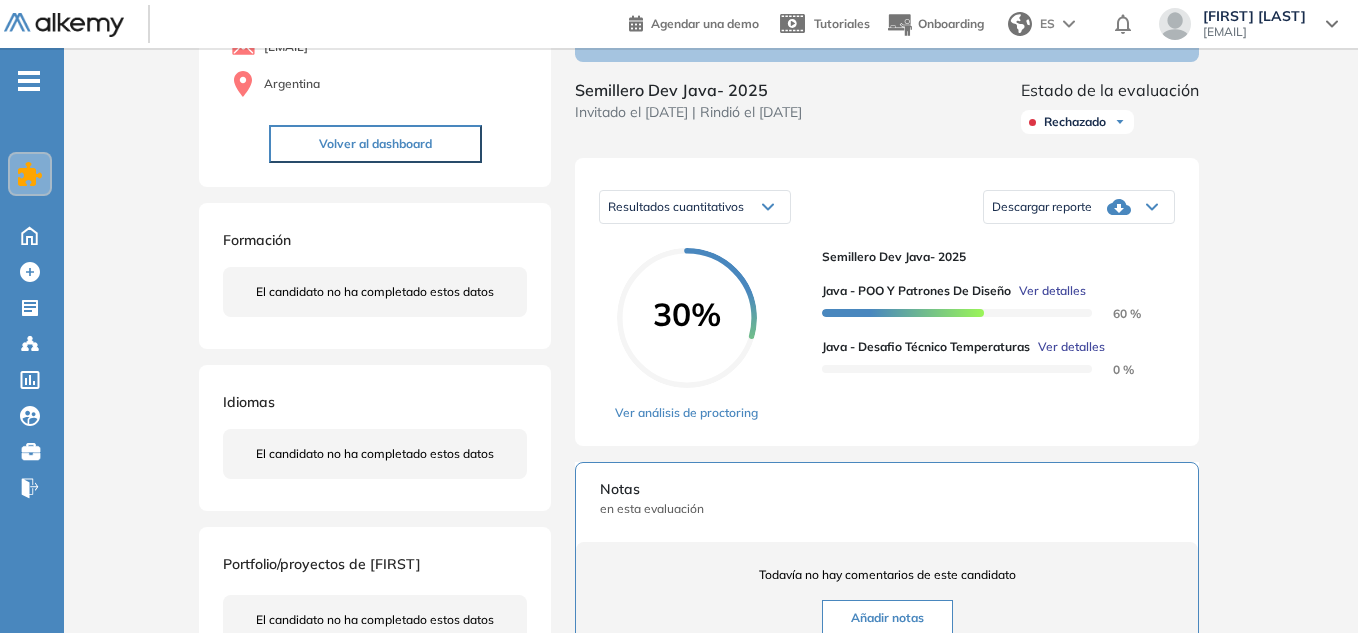 click on "Rechazado" at bounding box center (1075, 122) 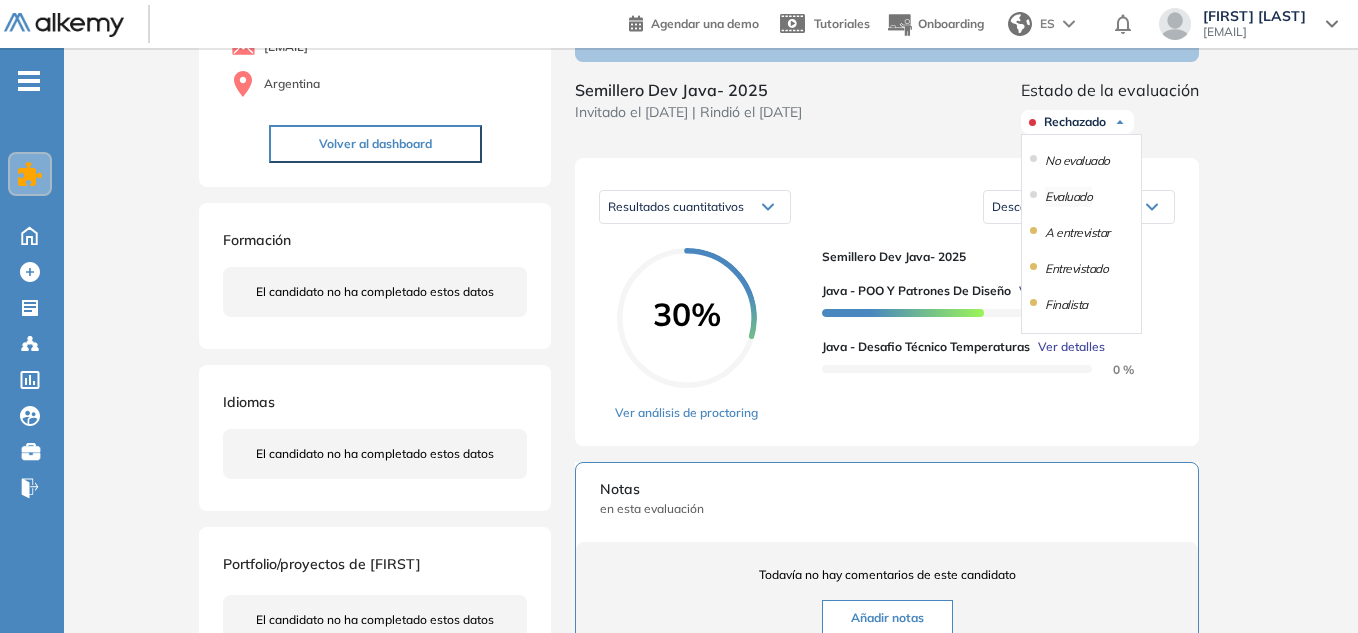 click on "Evaluado" at bounding box center [1068, 197] 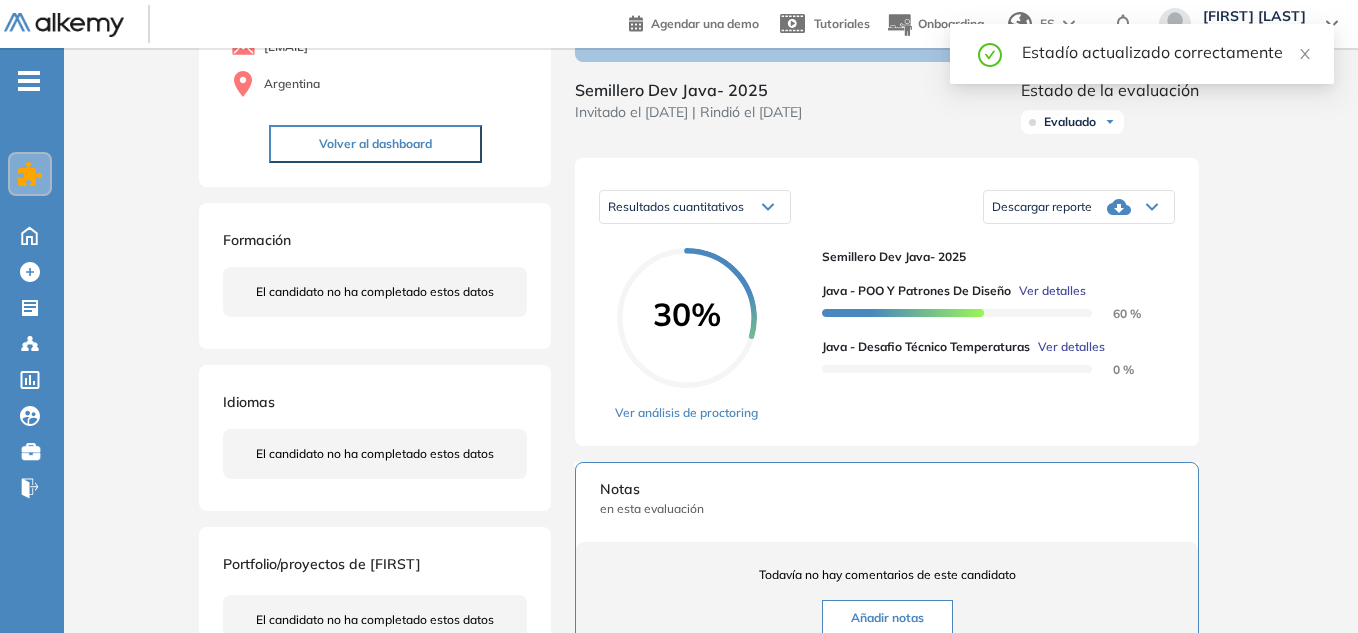 click on "Evaluado" at bounding box center (1072, 122) 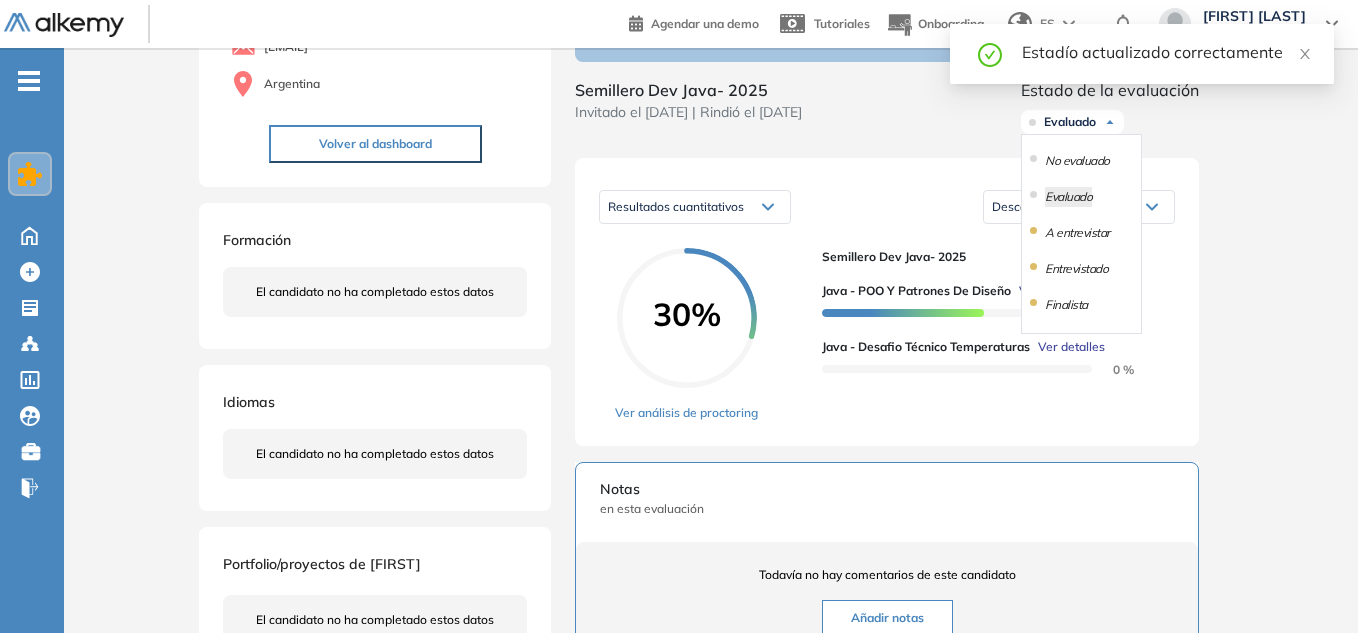 scroll, scrollTop: 100, scrollLeft: 0, axis: vertical 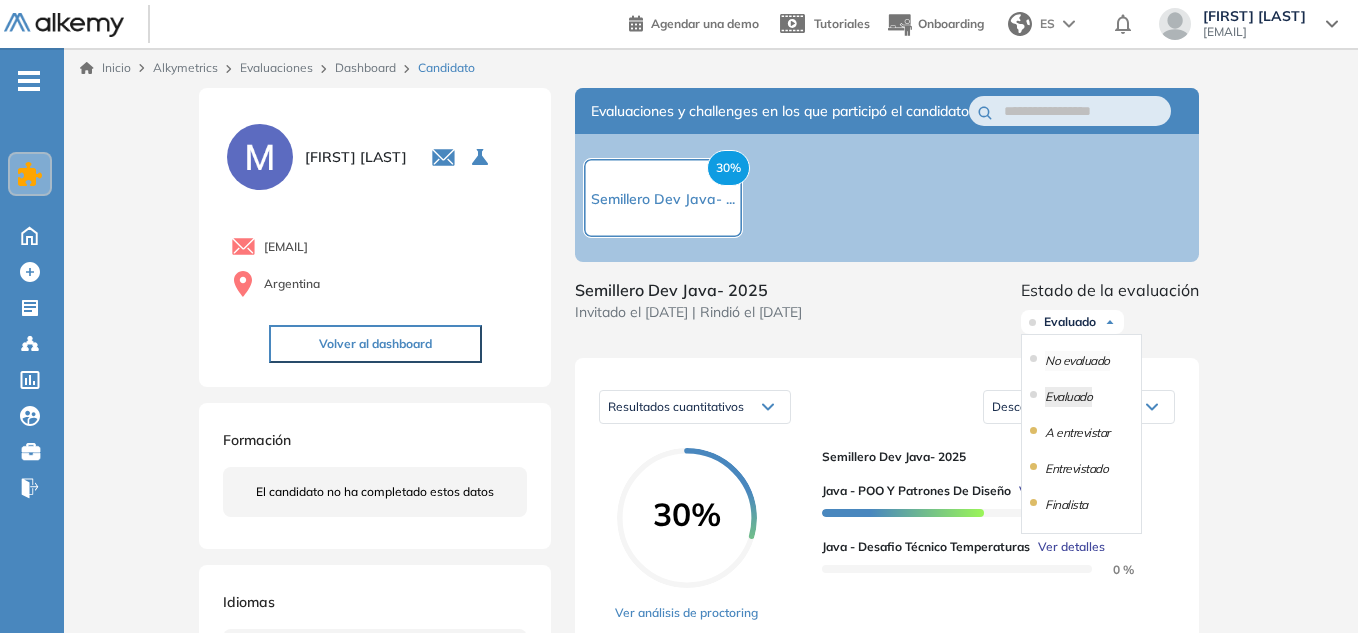 click on "No evaluado" at bounding box center (1077, 361) 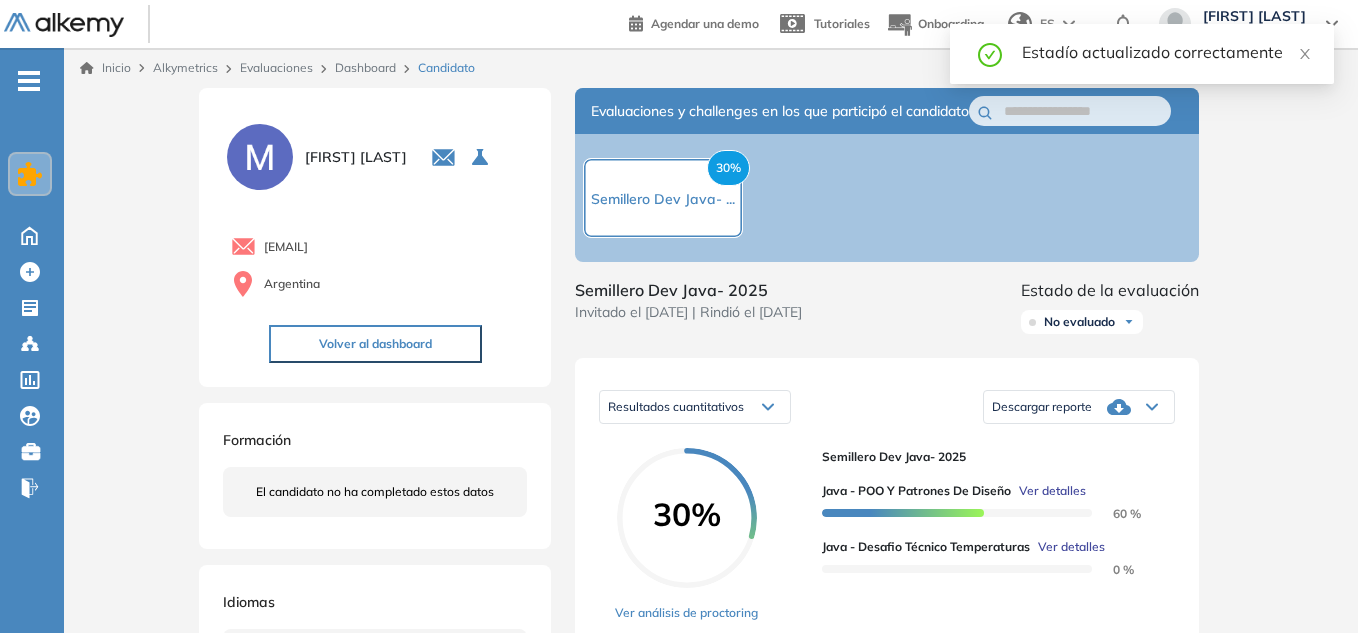 click at bounding box center [1129, 322] 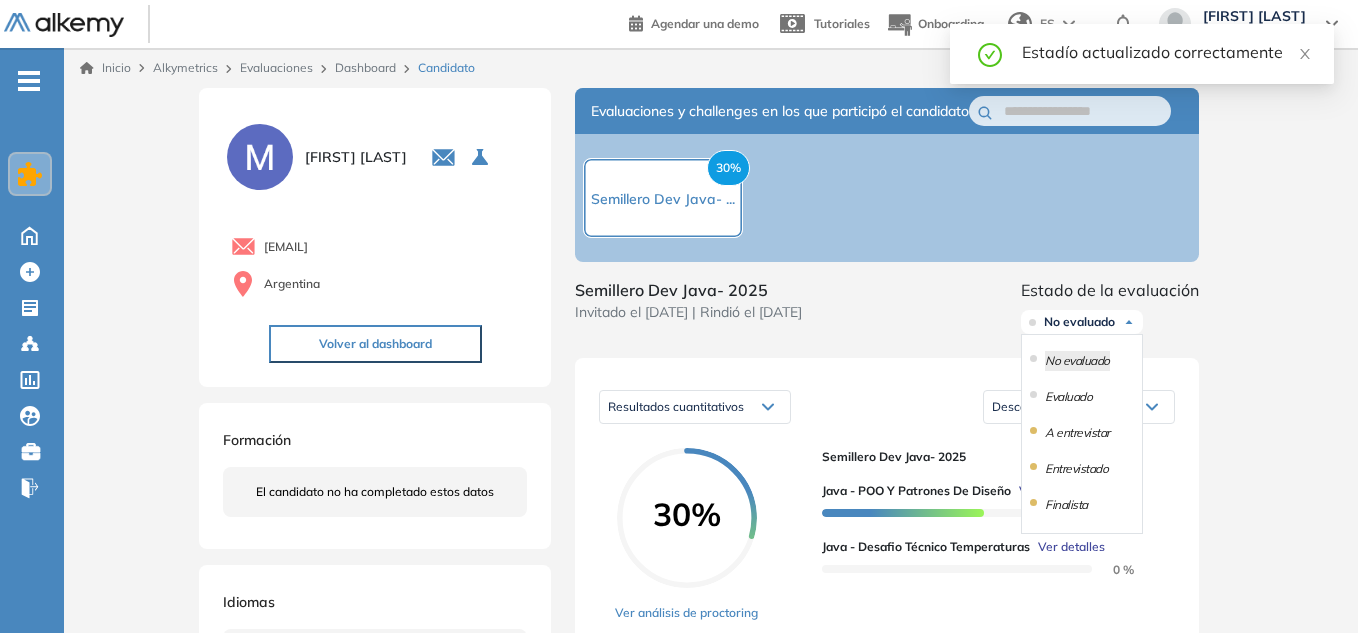 click on "Evaluado" at bounding box center (1082, 397) 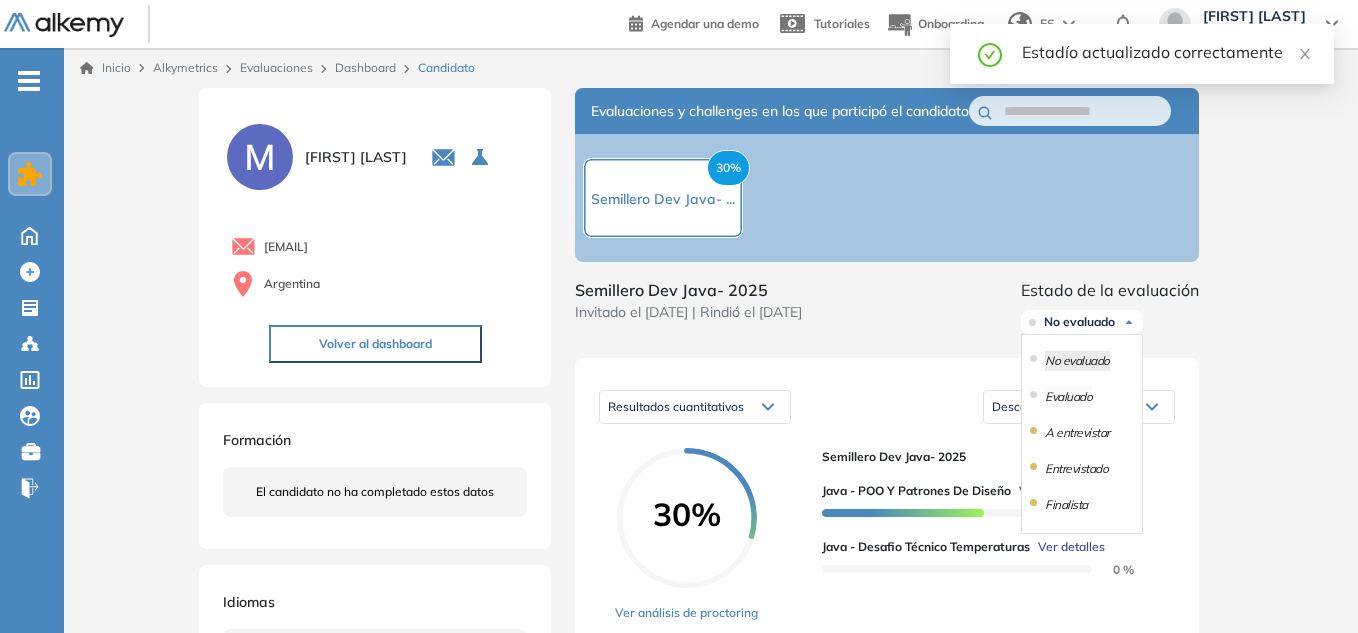 click on "Evaluado" at bounding box center (1068, 397) 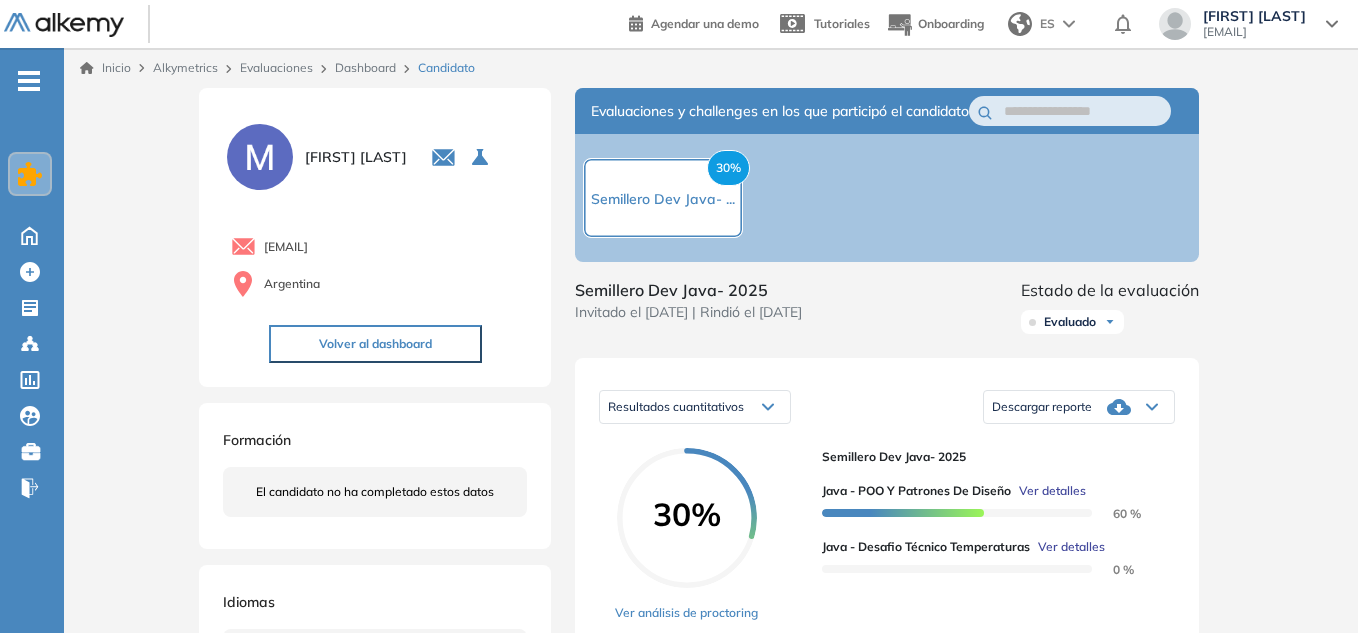 click on "Dashboard" at bounding box center (365, 67) 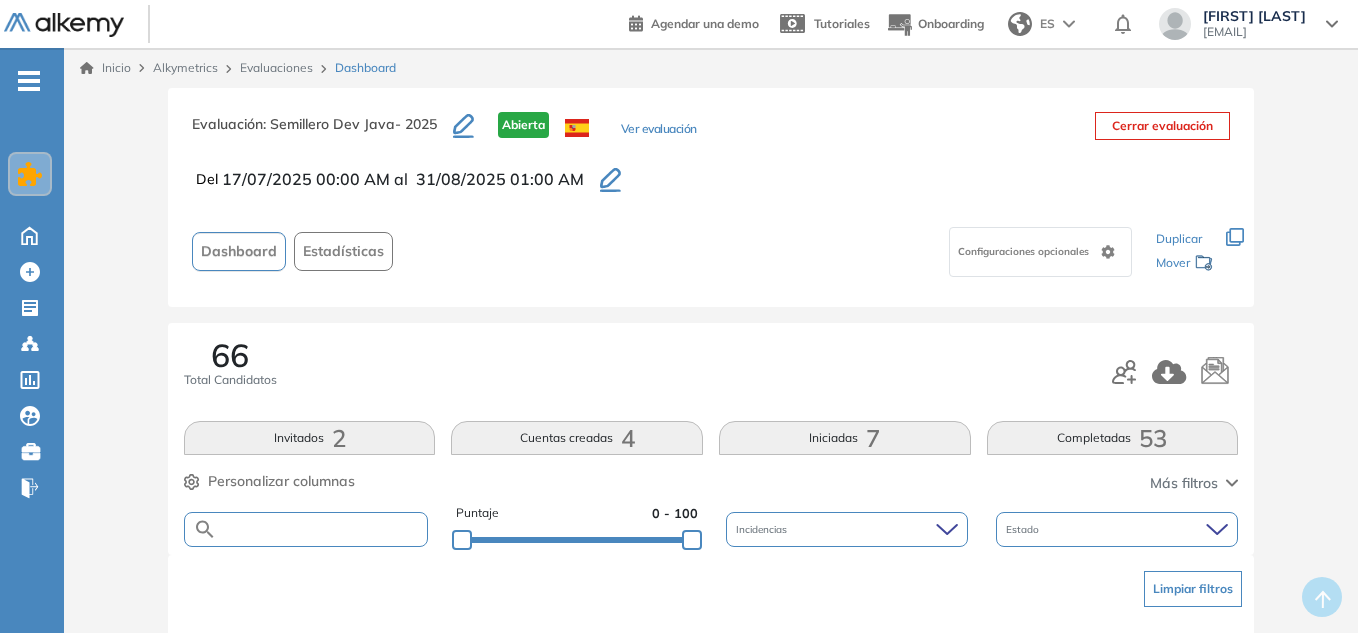 click at bounding box center [322, 529] 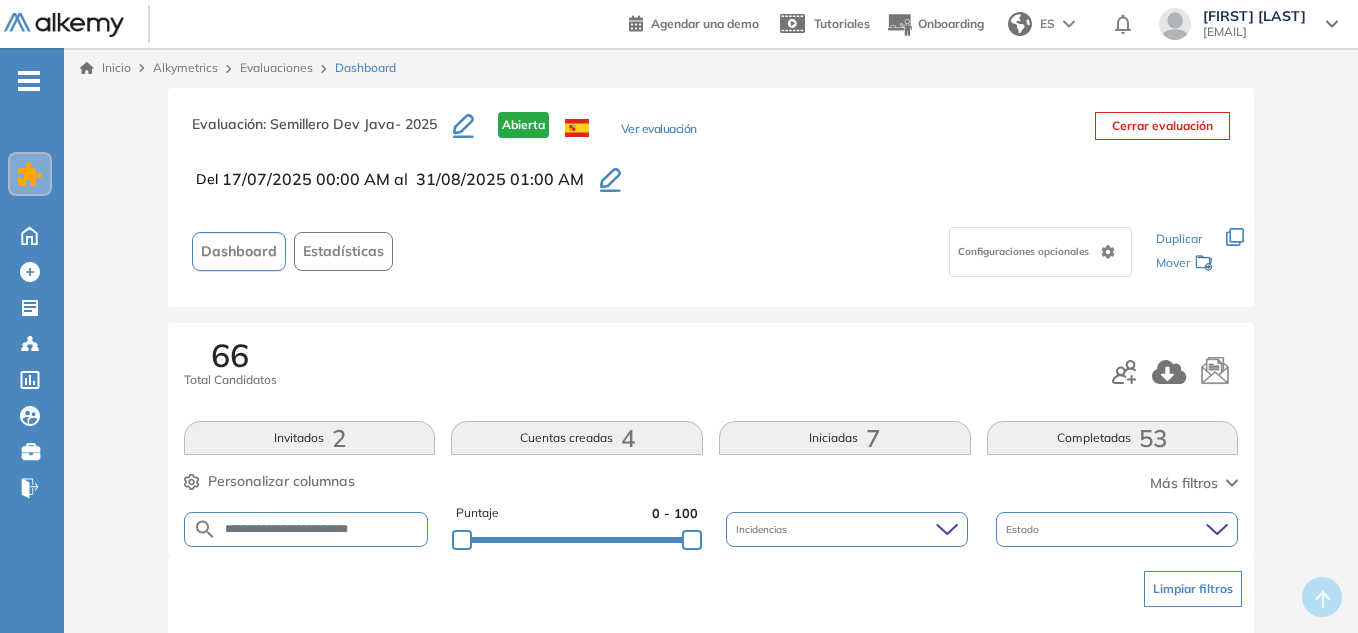 type on "**********" 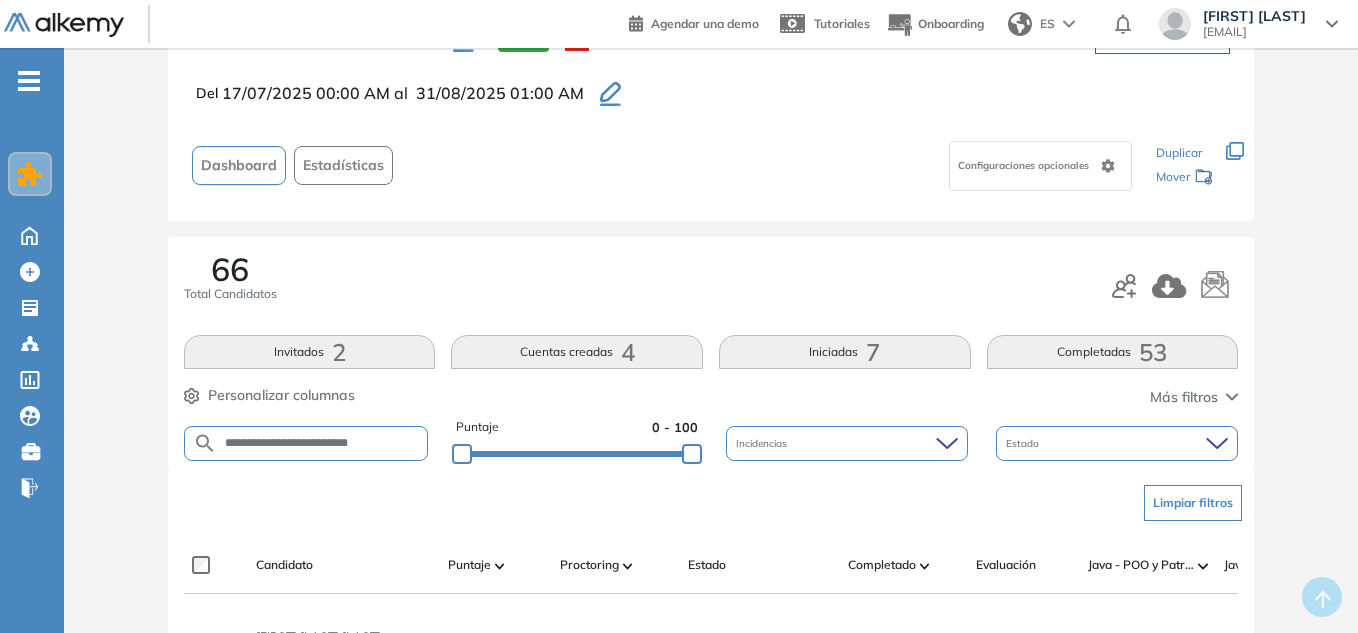 scroll, scrollTop: 200, scrollLeft: 0, axis: vertical 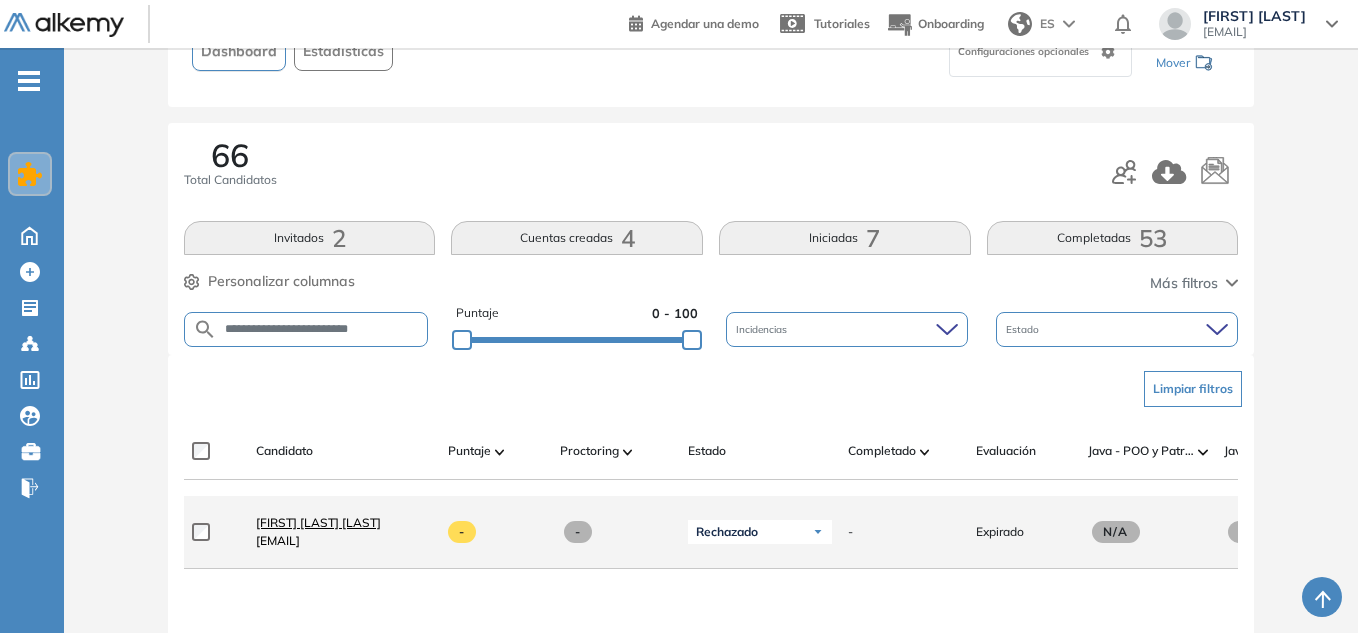 click on "Agustin Salvarrey Grosman" at bounding box center (318, 522) 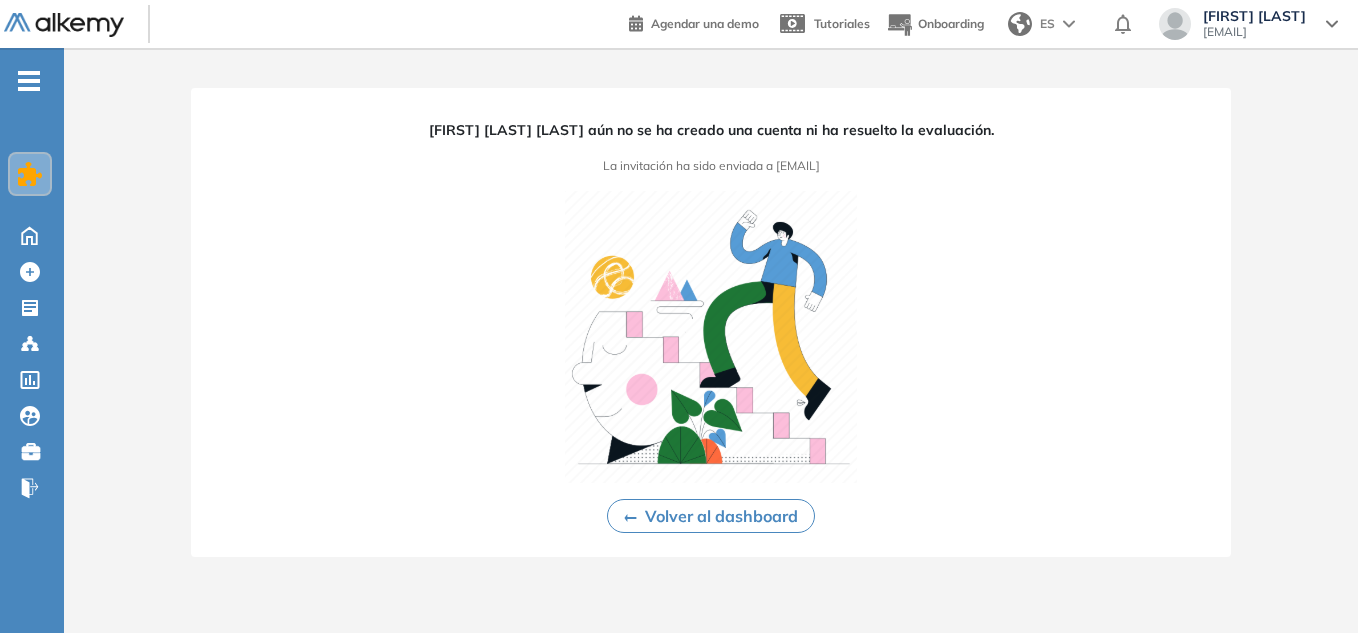 scroll, scrollTop: 0, scrollLeft: 0, axis: both 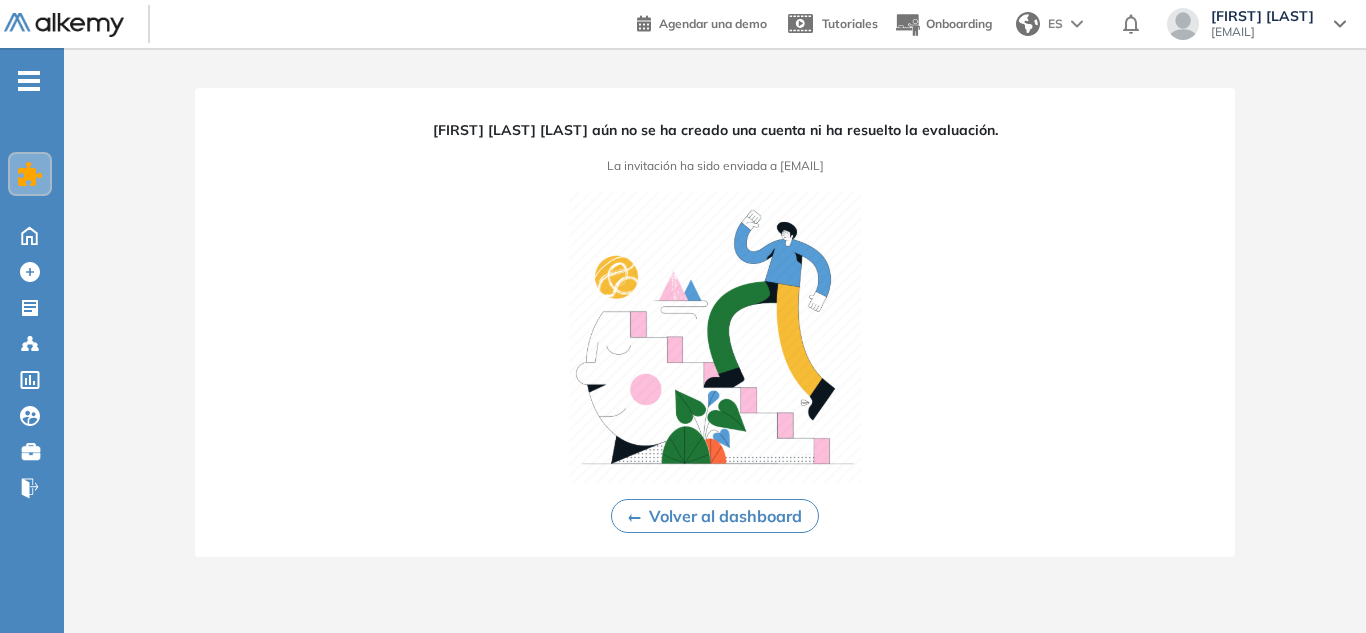 click on "Volver al dashboard" at bounding box center (715, 516) 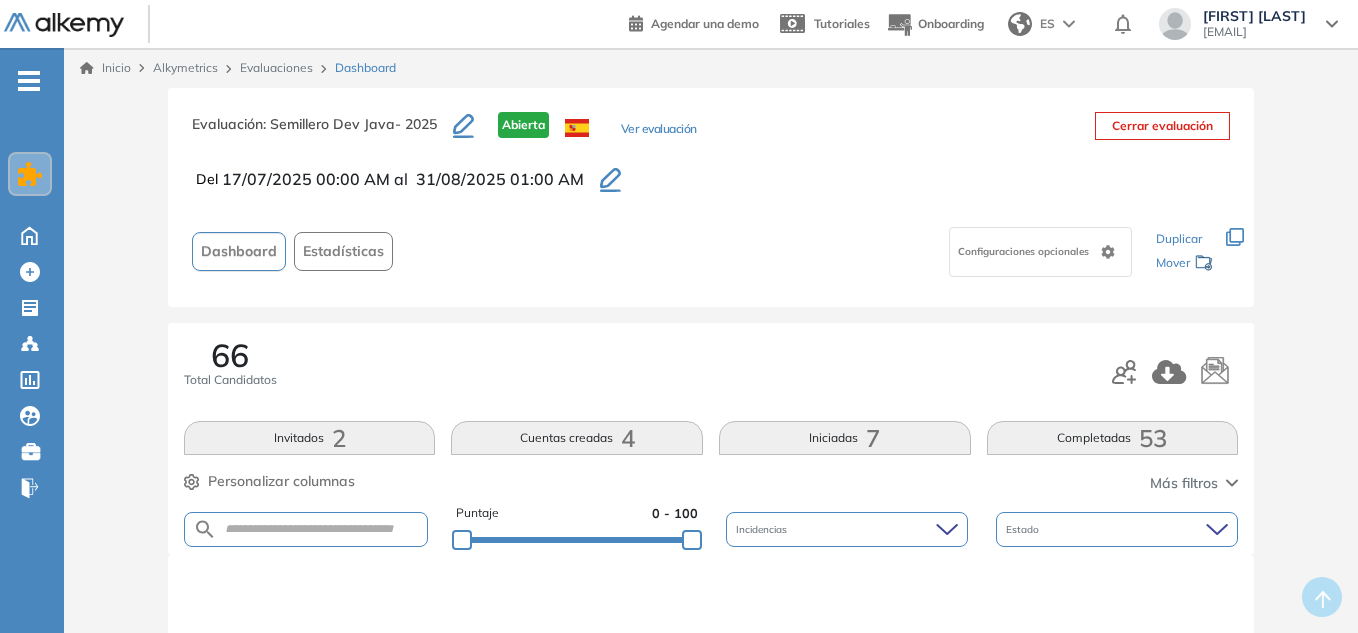 click on "Puntaje 0 - 100 Incidencias Estado" at bounding box center (711, 529) 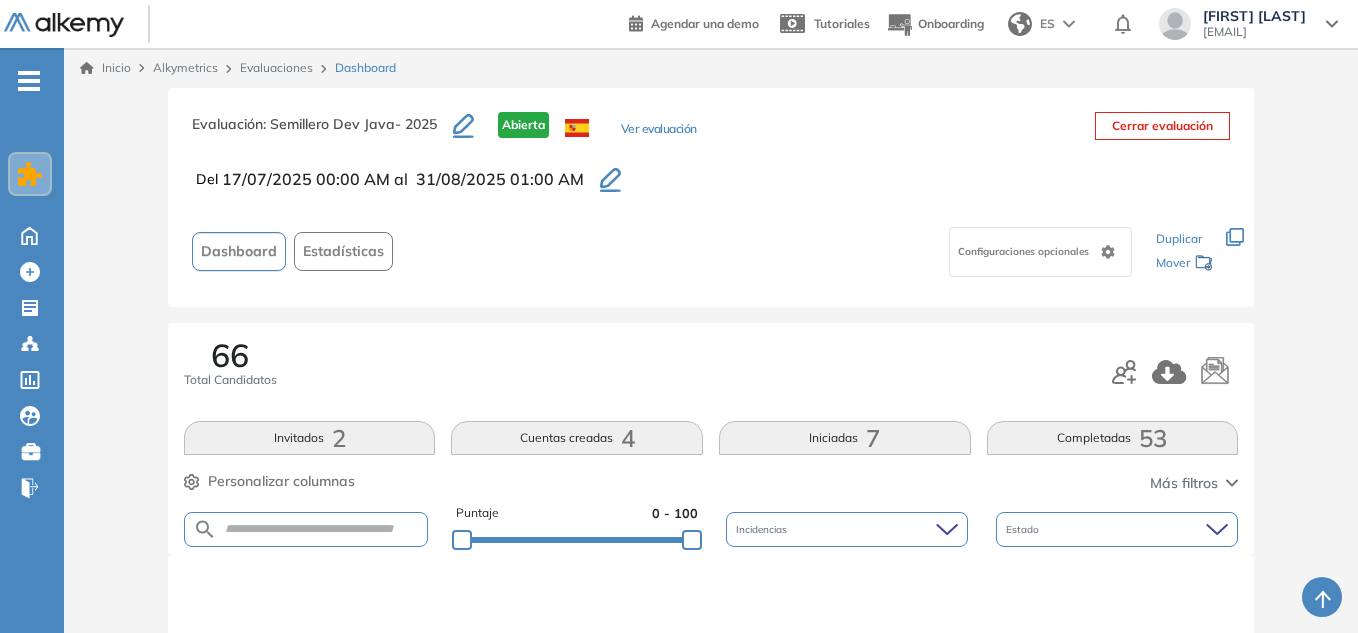scroll, scrollTop: 200, scrollLeft: 0, axis: vertical 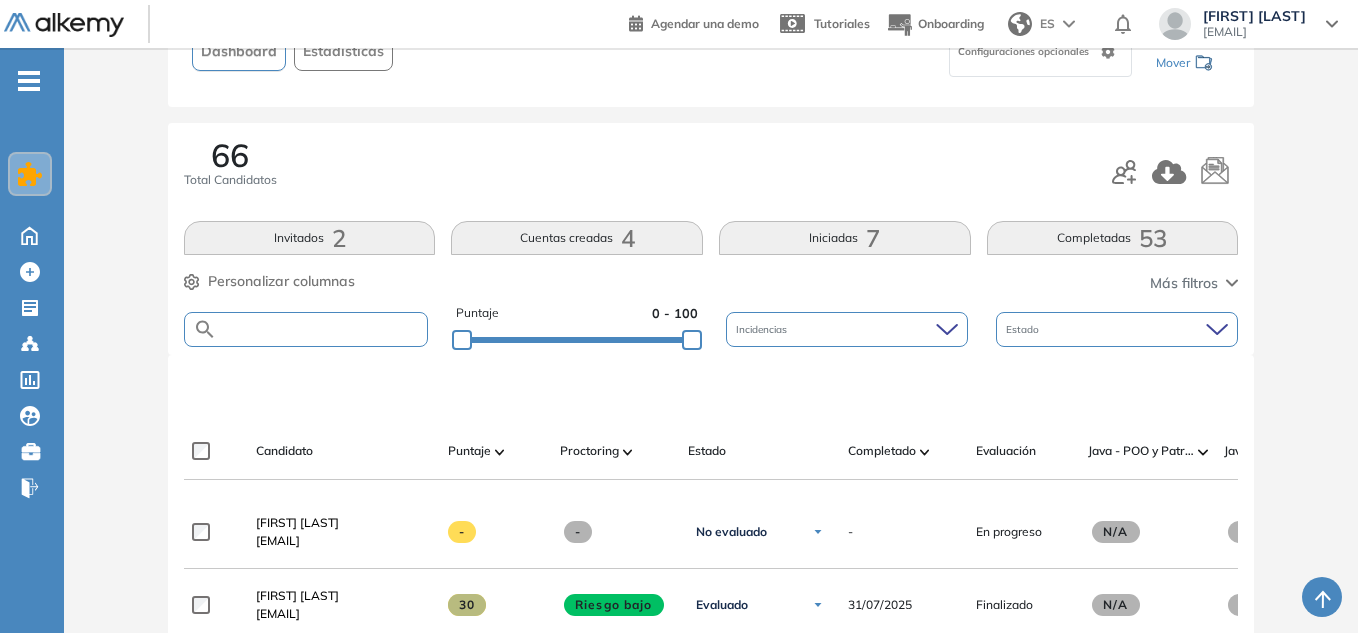 click at bounding box center [322, 329] 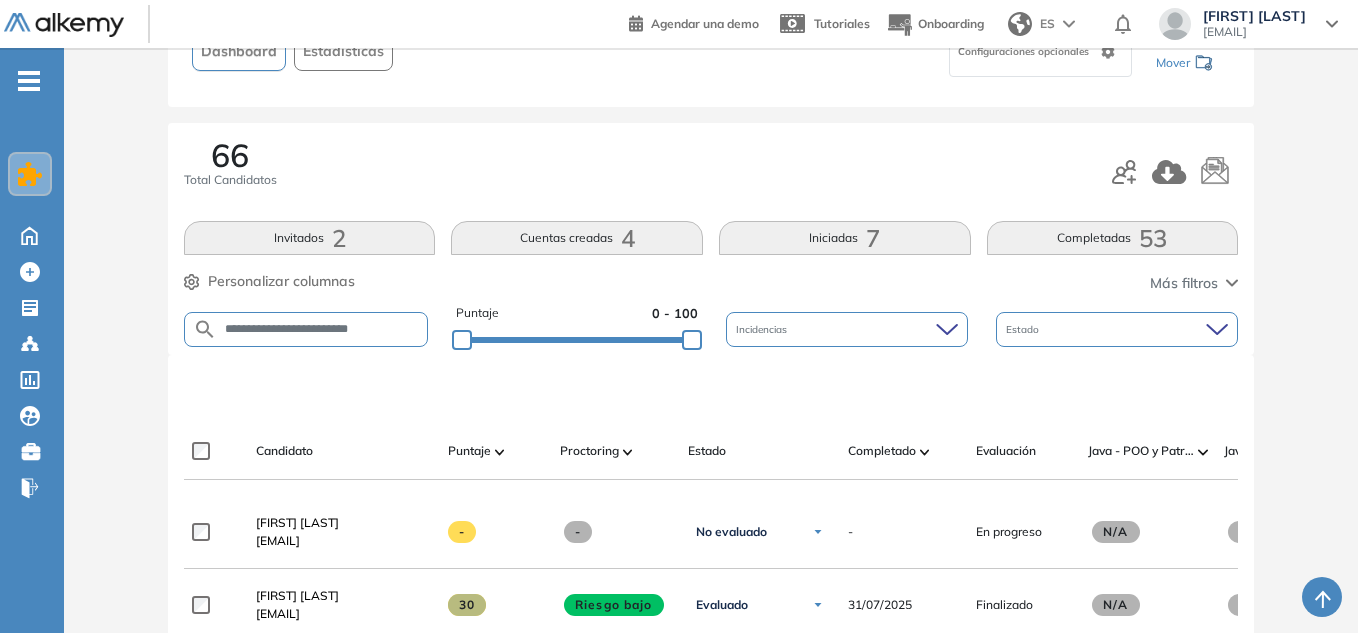 type on "**********" 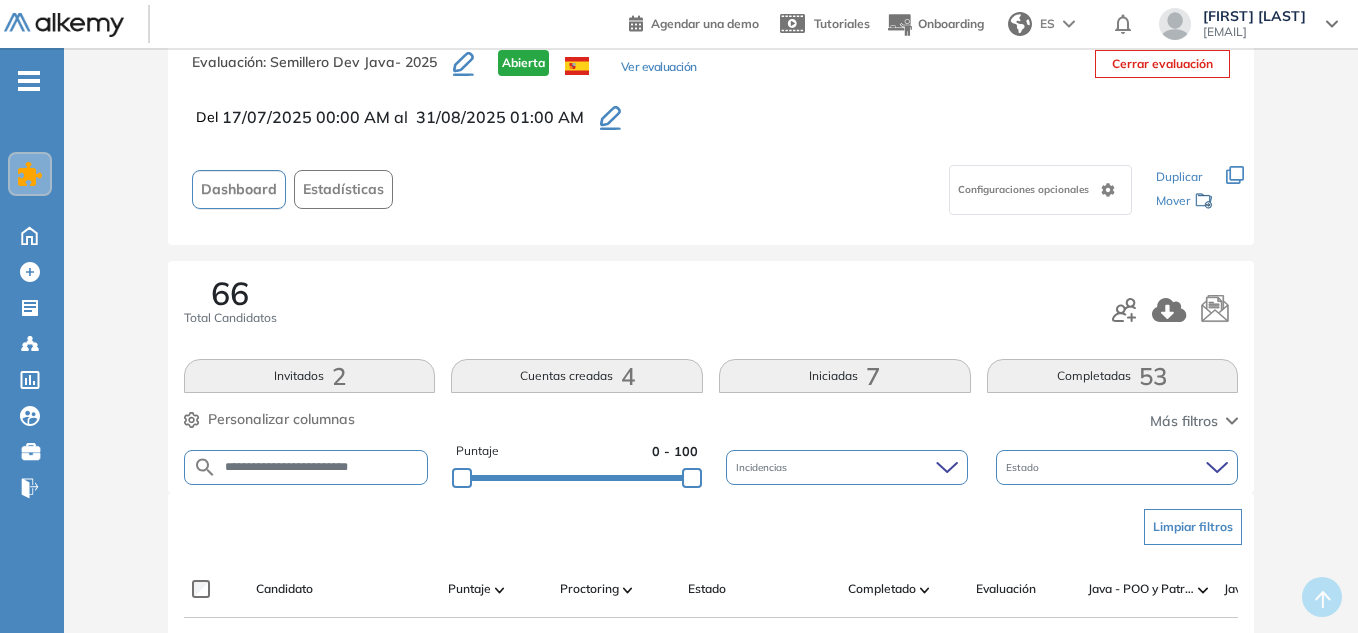 scroll, scrollTop: 200, scrollLeft: 0, axis: vertical 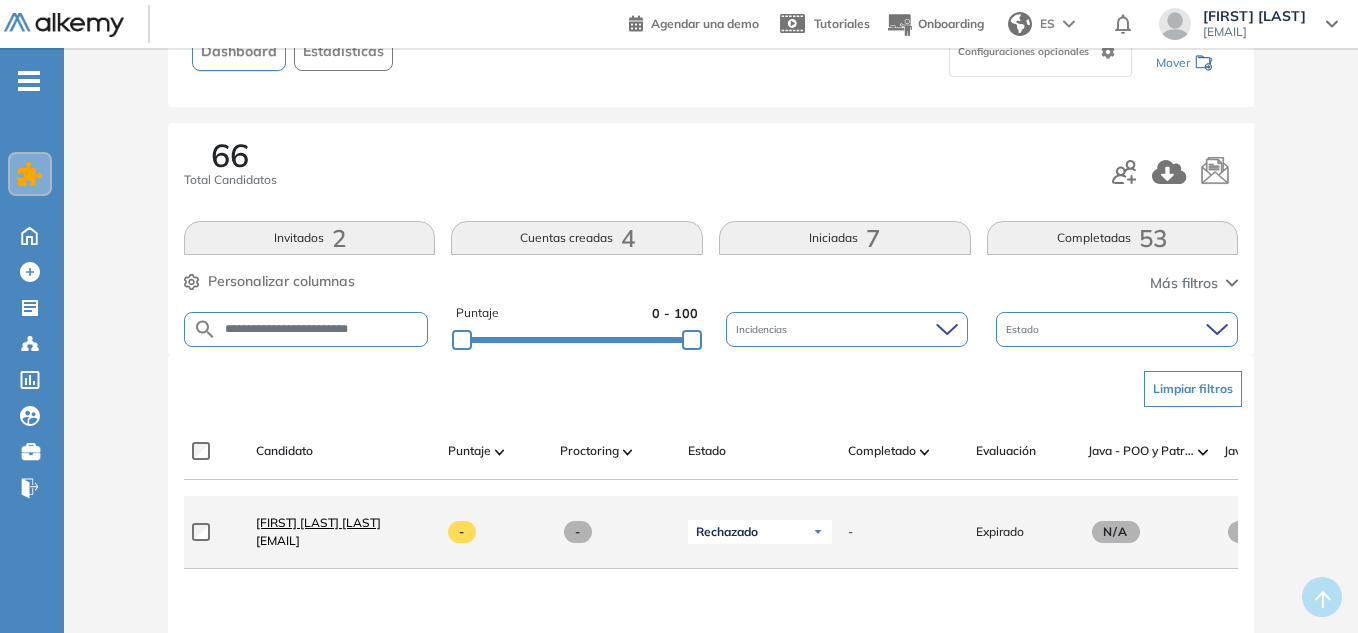 click on "Agustin Salvarrey Grosman" at bounding box center [318, 522] 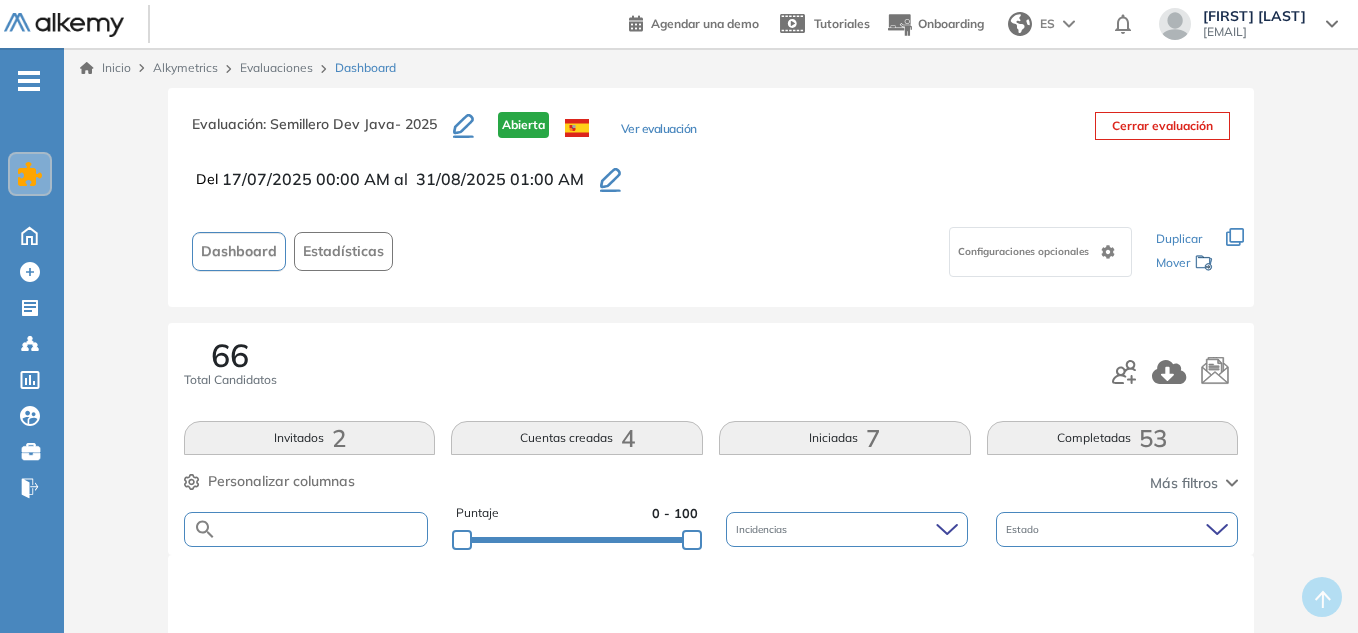 click at bounding box center [322, 529] 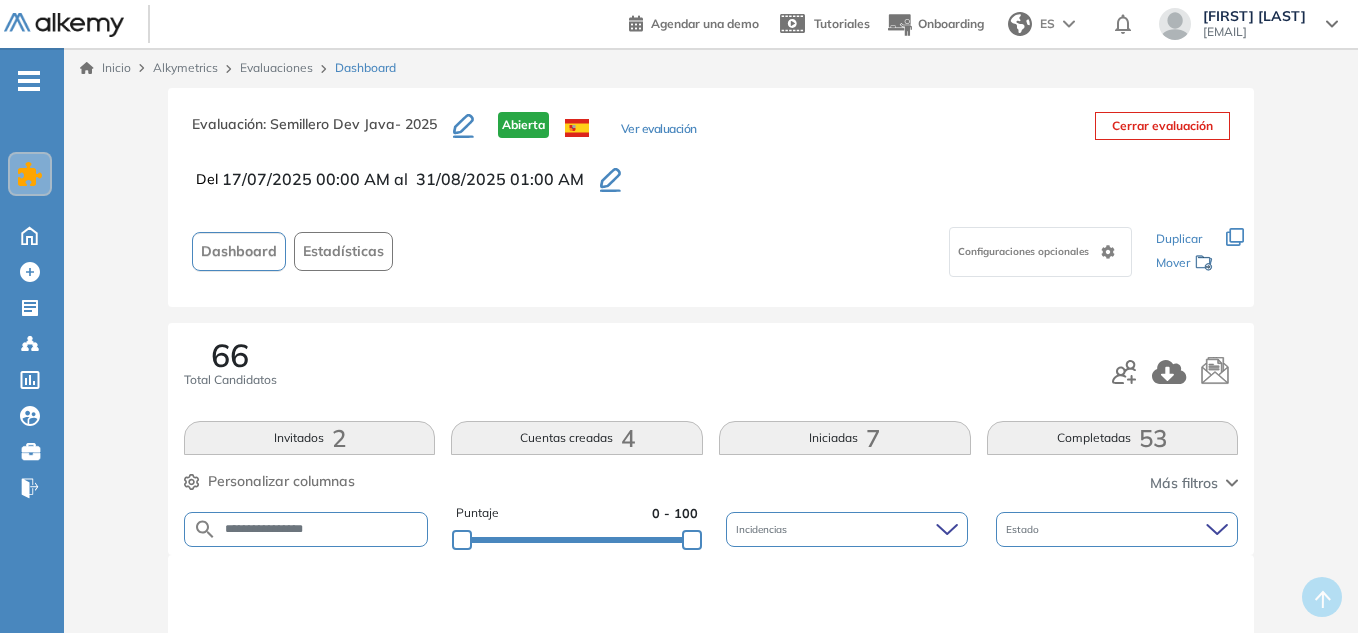 type on "**********" 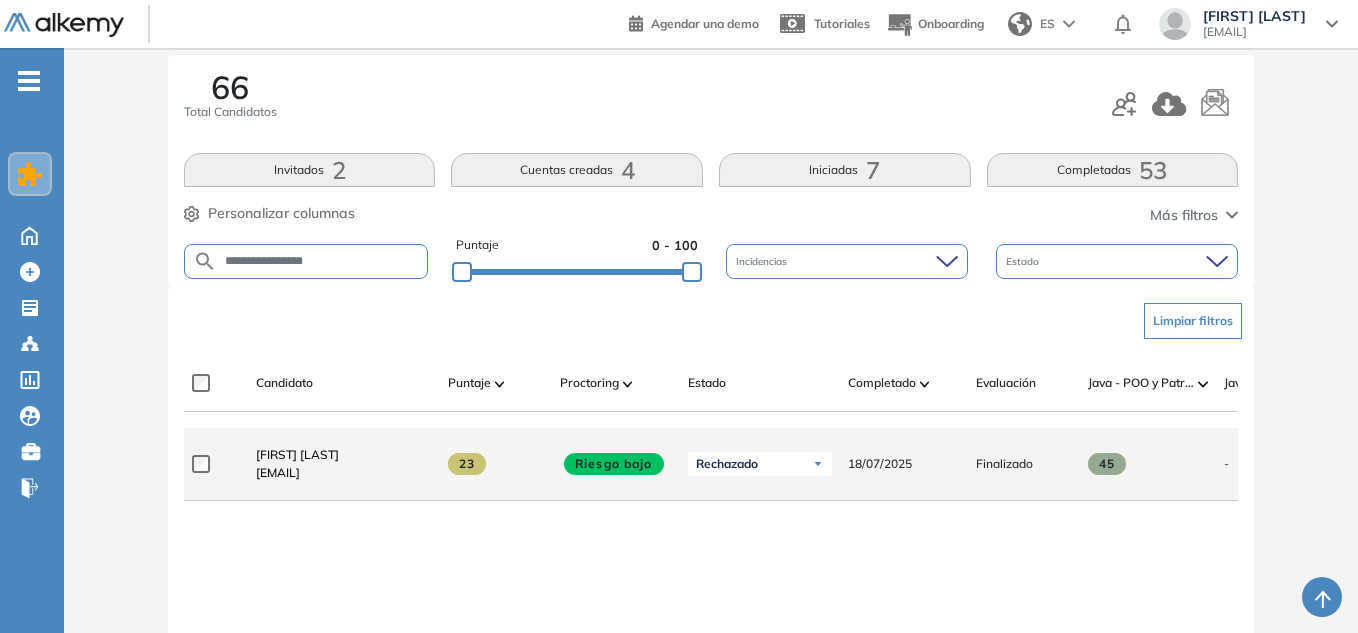 scroll, scrollTop: 300, scrollLeft: 0, axis: vertical 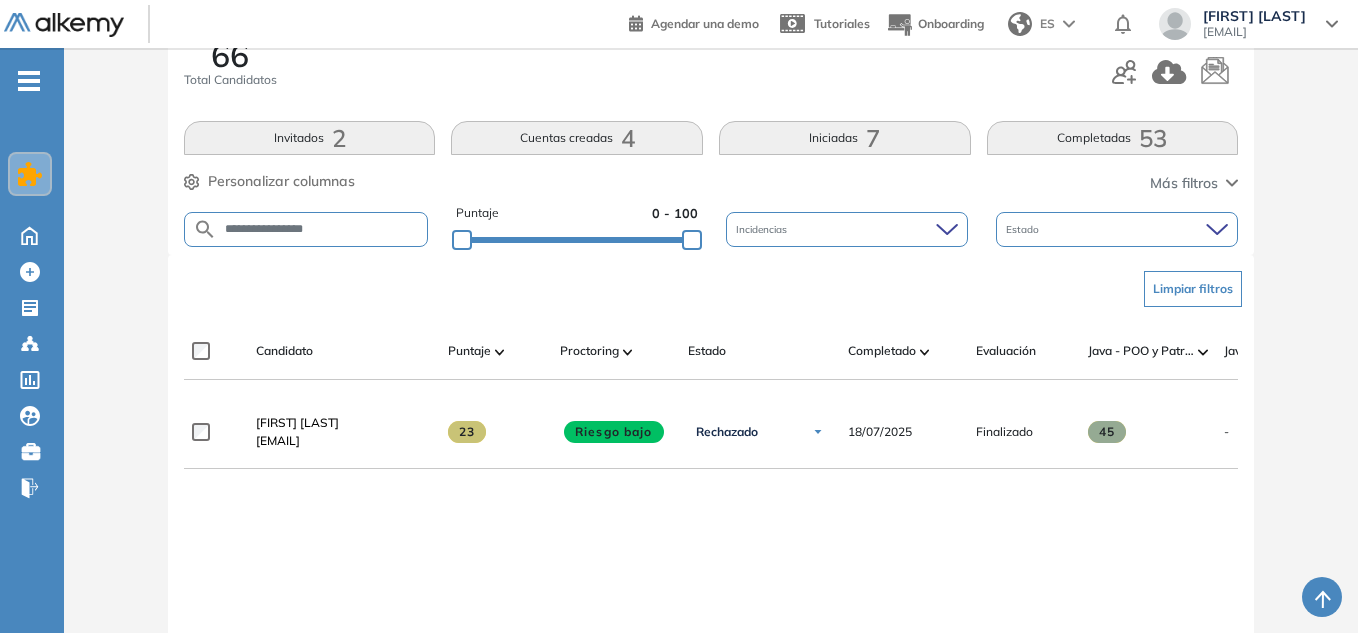 click on "Valentina Gomez" at bounding box center [297, 422] 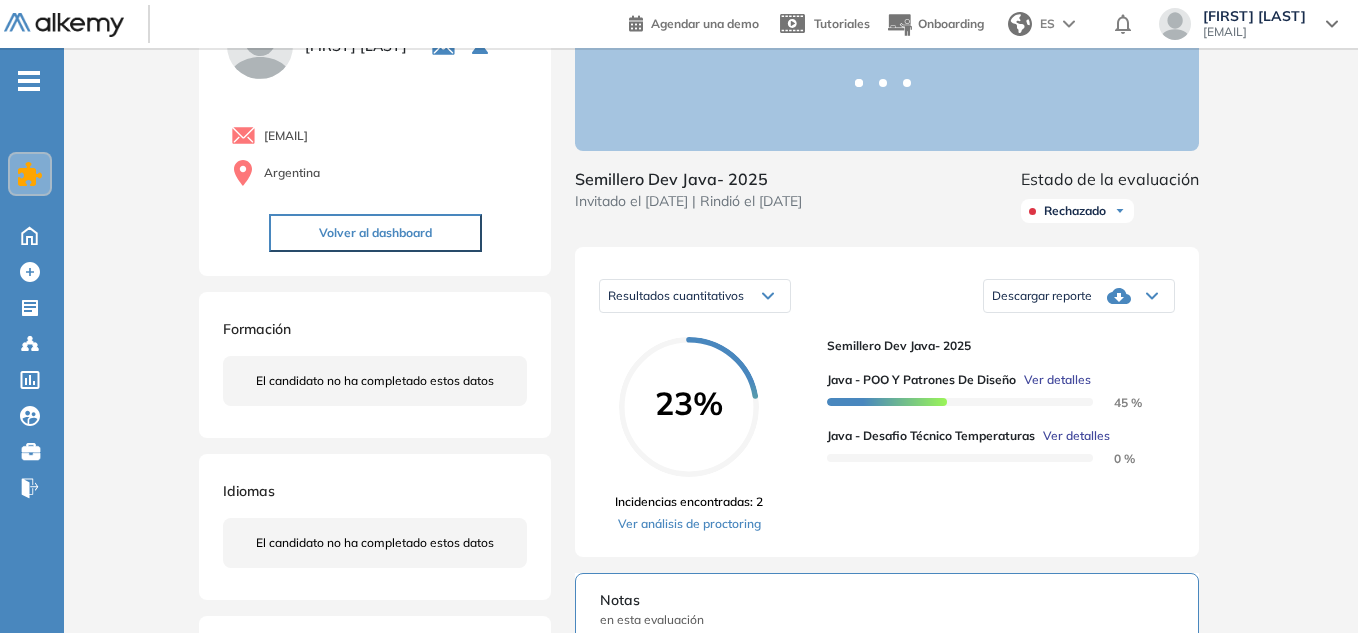 scroll, scrollTop: 200, scrollLeft: 0, axis: vertical 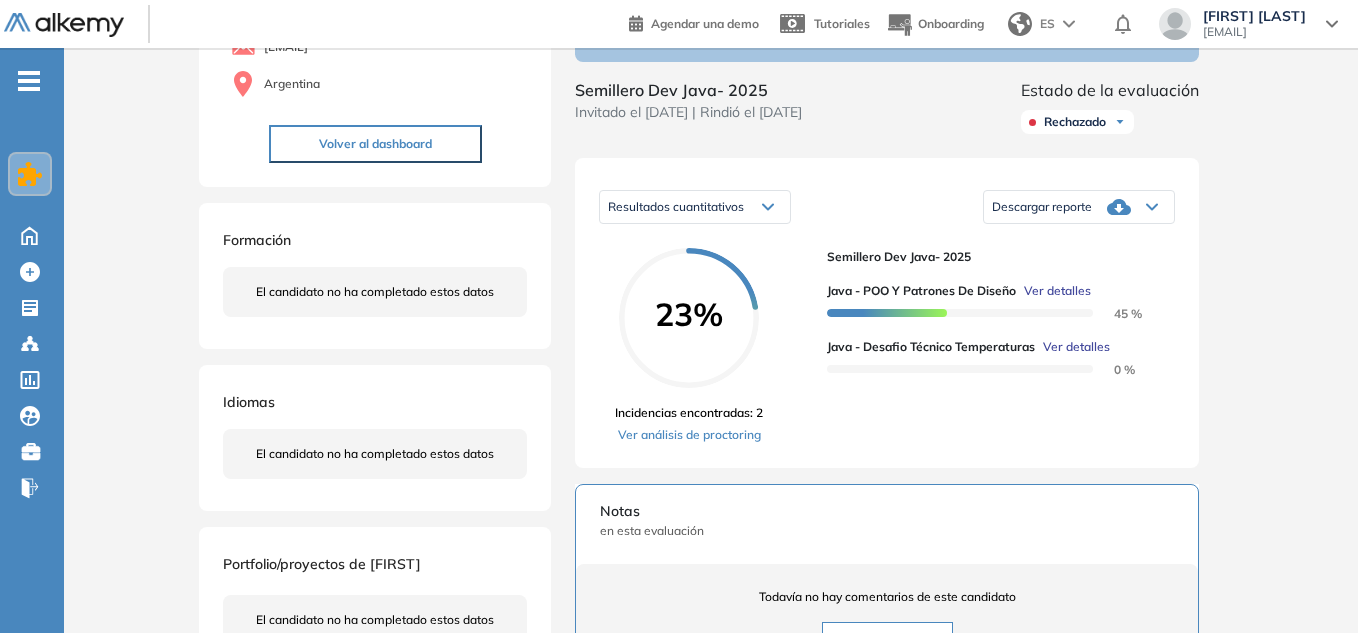 click on "Rechazado" at bounding box center [1075, 122] 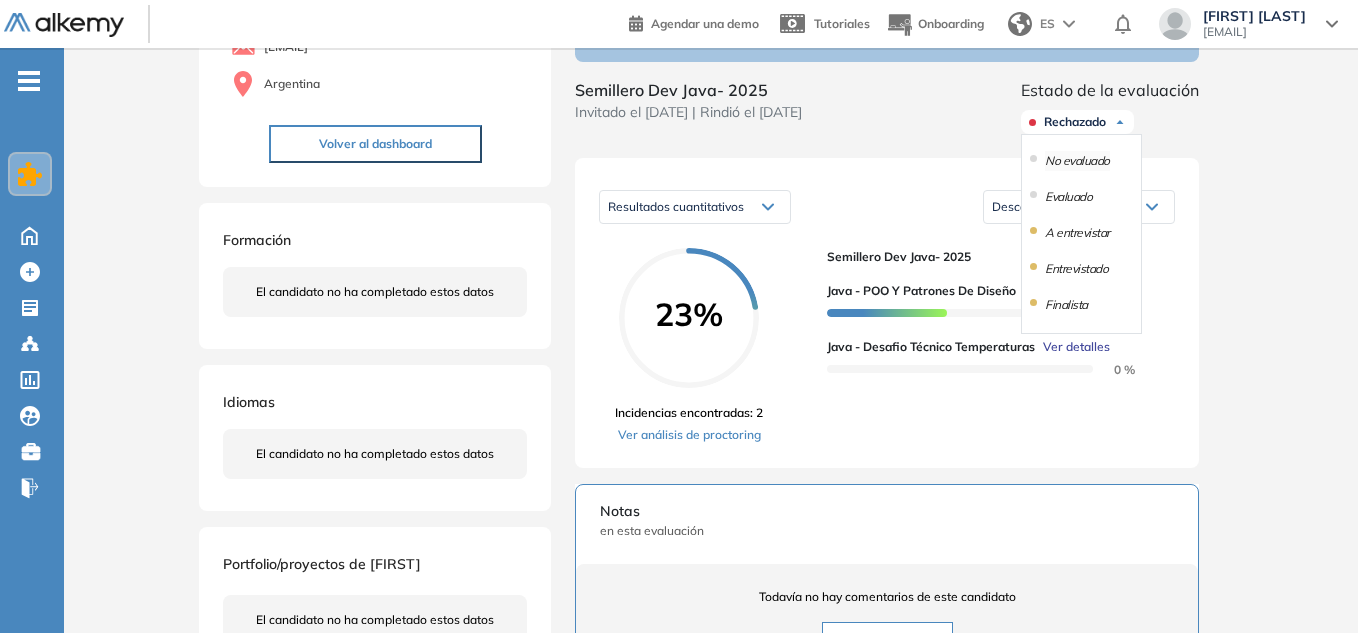 click on "No evaluado" at bounding box center (1077, 161) 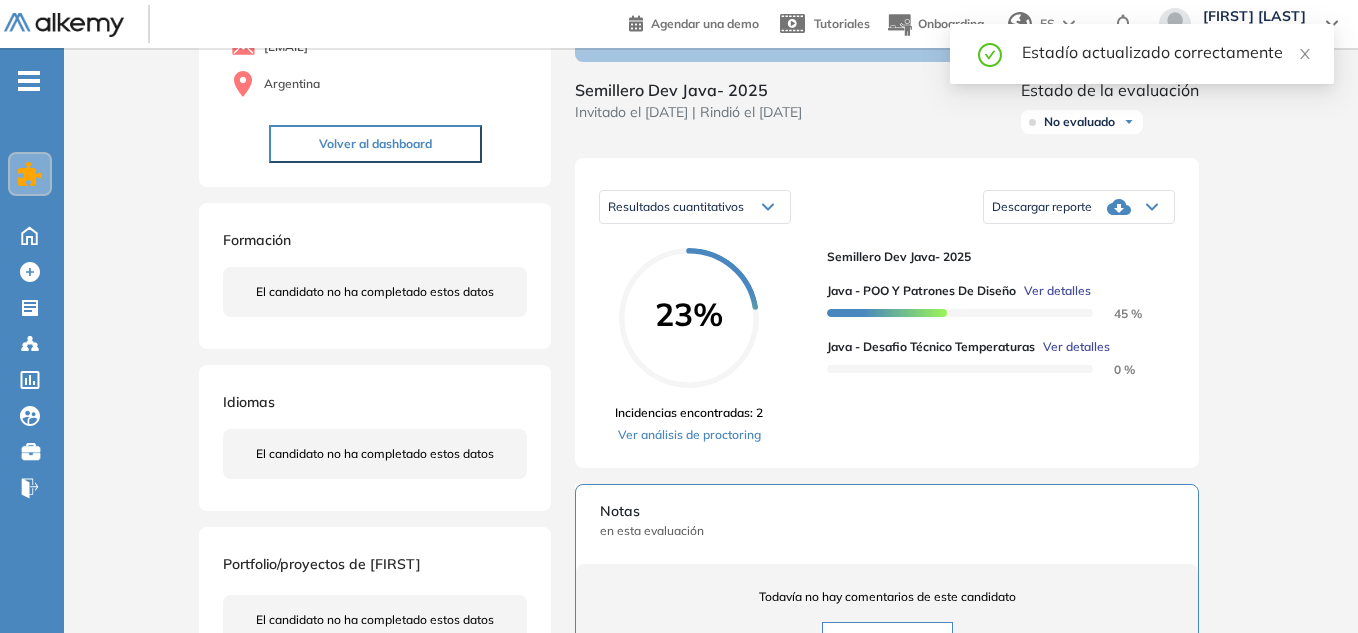 click at bounding box center (1129, 122) 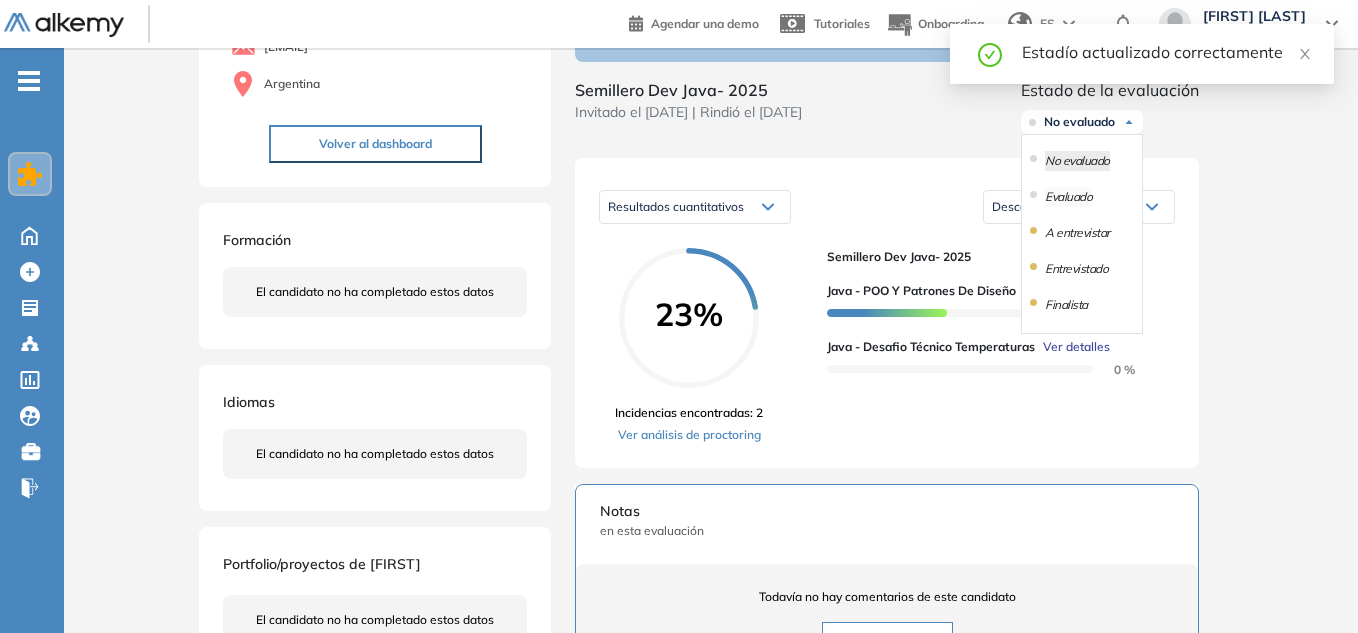 click on "Evaluado" at bounding box center (1068, 197) 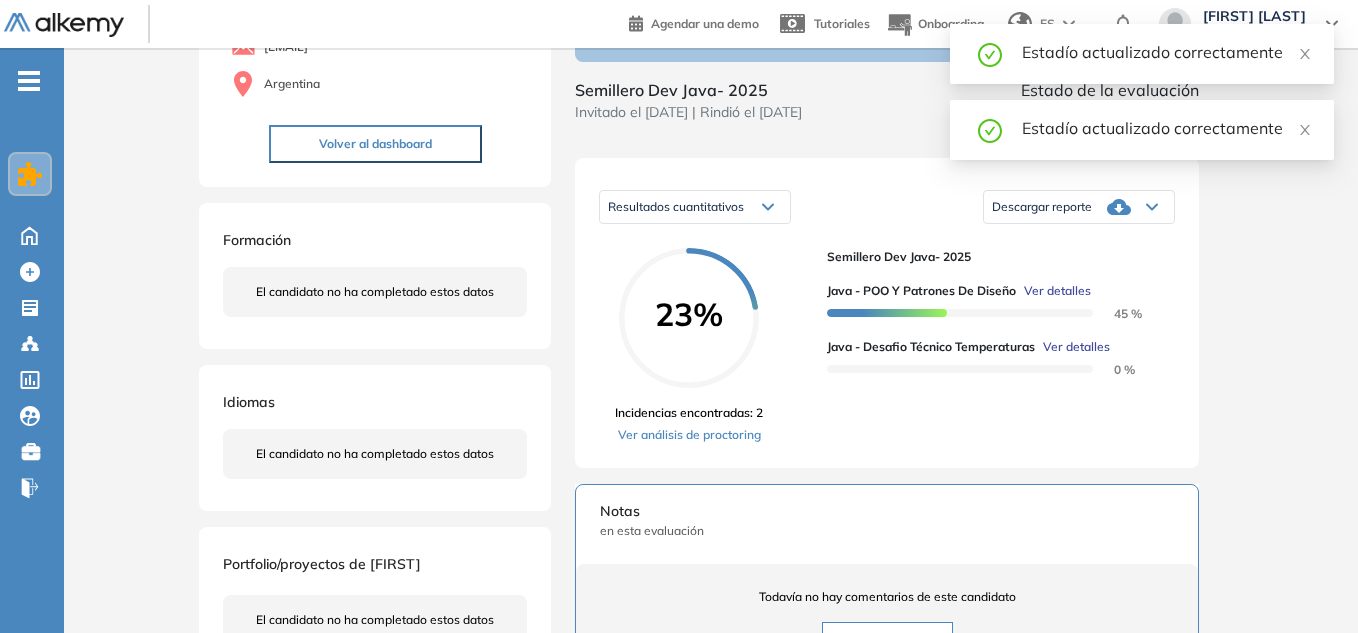 click 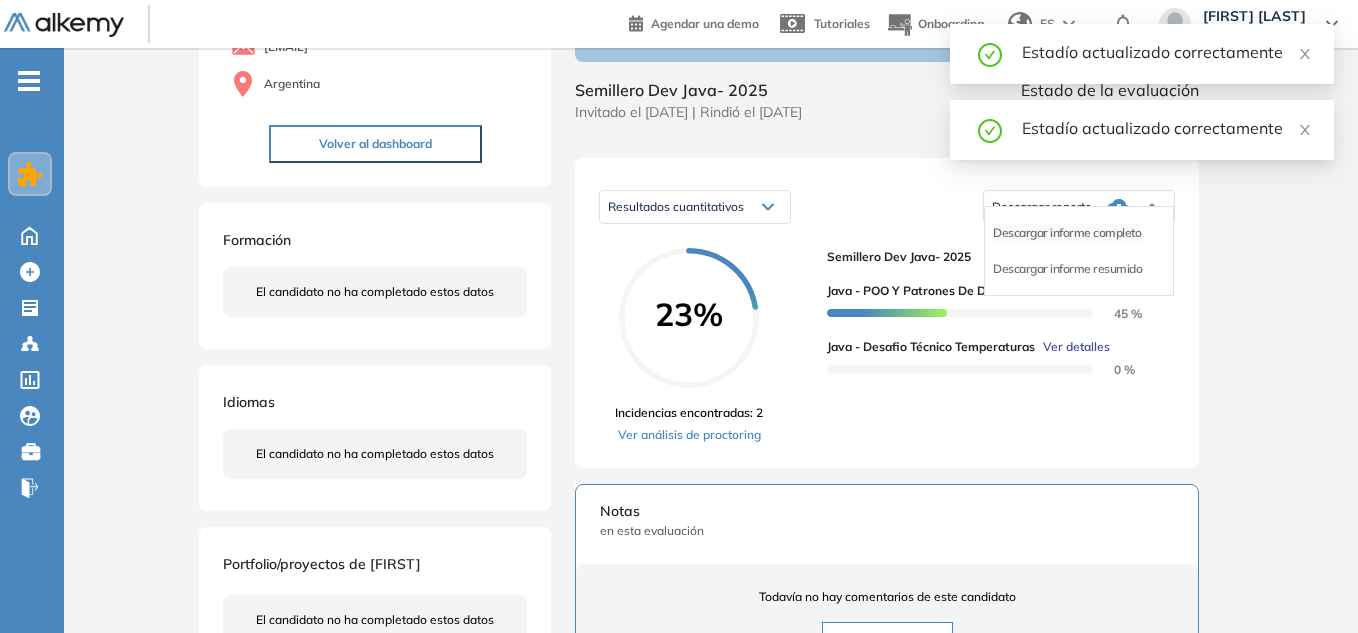 click on "Descargar informe completo" at bounding box center [1067, 233] 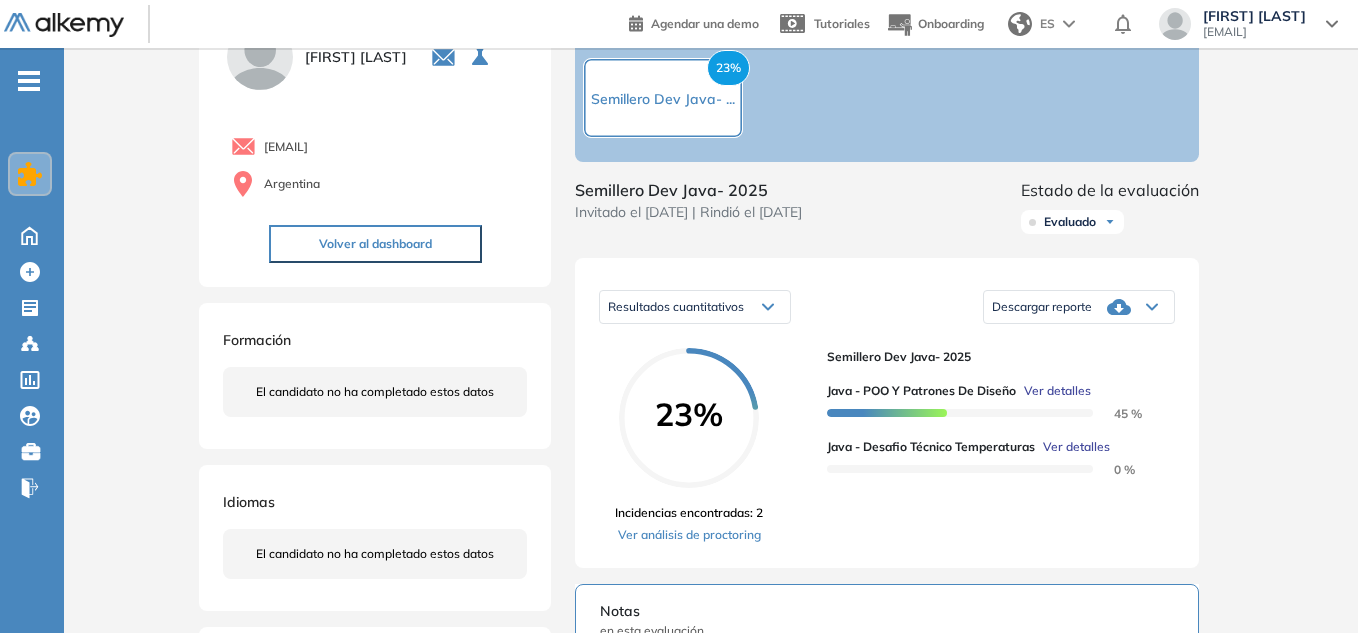 scroll, scrollTop: 0, scrollLeft: 0, axis: both 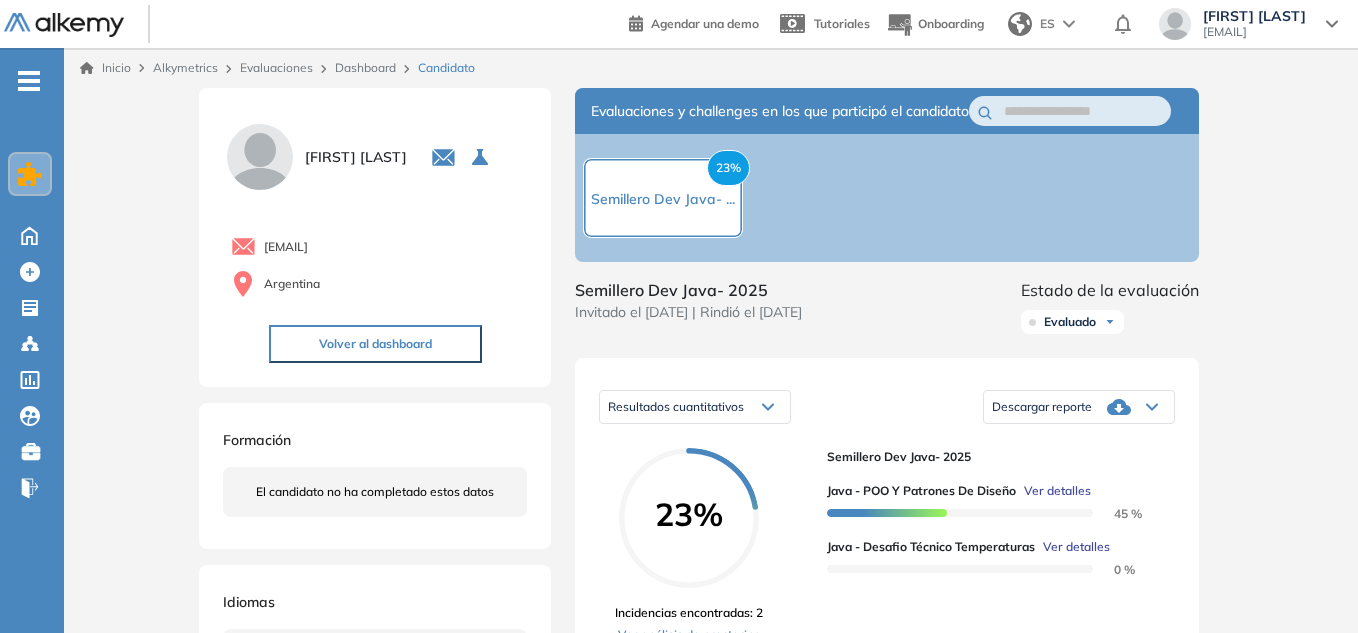 click on "Dashboard" at bounding box center (365, 67) 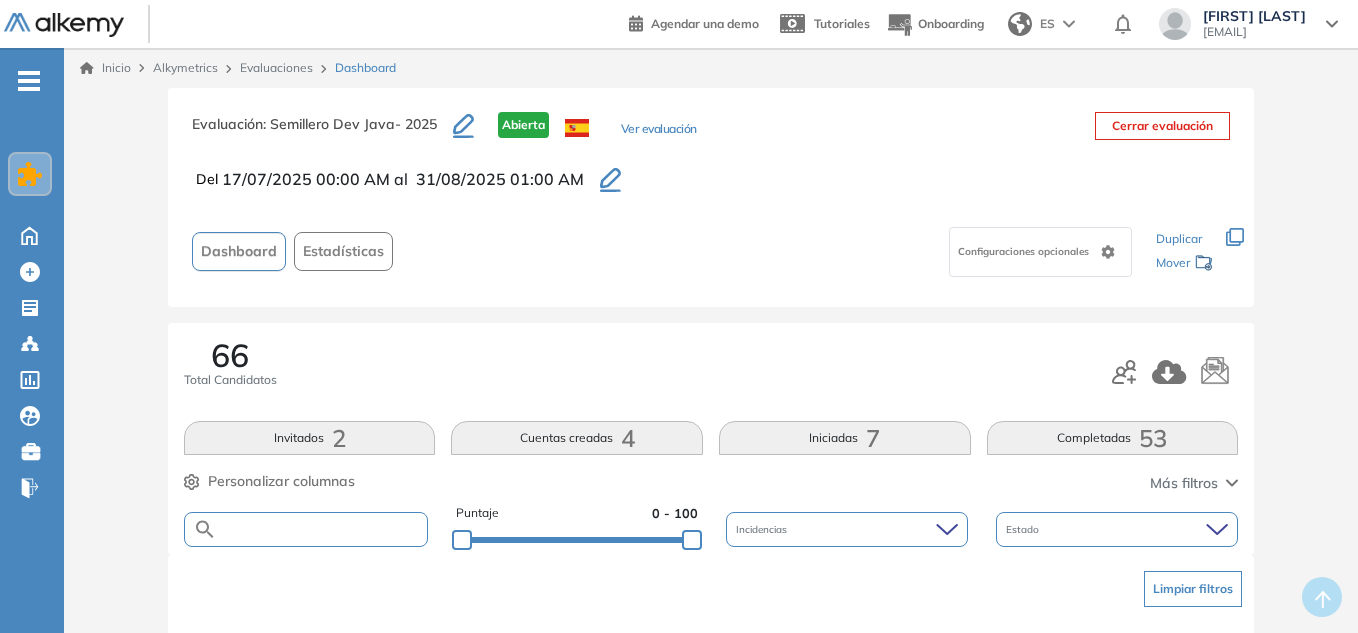 click at bounding box center (322, 529) 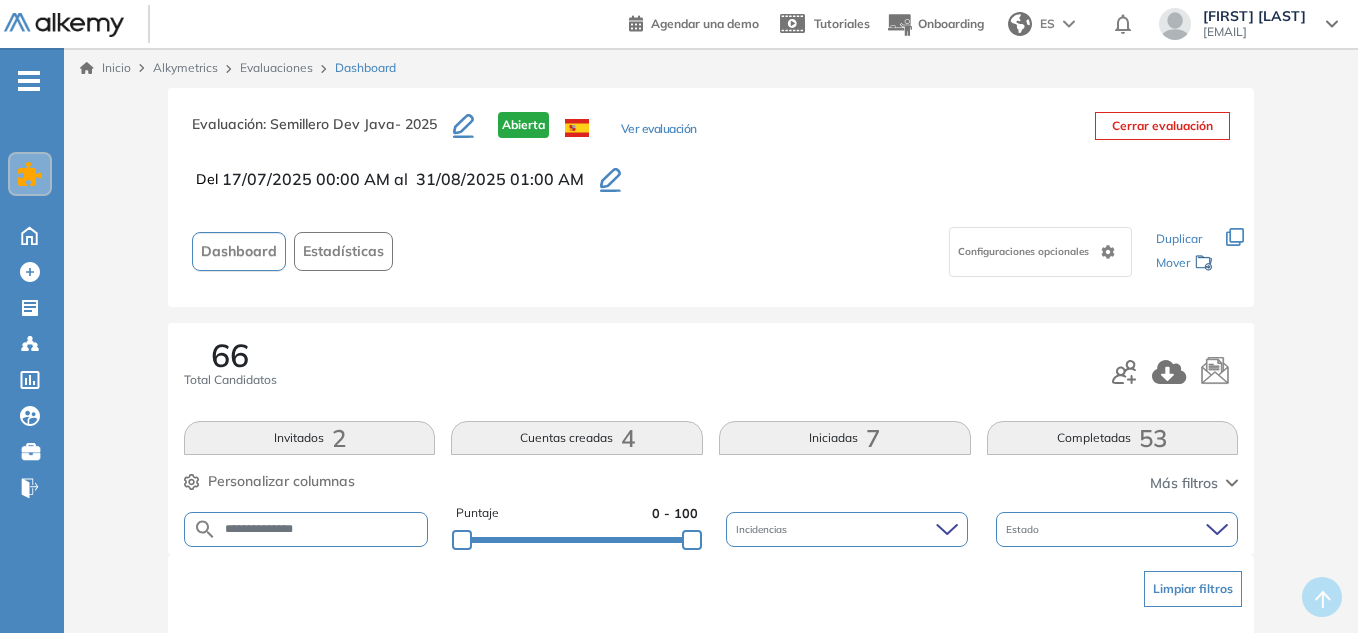 type on "**********" 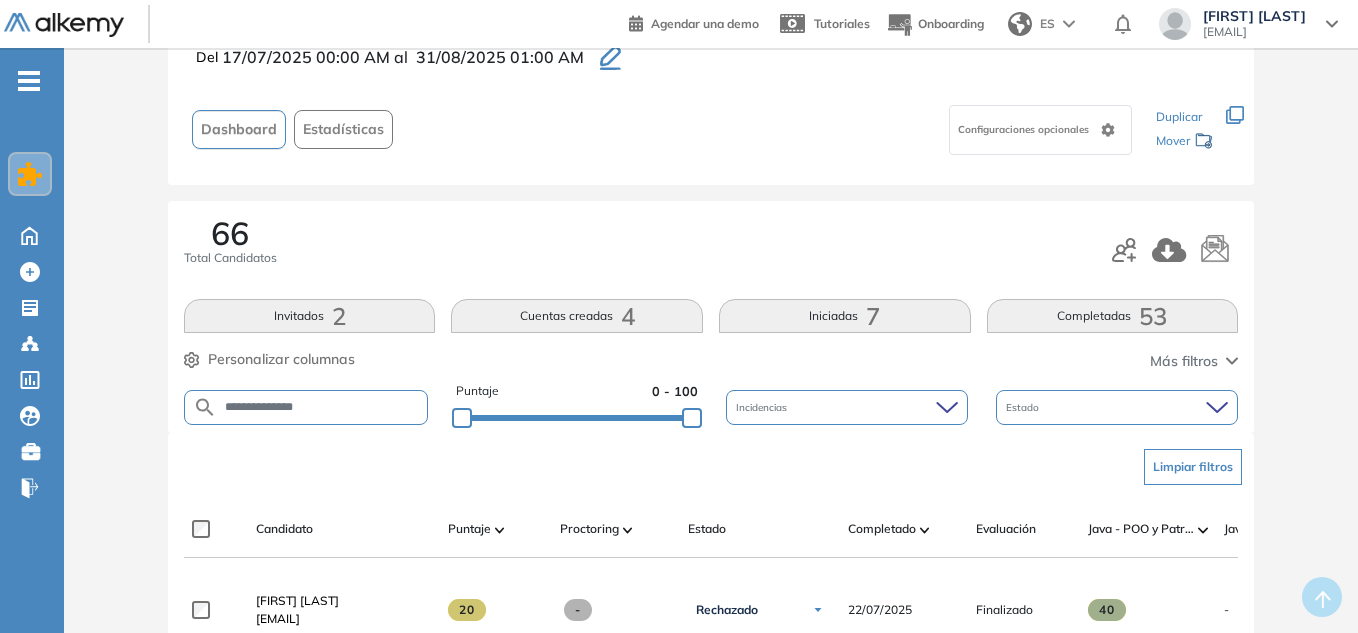 scroll, scrollTop: 300, scrollLeft: 0, axis: vertical 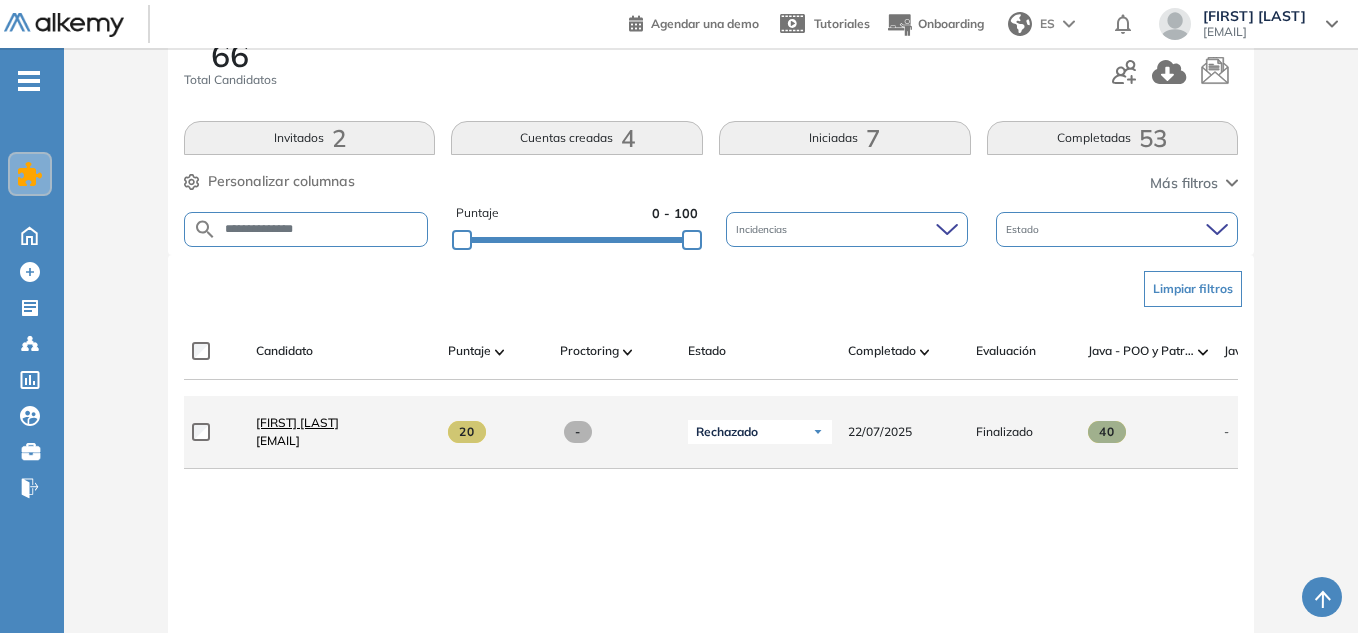 click on "Joel Rodruiguez" at bounding box center (297, 422) 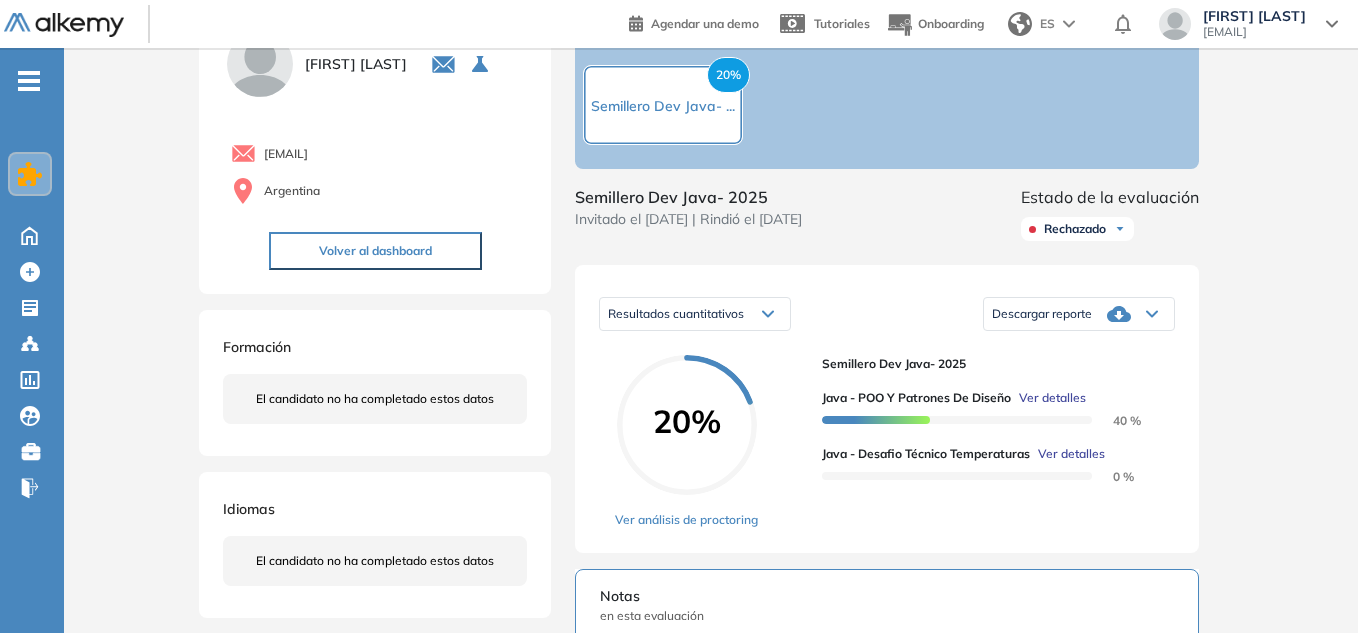 scroll, scrollTop: 200, scrollLeft: 0, axis: vertical 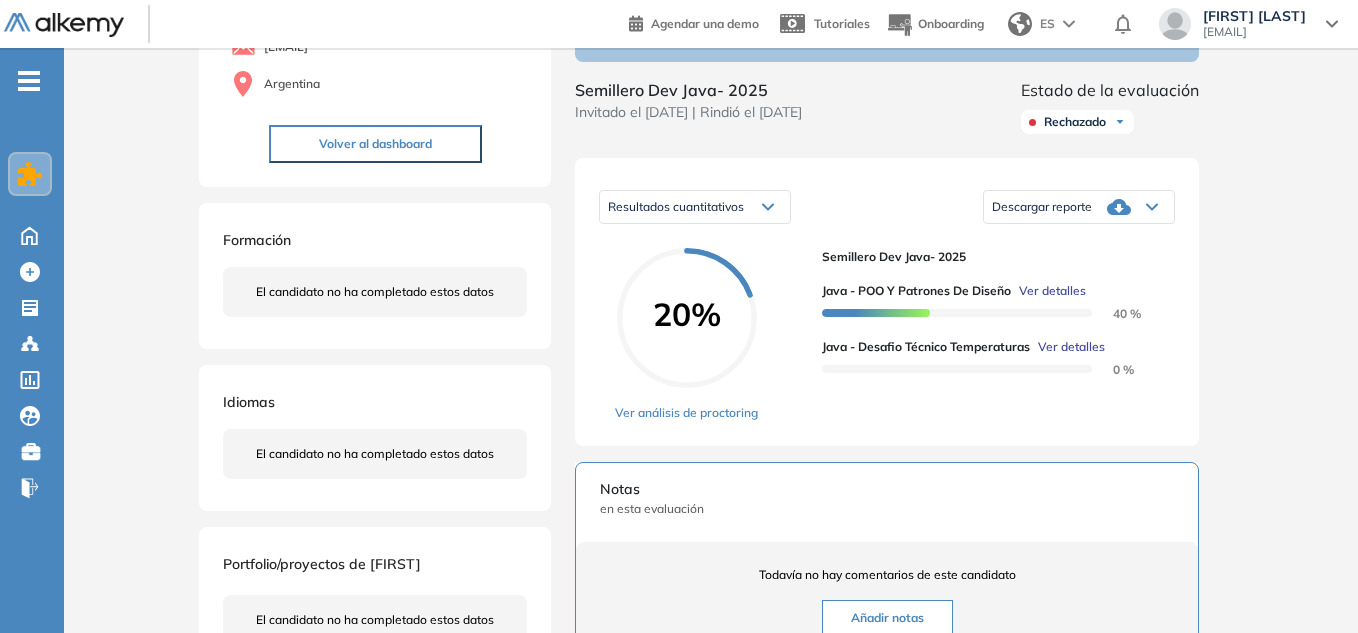 click on "Rechazado" at bounding box center (1077, 122) 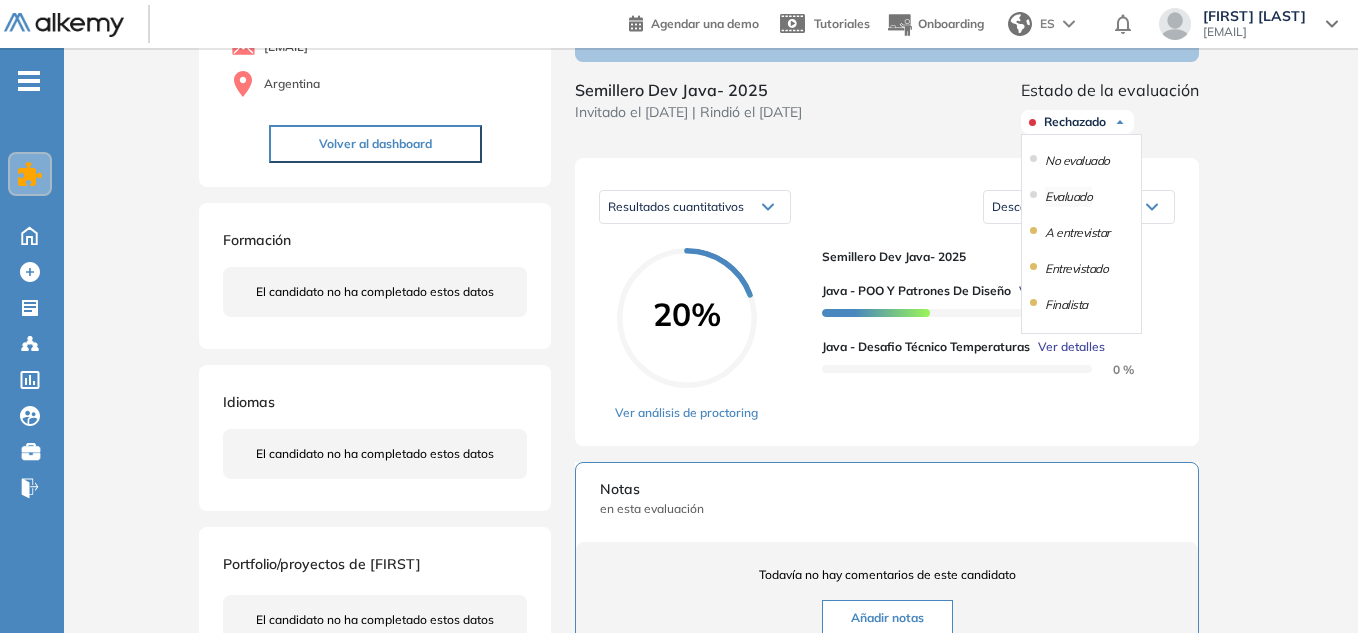 click on "Evaluado" at bounding box center [1068, 197] 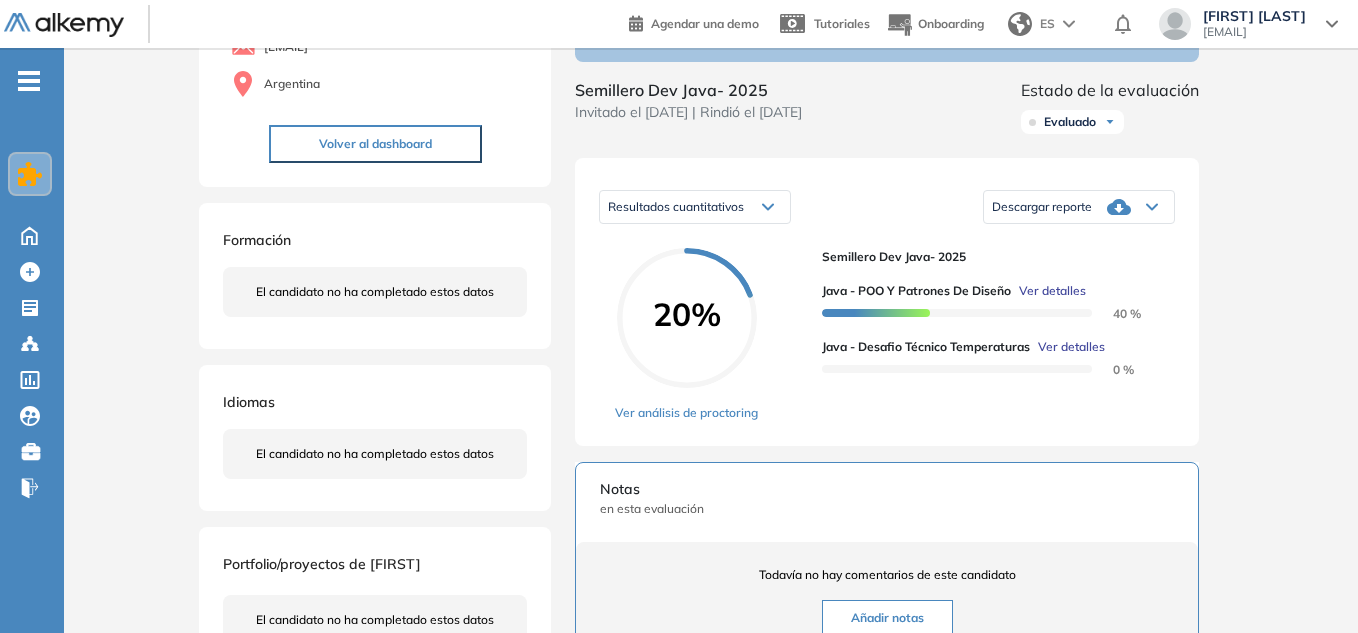 click 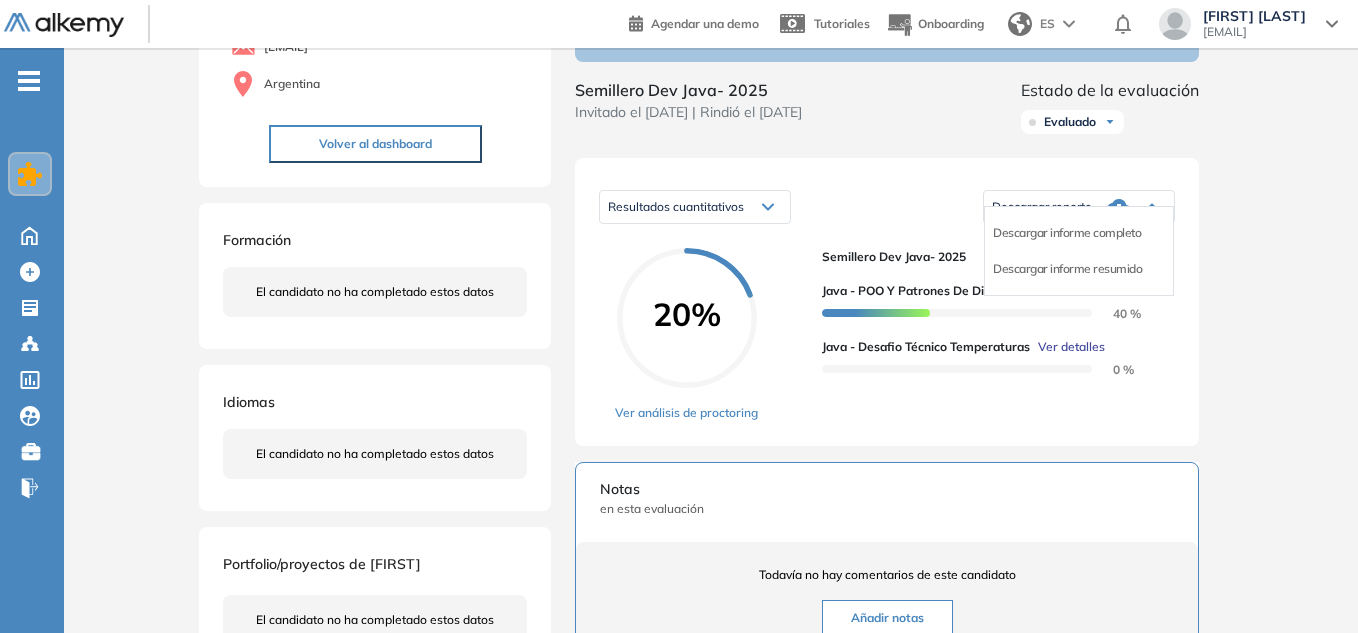 click on "Descargar informe completo" at bounding box center (1067, 233) 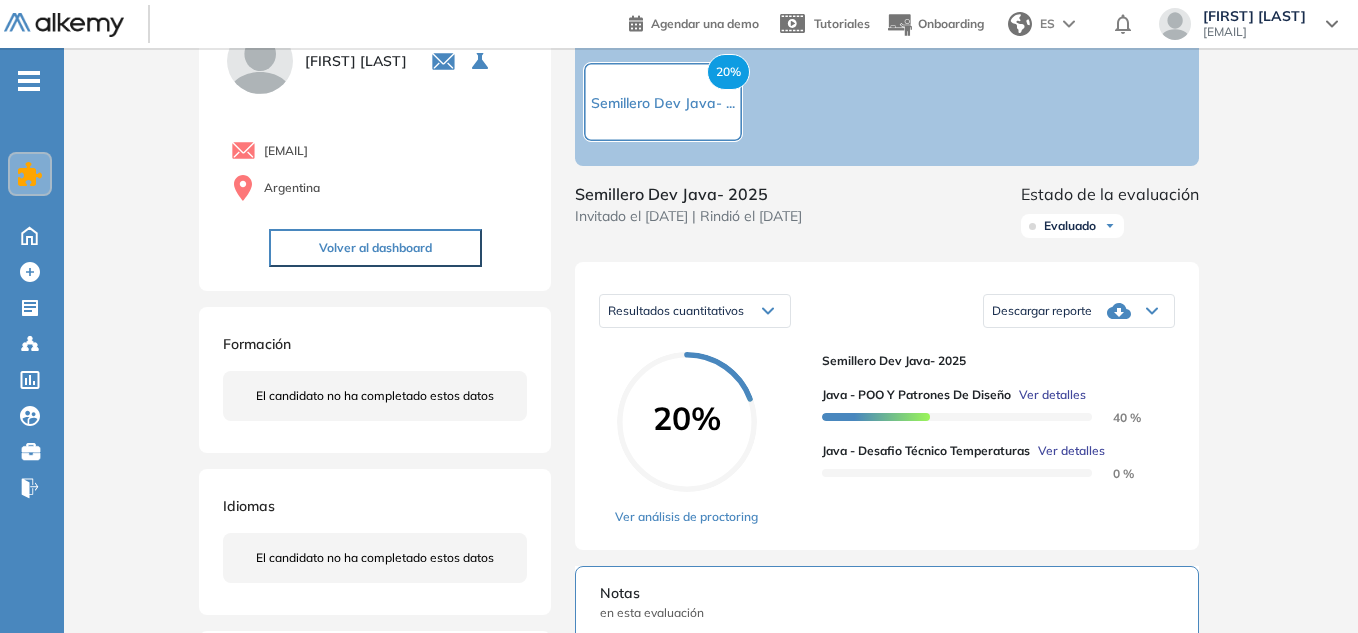 scroll, scrollTop: 0, scrollLeft: 0, axis: both 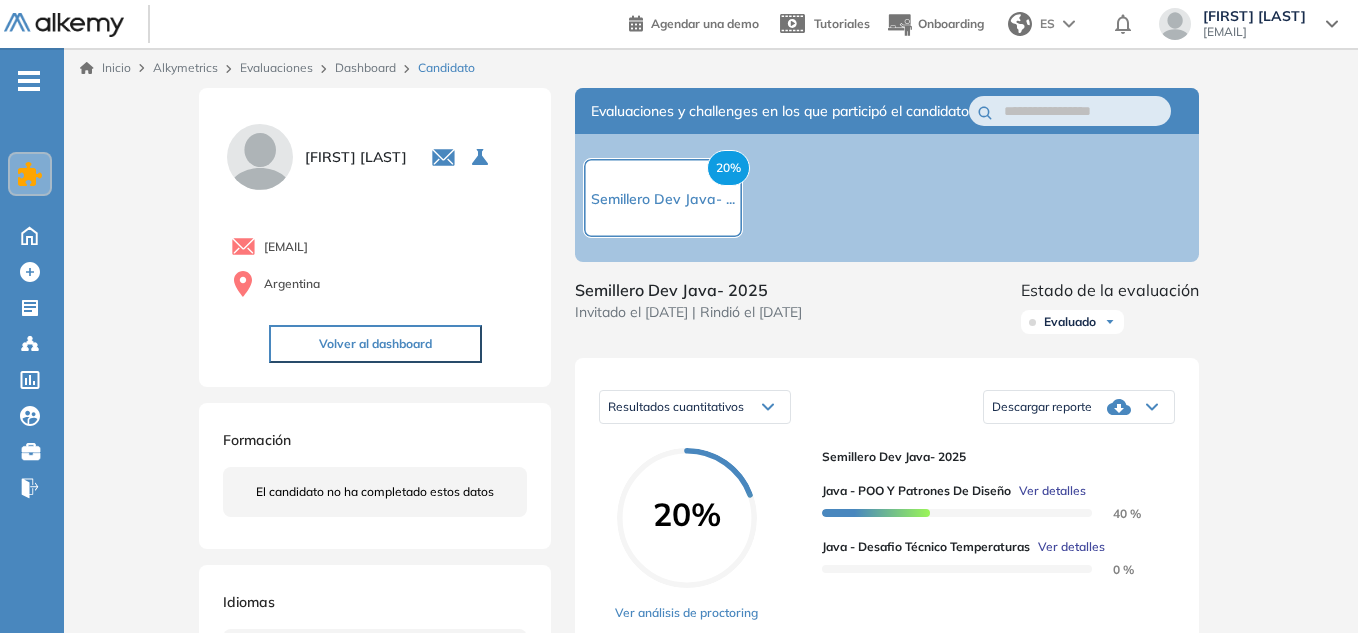 click on "Dashboard" at bounding box center (365, 67) 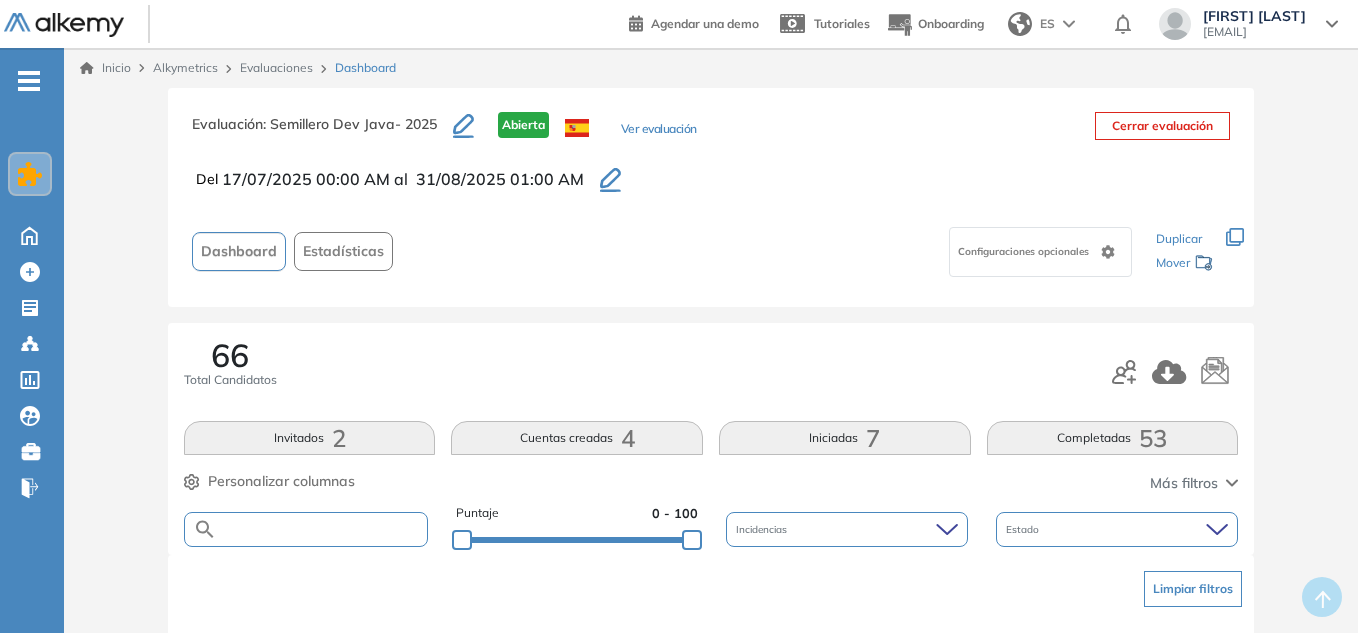 click at bounding box center (322, 529) 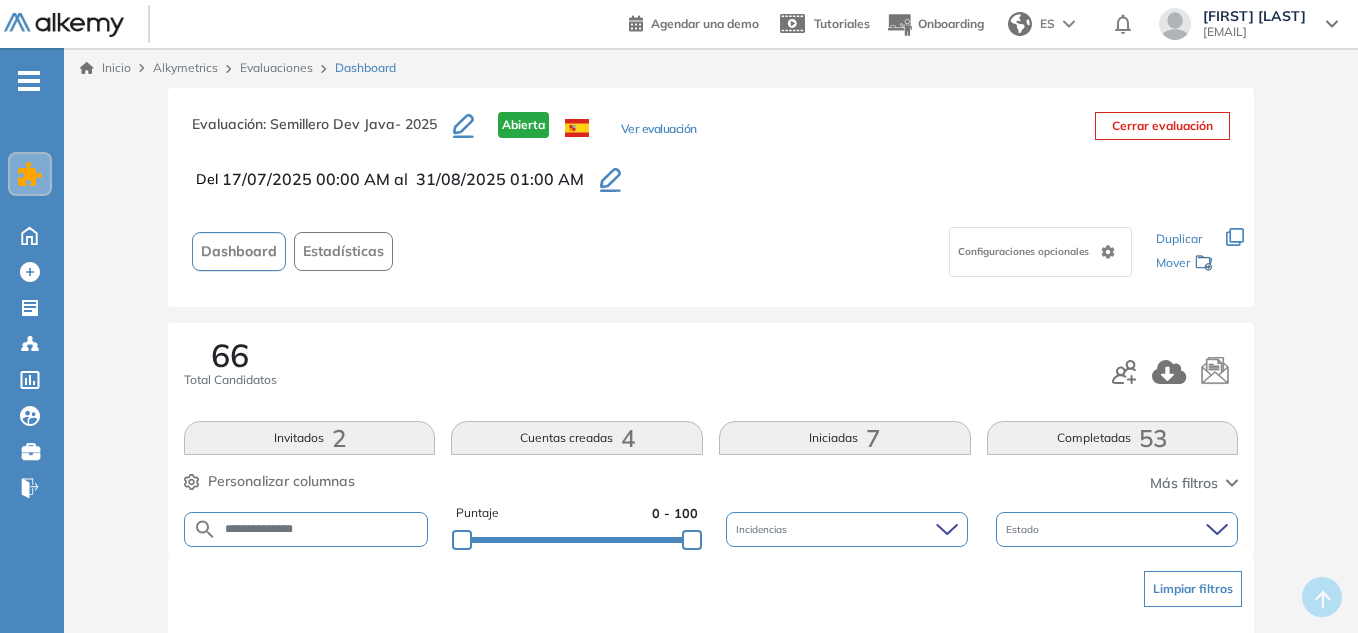type on "**********" 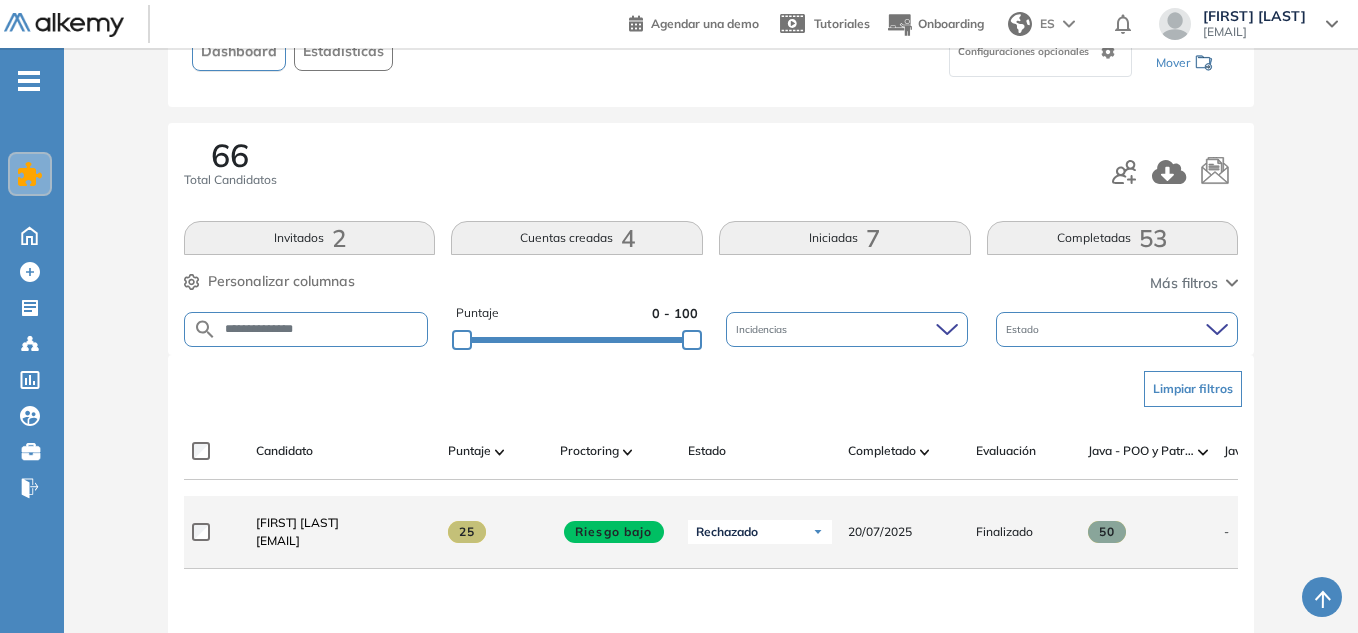 scroll, scrollTop: 300, scrollLeft: 0, axis: vertical 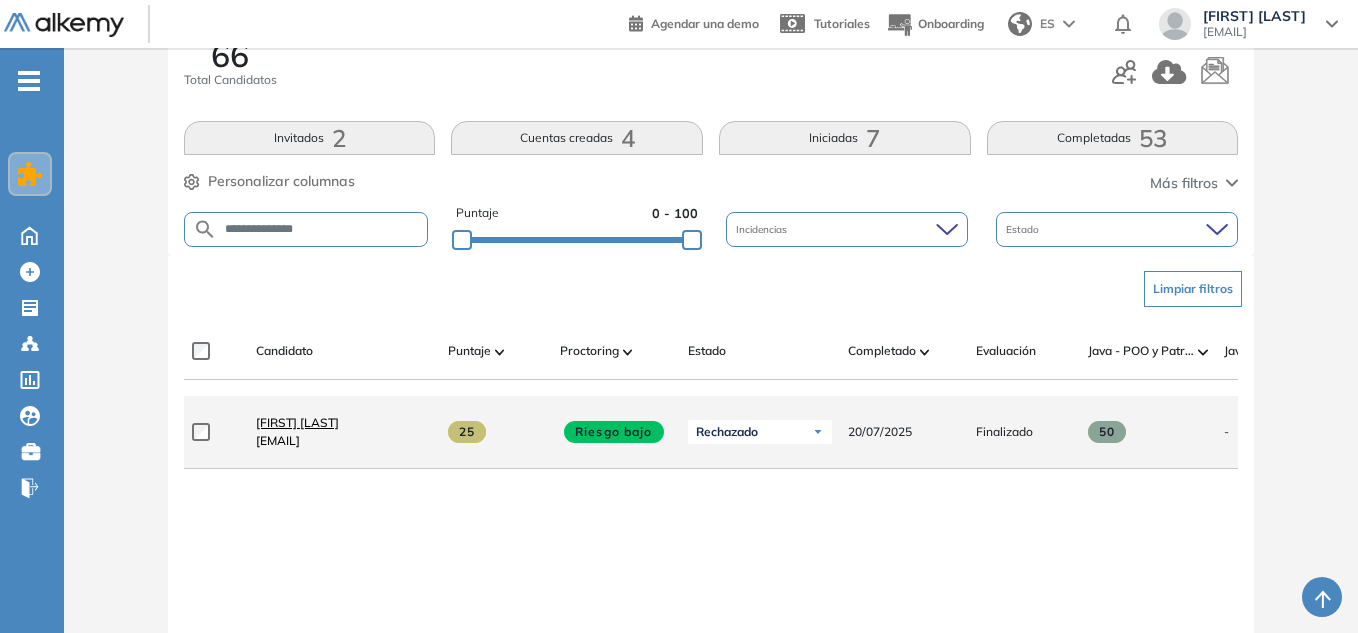 click on "Federico Carro" at bounding box center [297, 422] 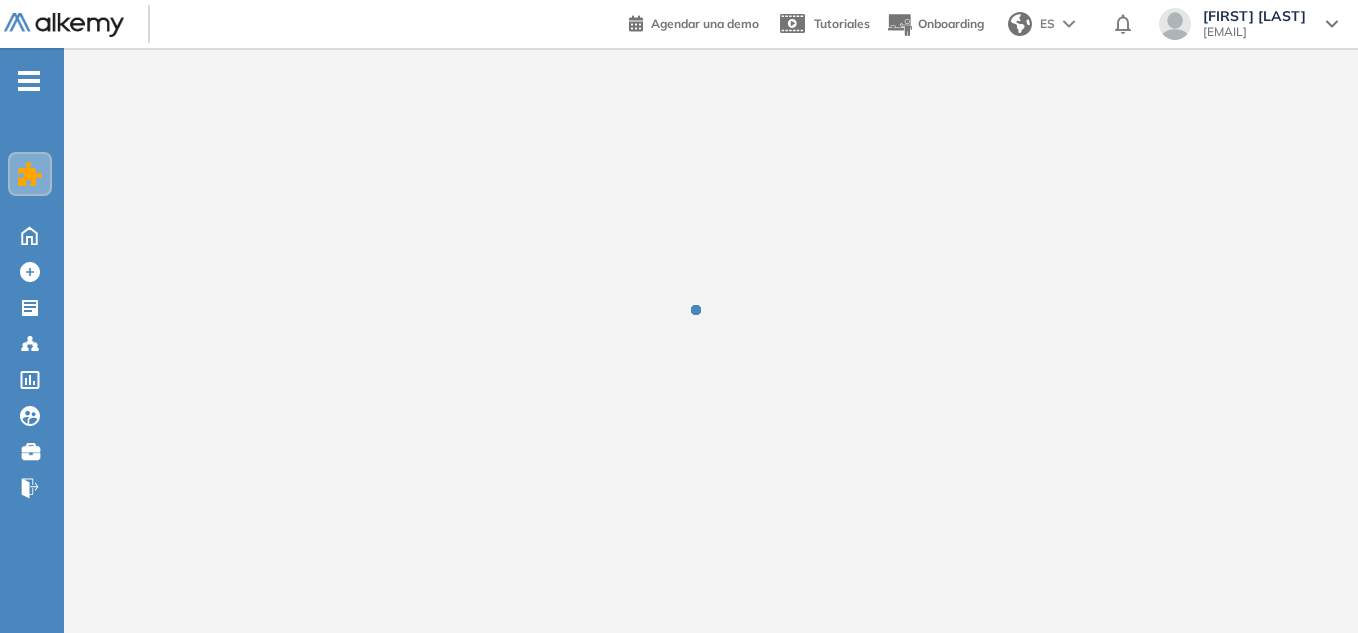 scroll, scrollTop: 0, scrollLeft: 0, axis: both 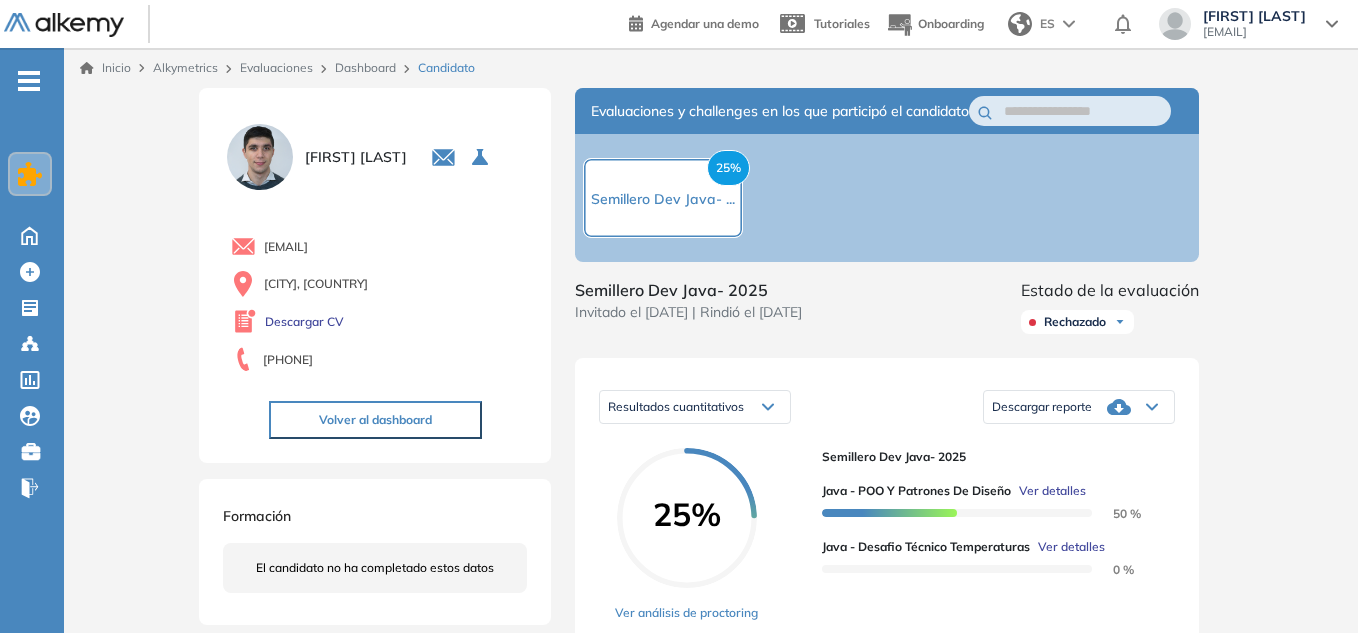 click on "Descargar reporte" at bounding box center [1079, 407] 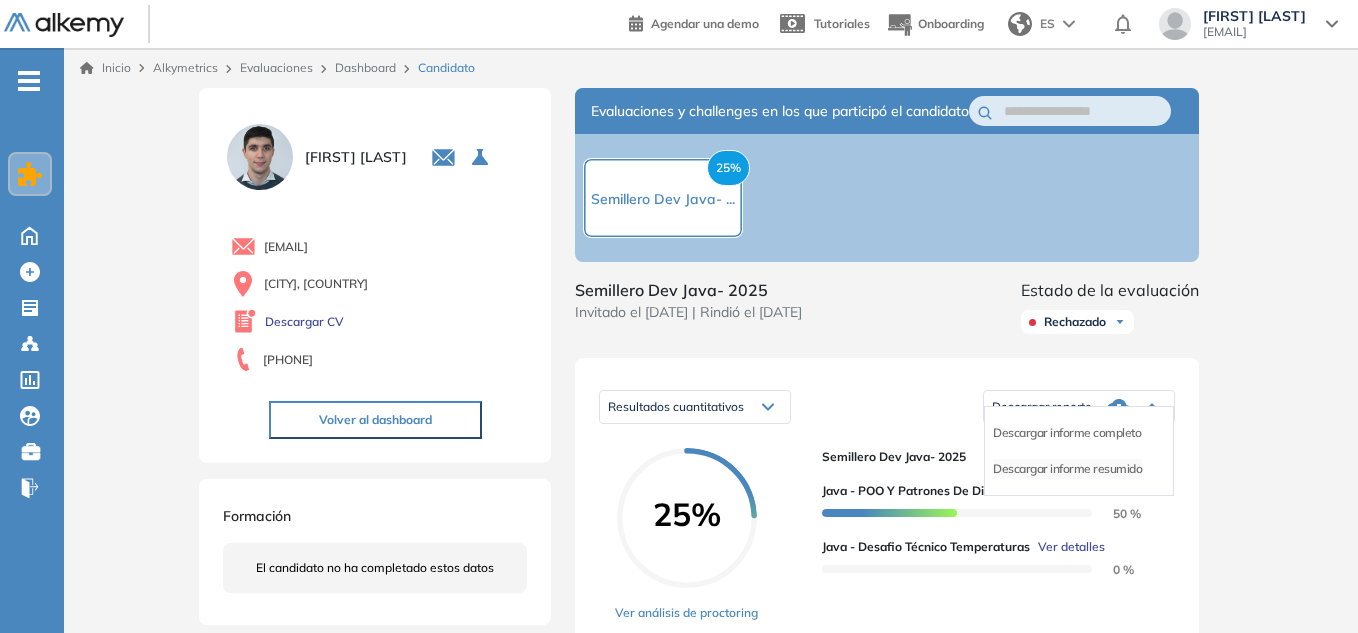 click on "Descargar informe resumido" at bounding box center [1067, 469] 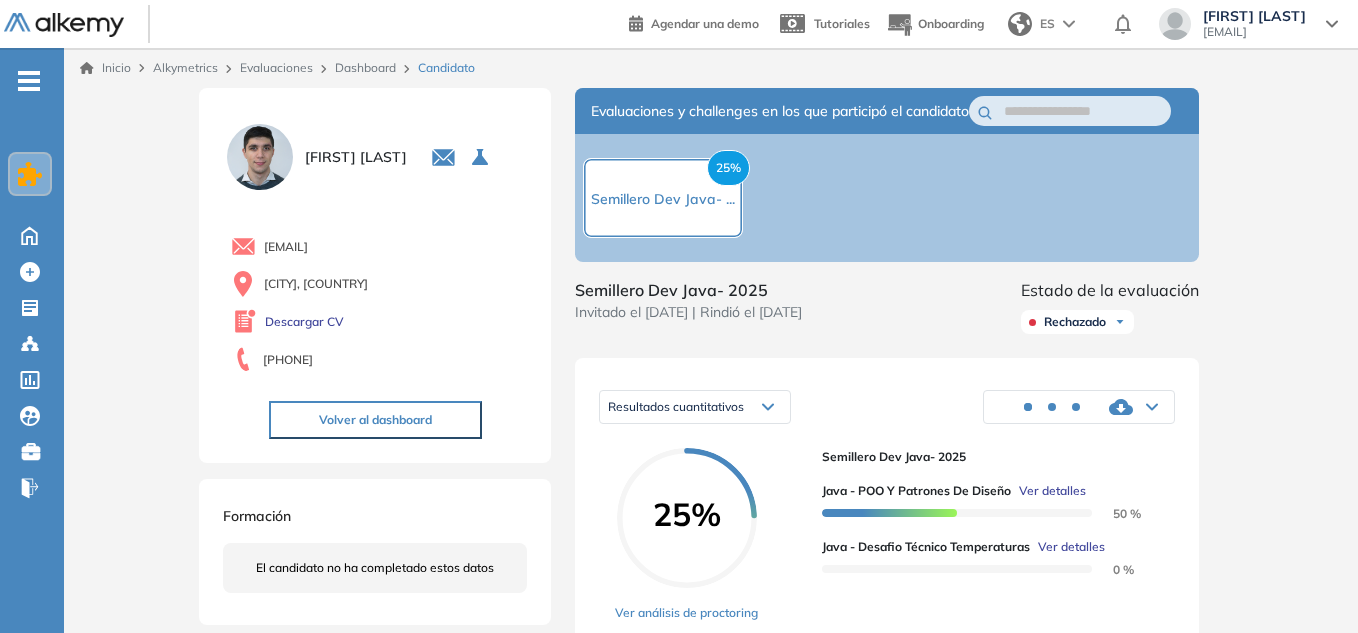click at bounding box center [1079, 407] 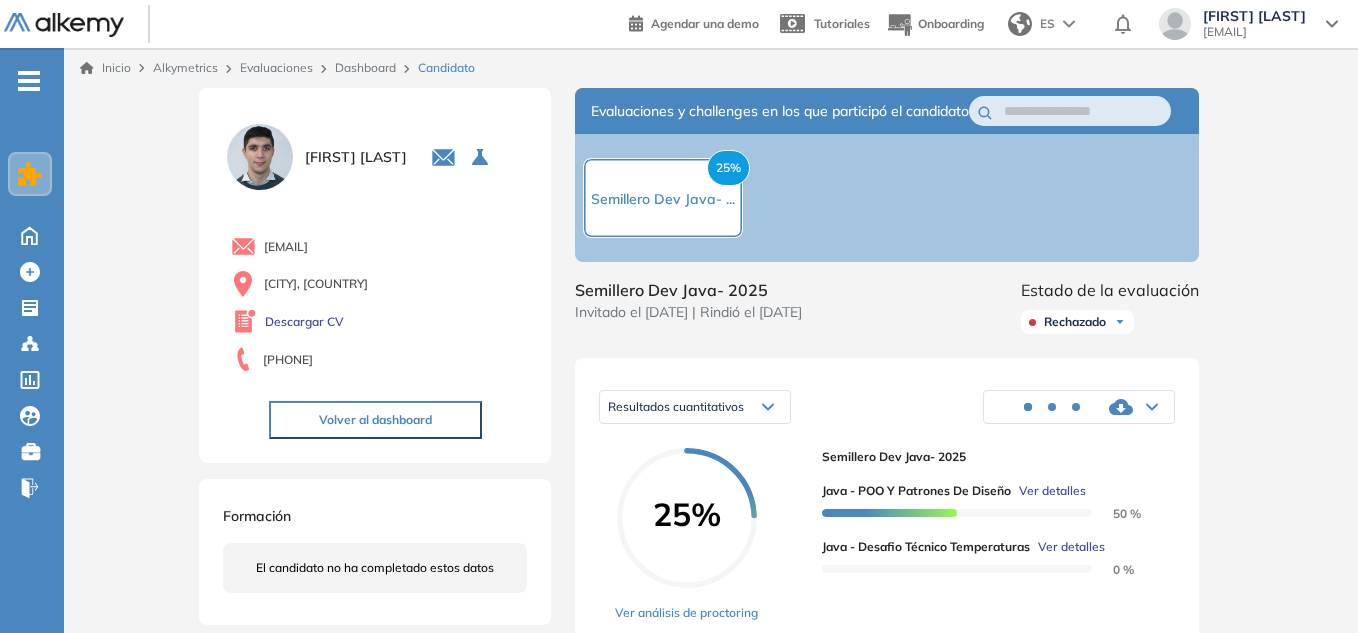 scroll, scrollTop: 100, scrollLeft: 0, axis: vertical 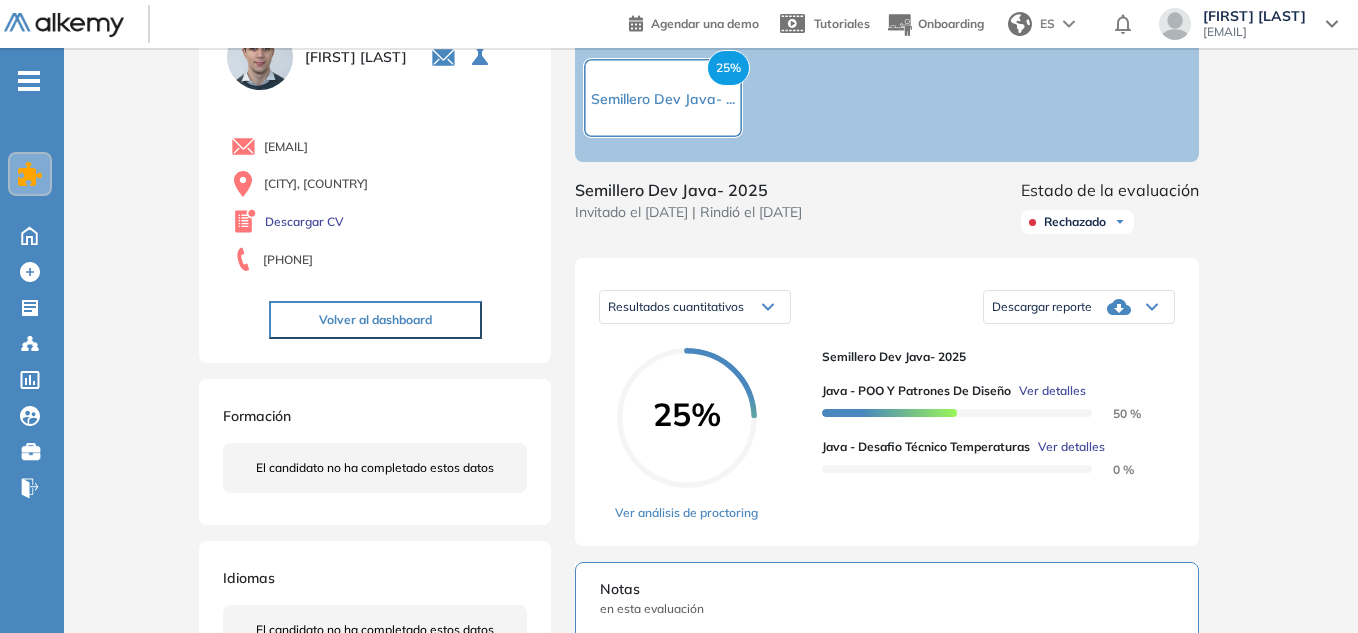 click 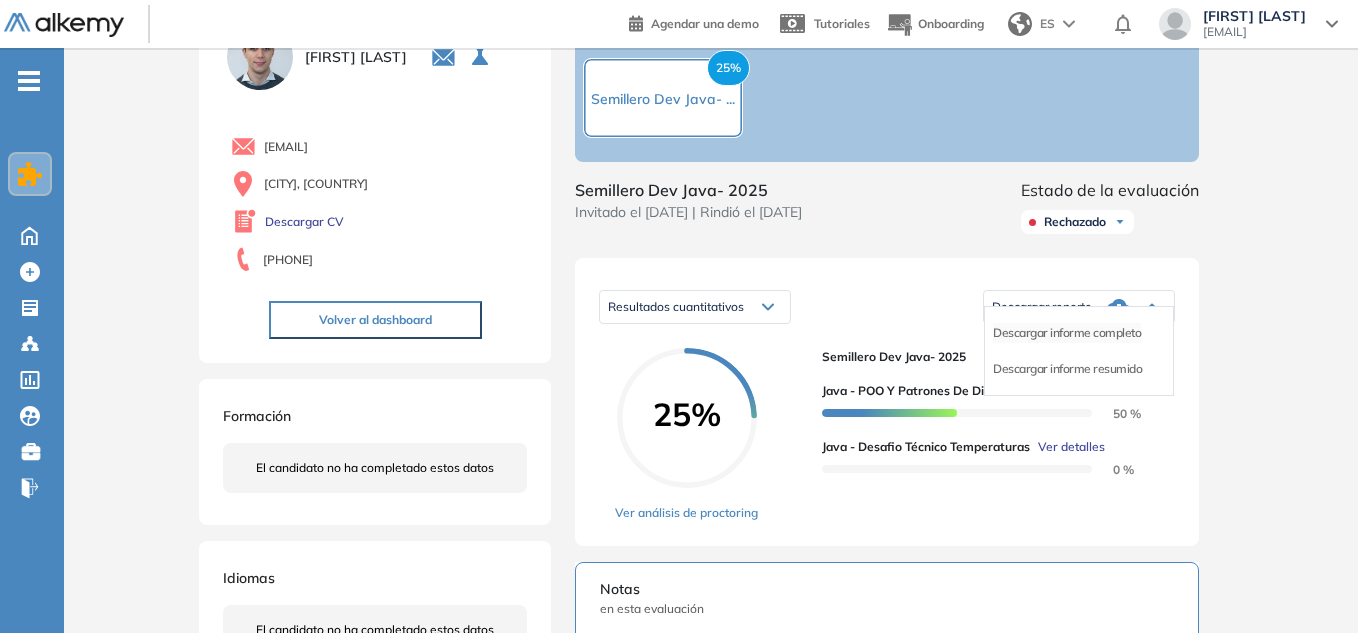 click on "Descargar informe completo" at bounding box center (1067, 333) 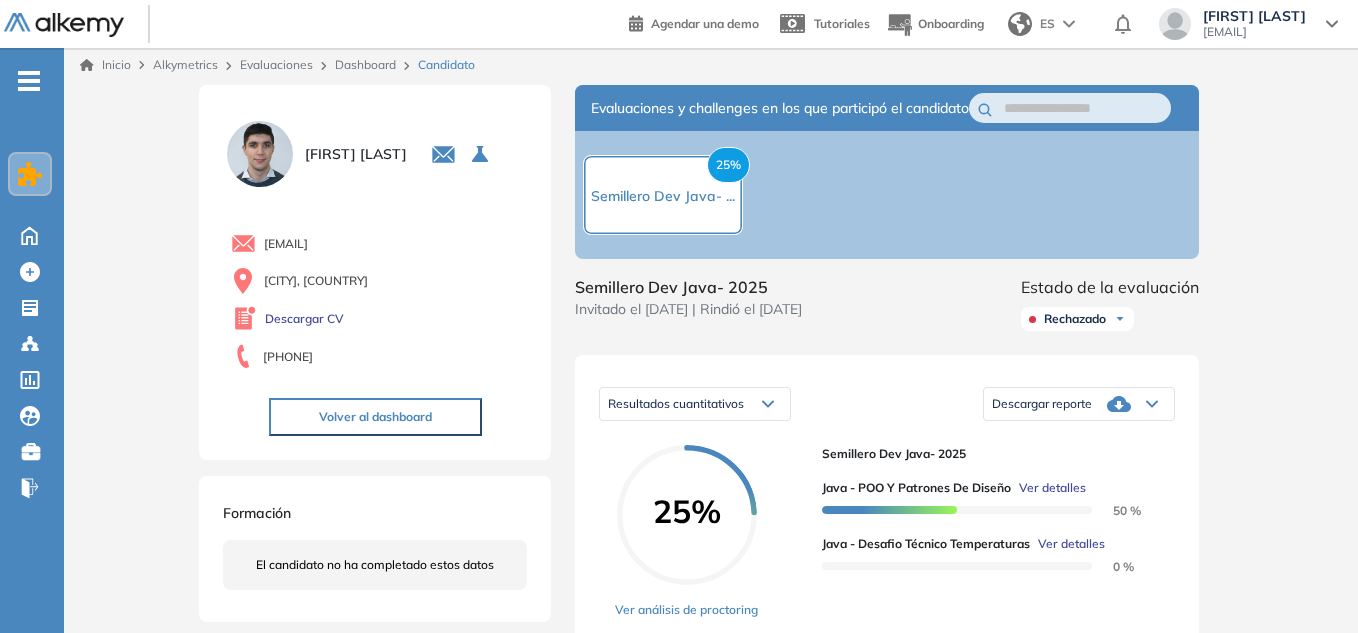 scroll, scrollTop: 0, scrollLeft: 0, axis: both 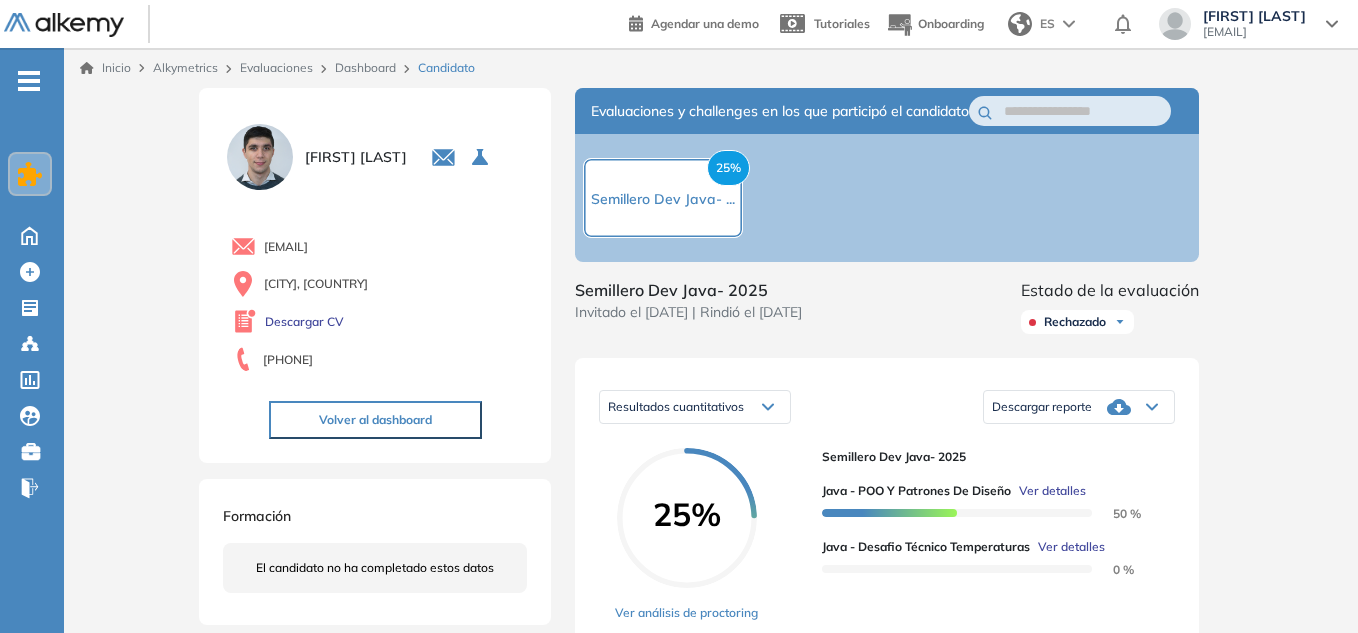 click on "Dashboard" at bounding box center (365, 67) 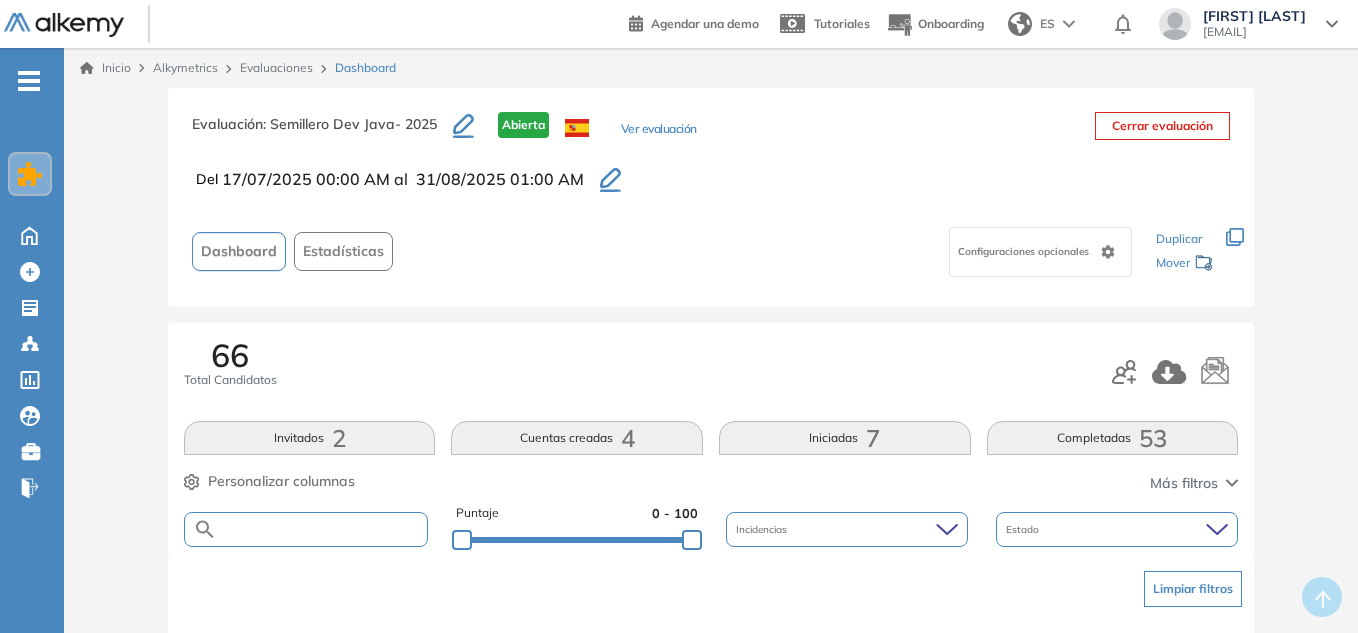 click at bounding box center [322, 529] 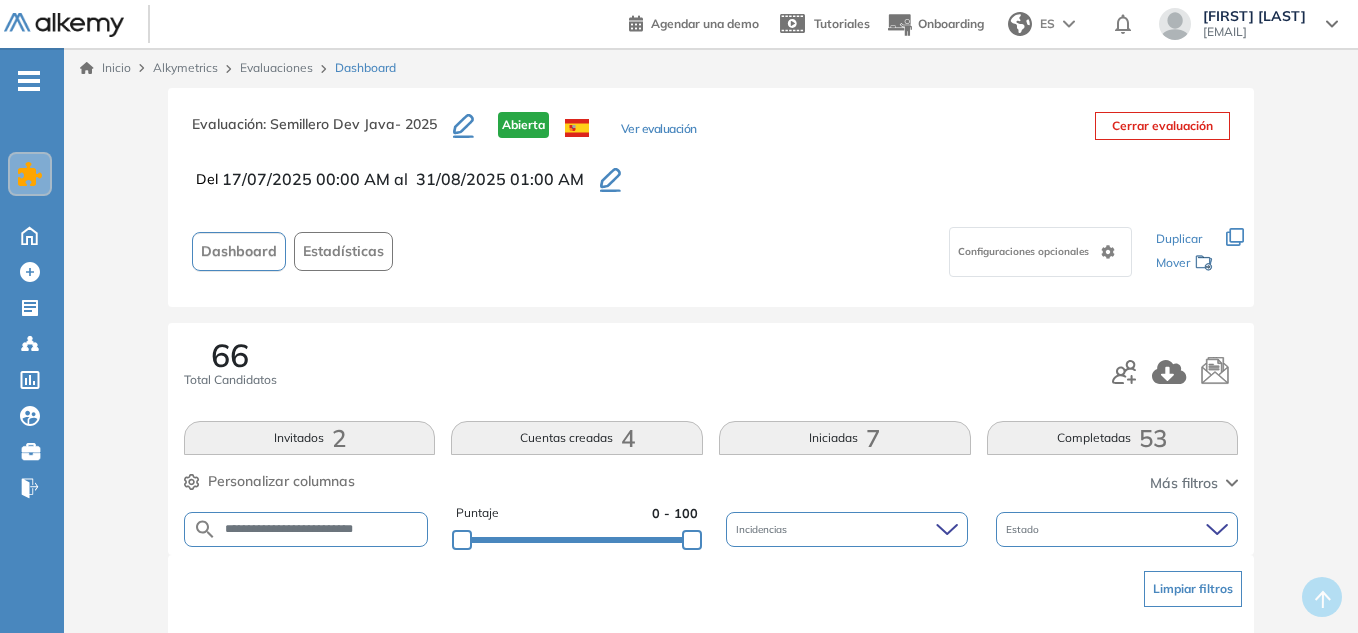 type on "**********" 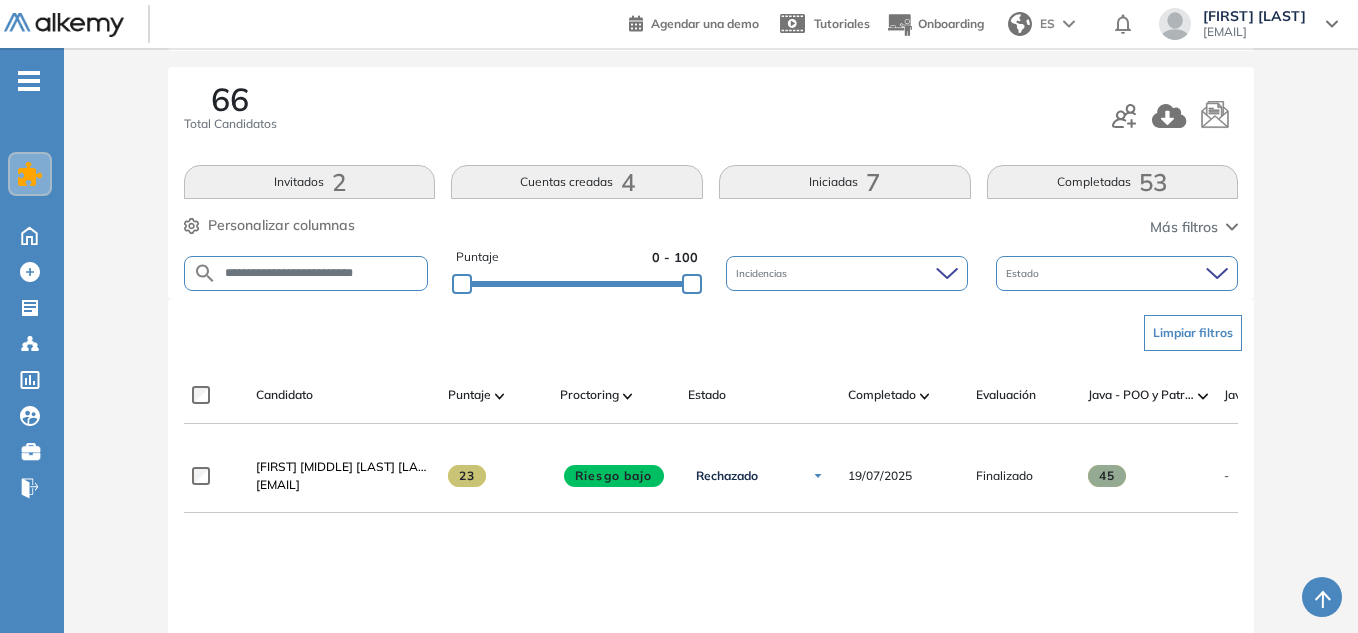 scroll, scrollTop: 300, scrollLeft: 0, axis: vertical 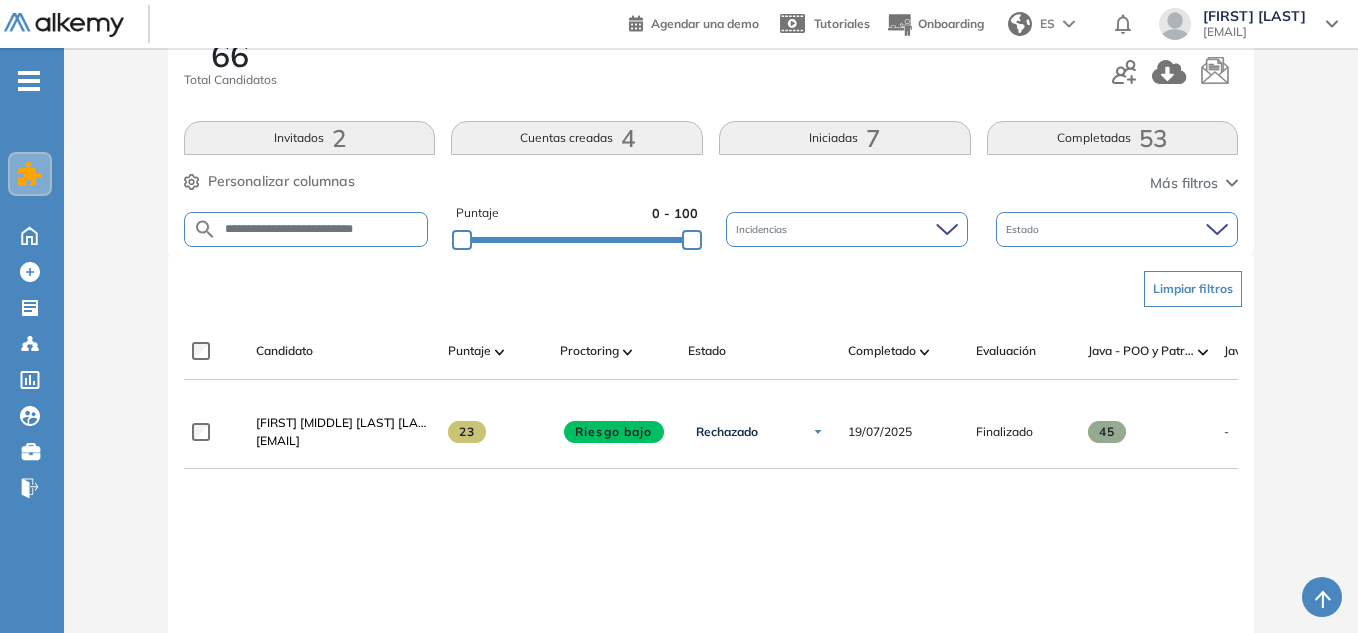 click on "Franco Martín Vera Ilesqui" at bounding box center [346, 422] 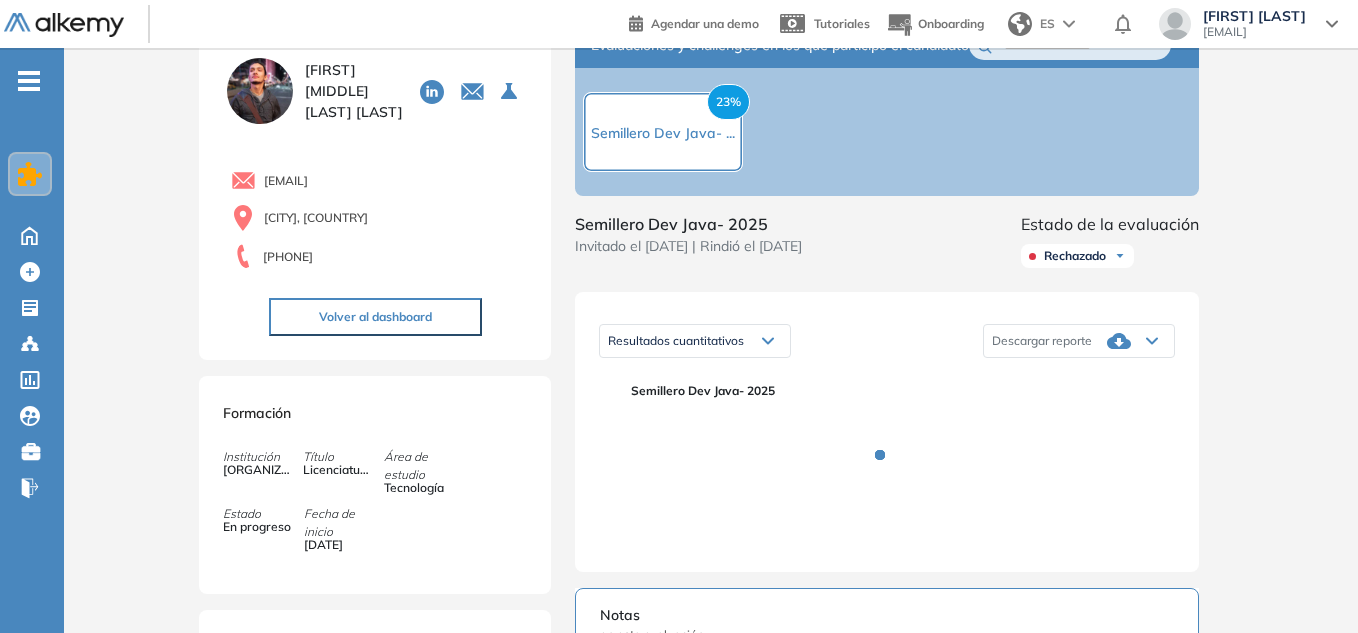 scroll, scrollTop: 100, scrollLeft: 0, axis: vertical 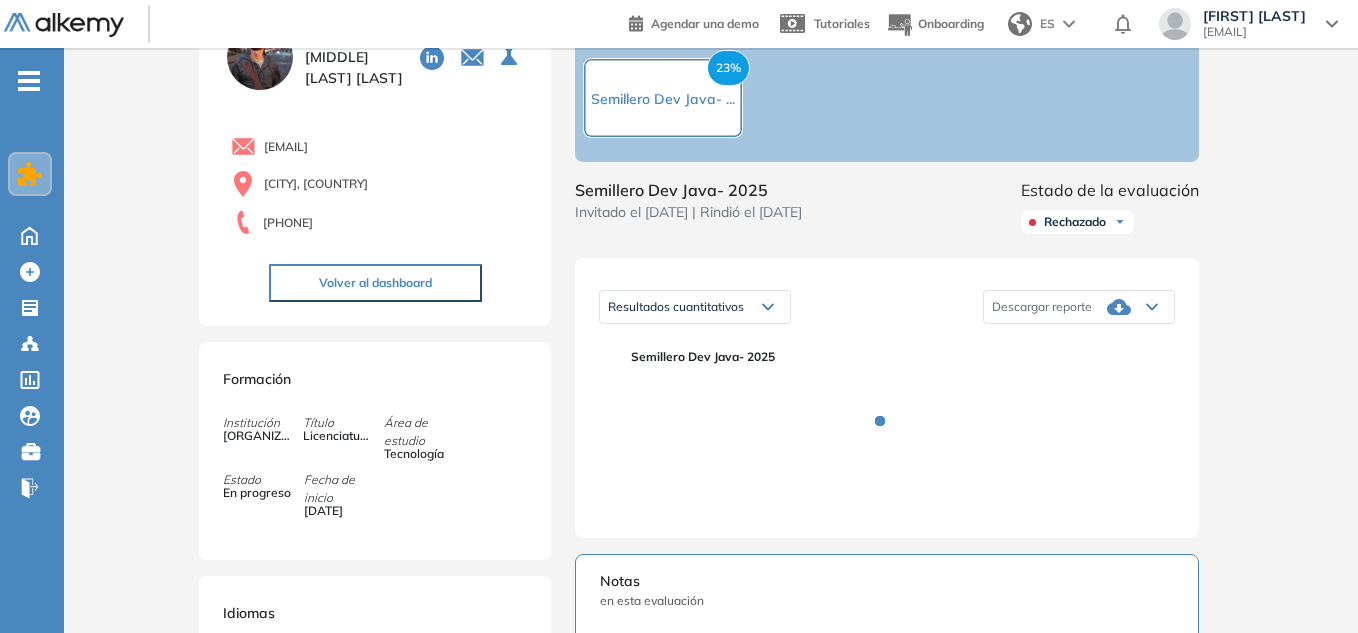 click on "Rechazado" at bounding box center (1077, 222) 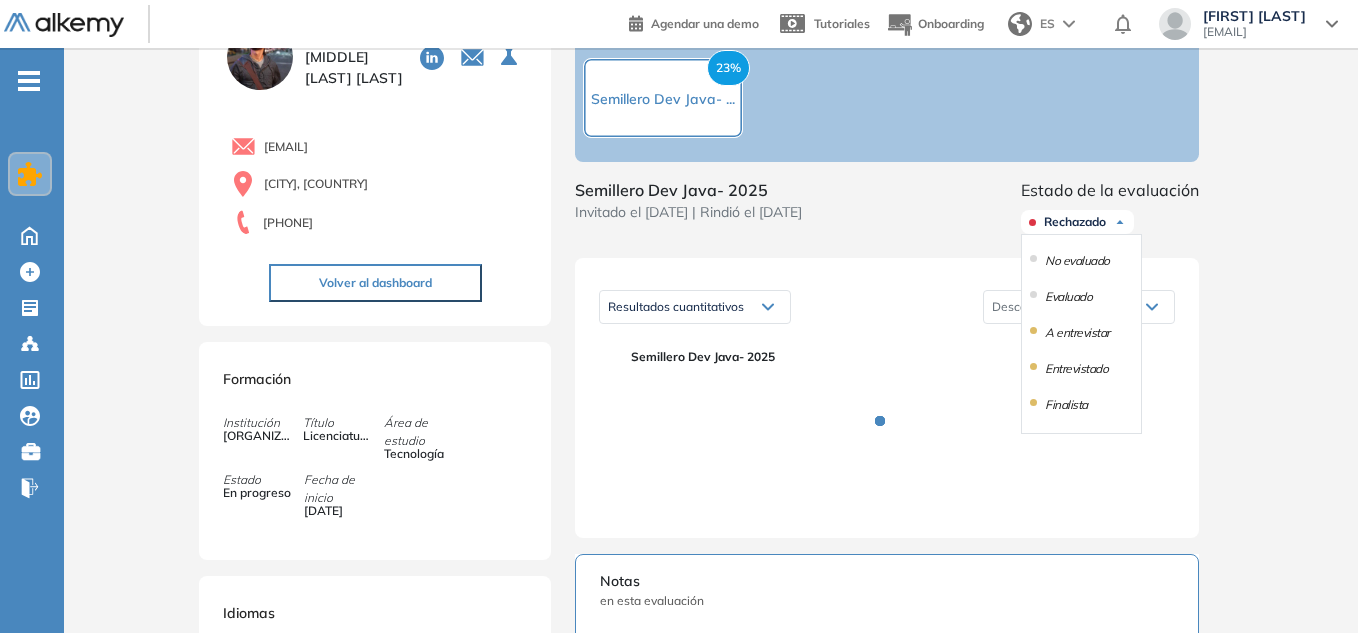 click on "Evaluado" at bounding box center (1081, 297) 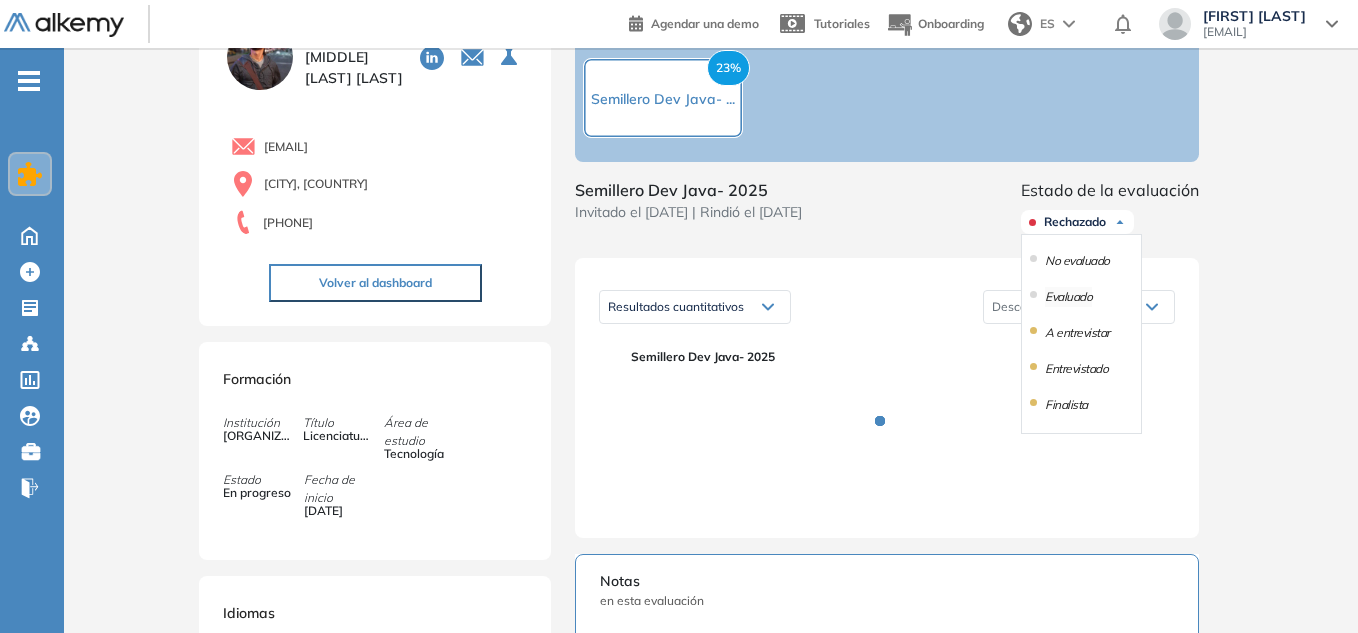 click on "Evaluado" at bounding box center (1068, 297) 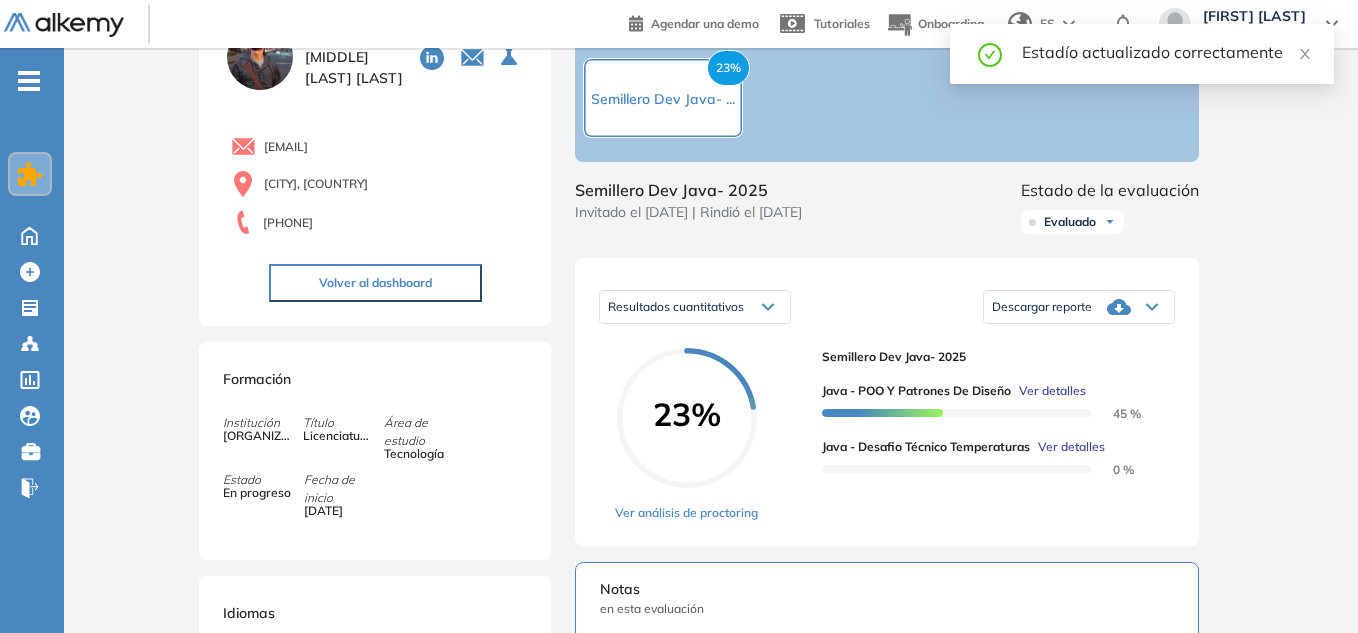 click on "Descargar reporte" at bounding box center [1079, 307] 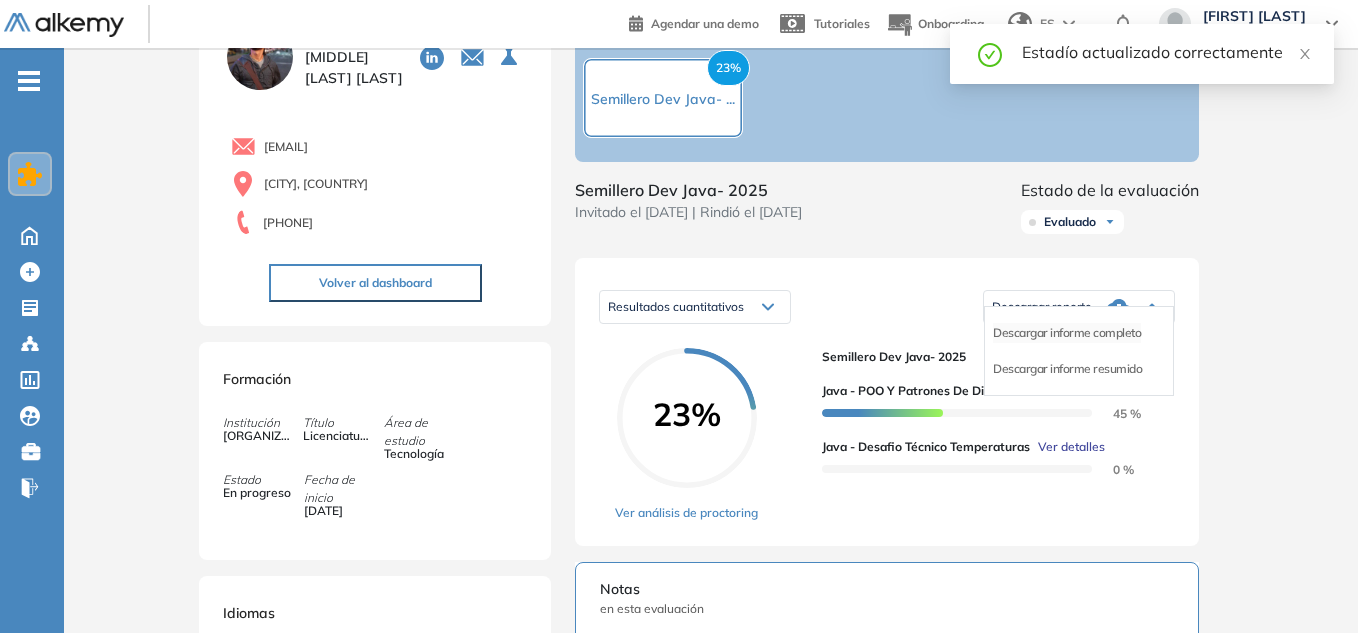 click on "Descargar informe completo" at bounding box center [1067, 333] 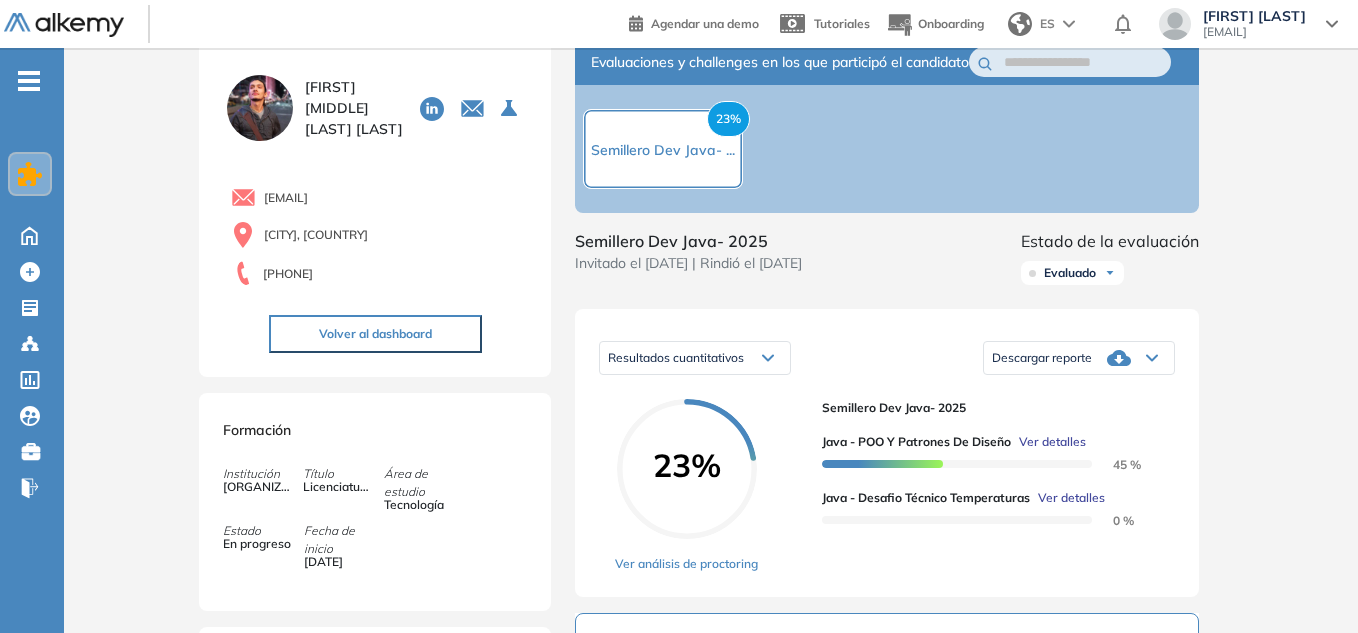 scroll, scrollTop: 0, scrollLeft: 0, axis: both 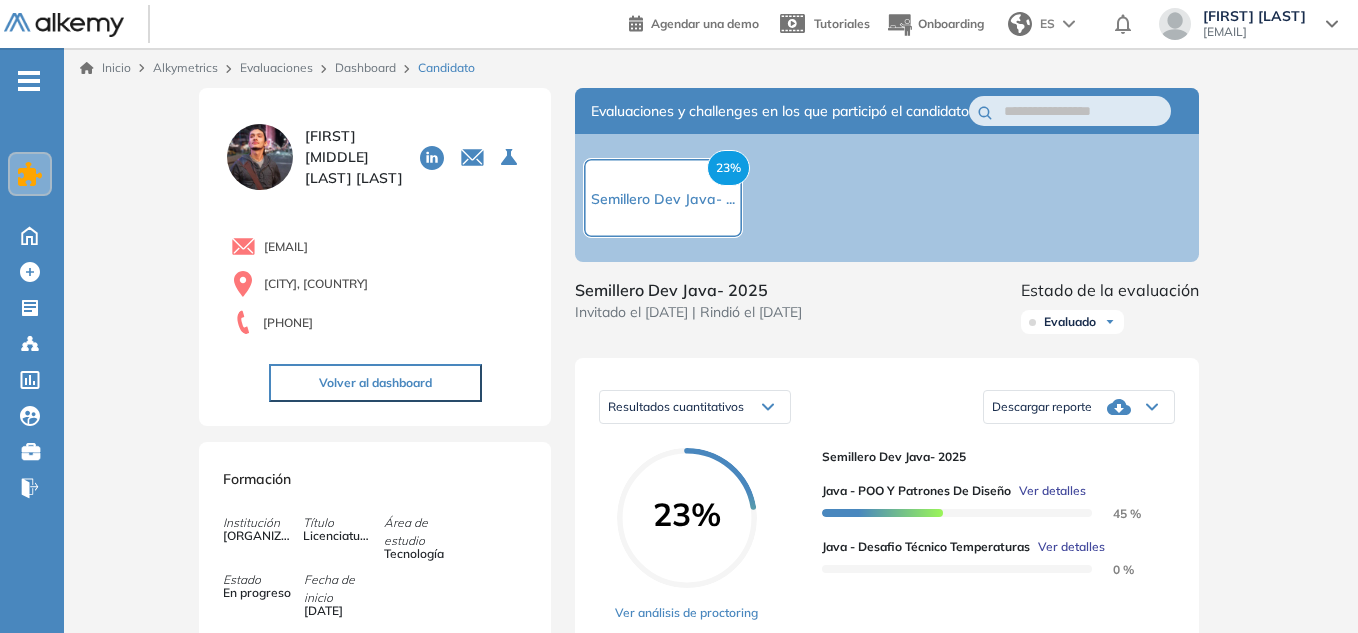 click on "Dashboard" at bounding box center (365, 67) 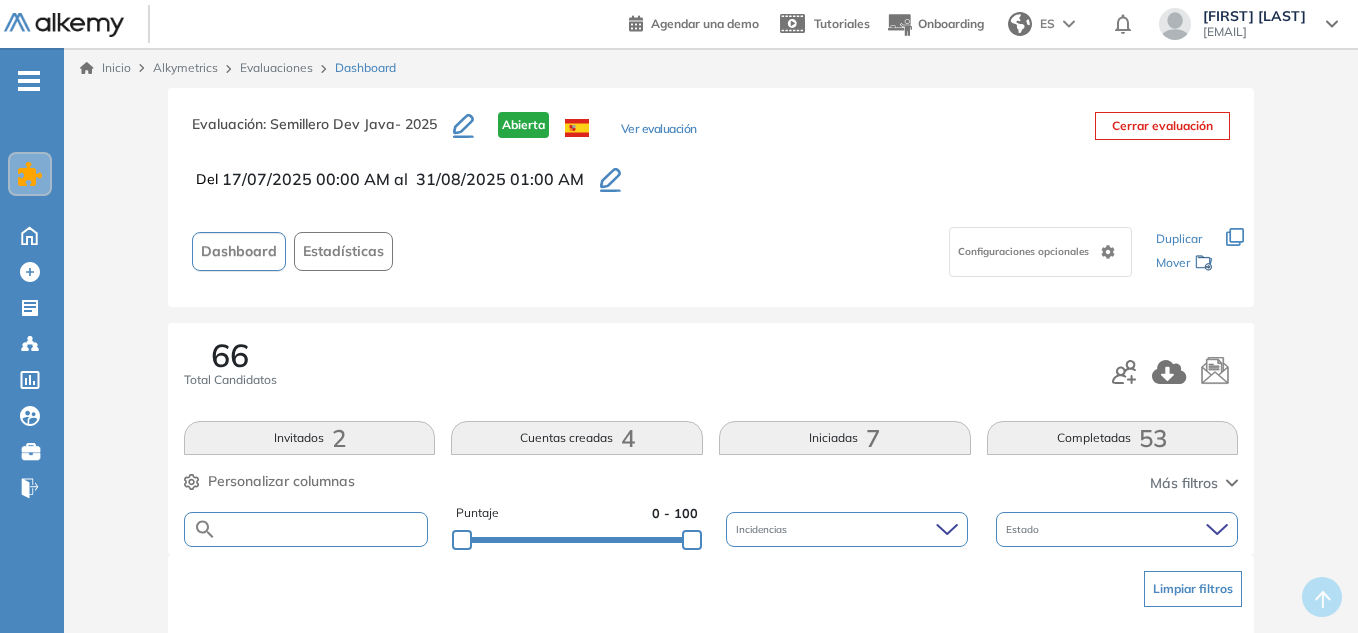 click at bounding box center [322, 529] 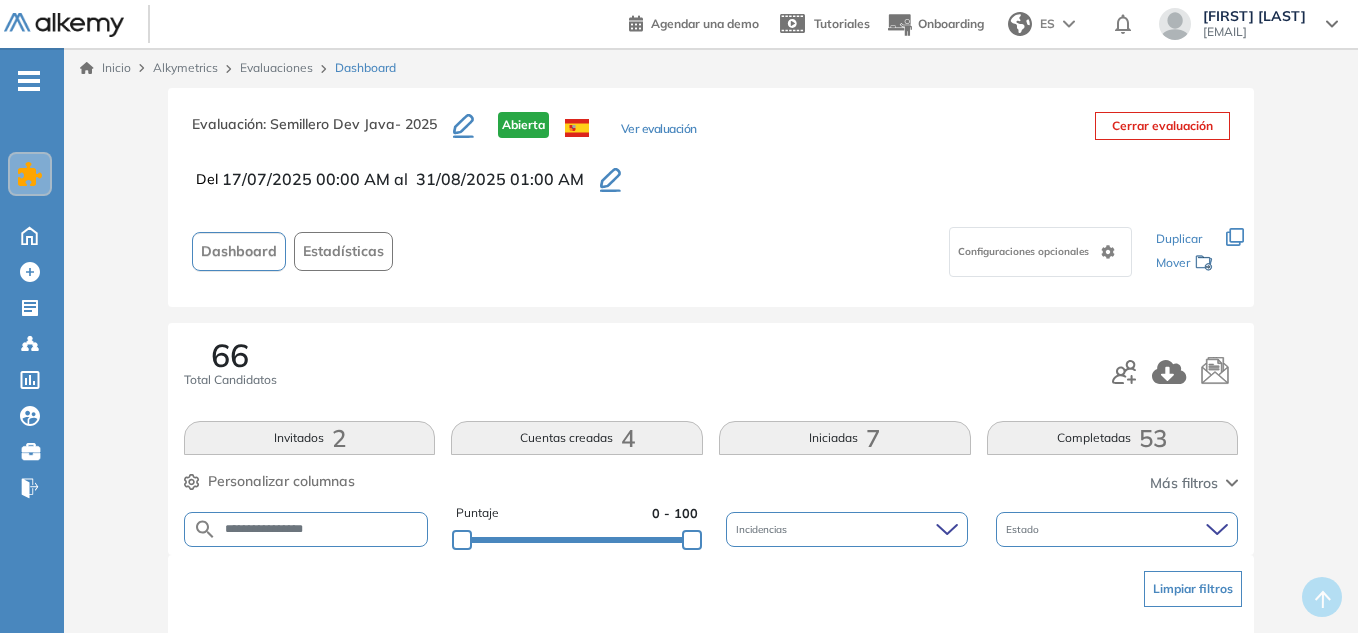 type on "**********" 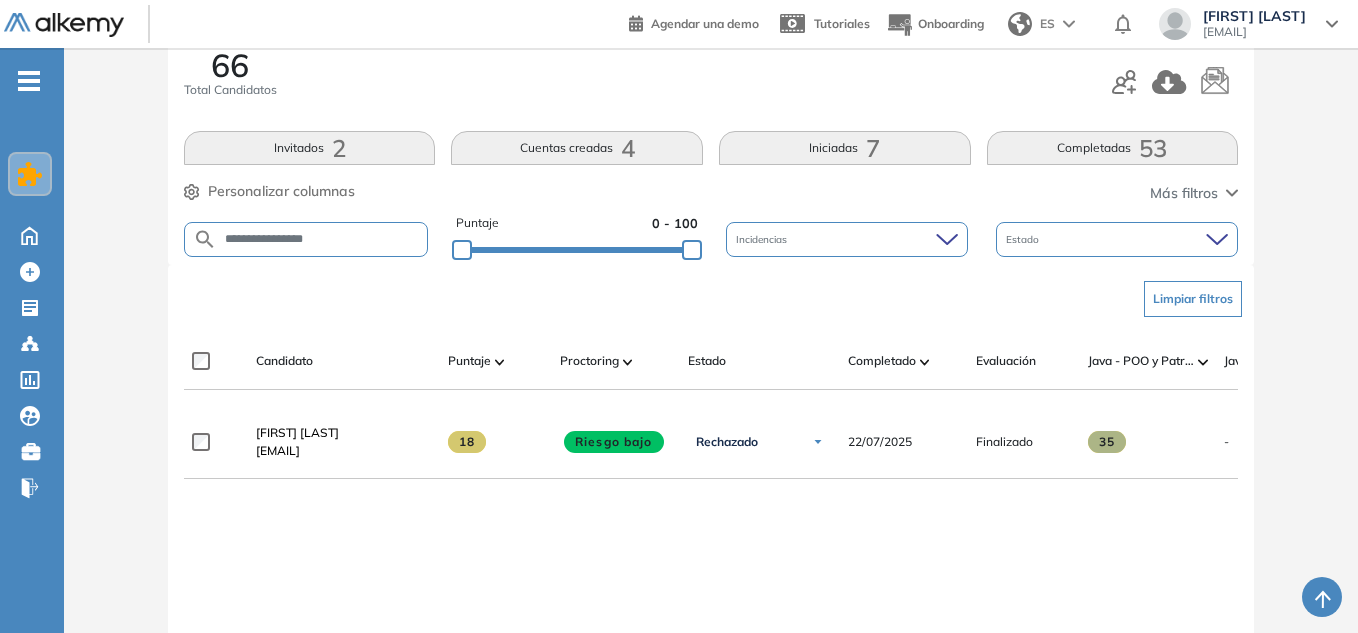 scroll, scrollTop: 300, scrollLeft: 0, axis: vertical 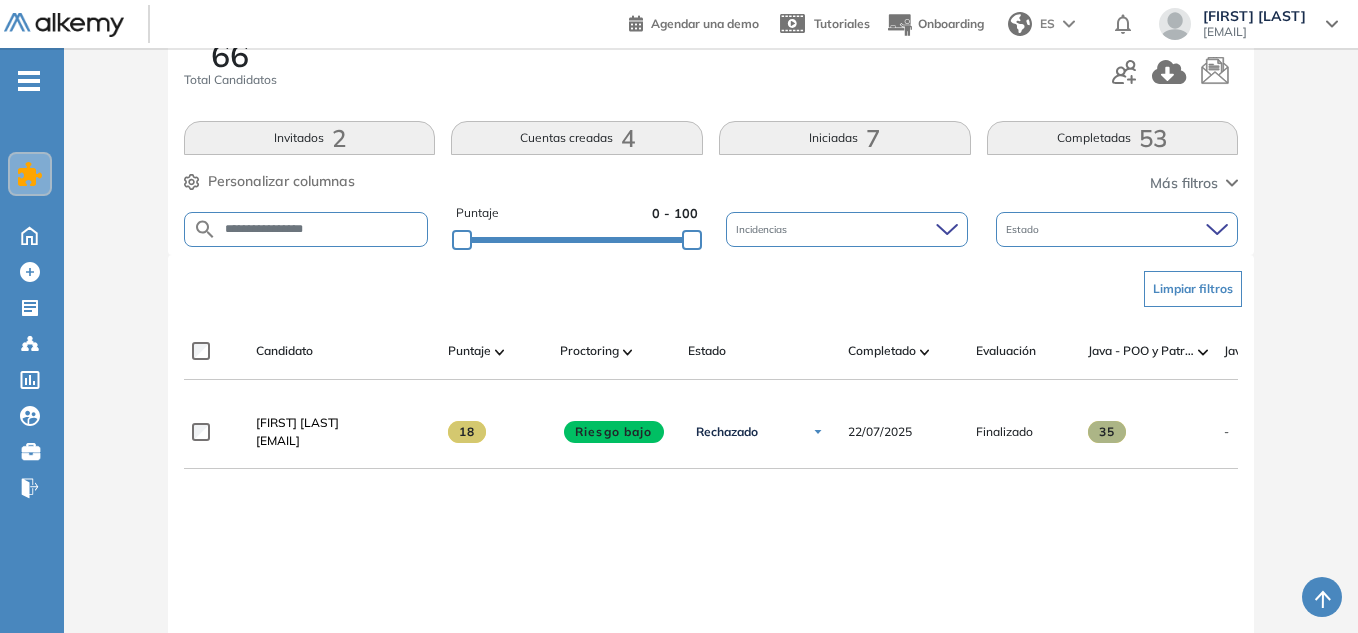 click on "Benjamin Peyraga" at bounding box center (297, 422) 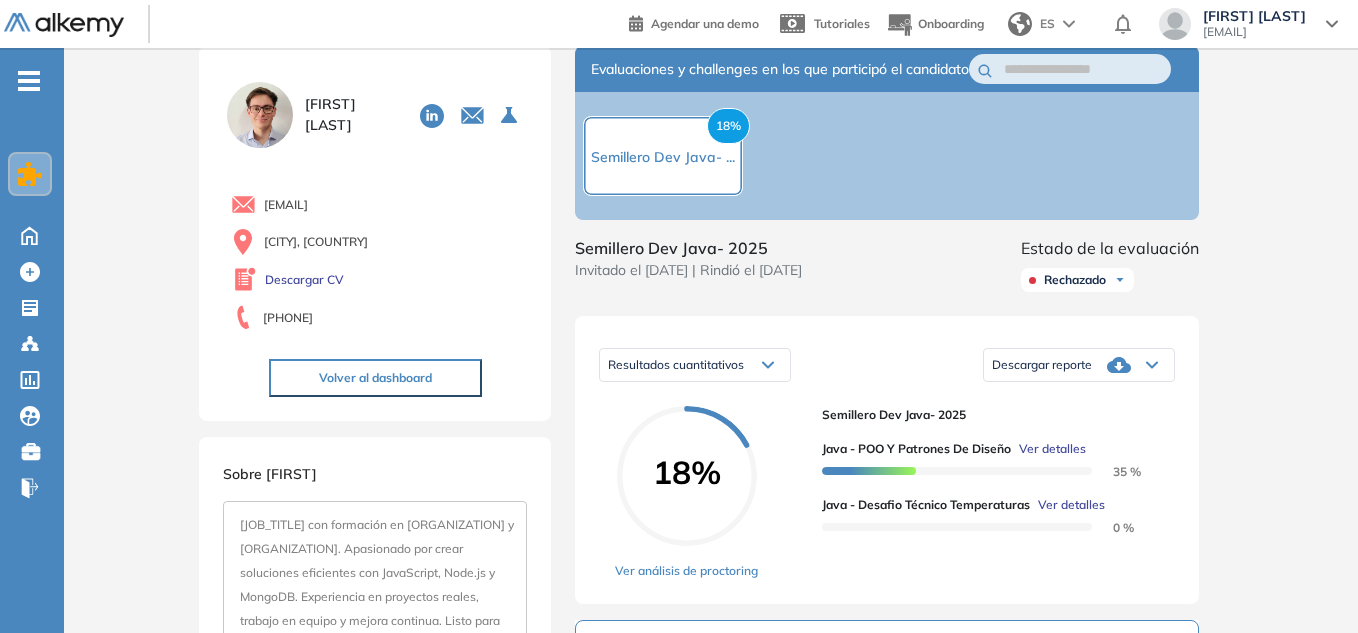 scroll, scrollTop: 32, scrollLeft: 0, axis: vertical 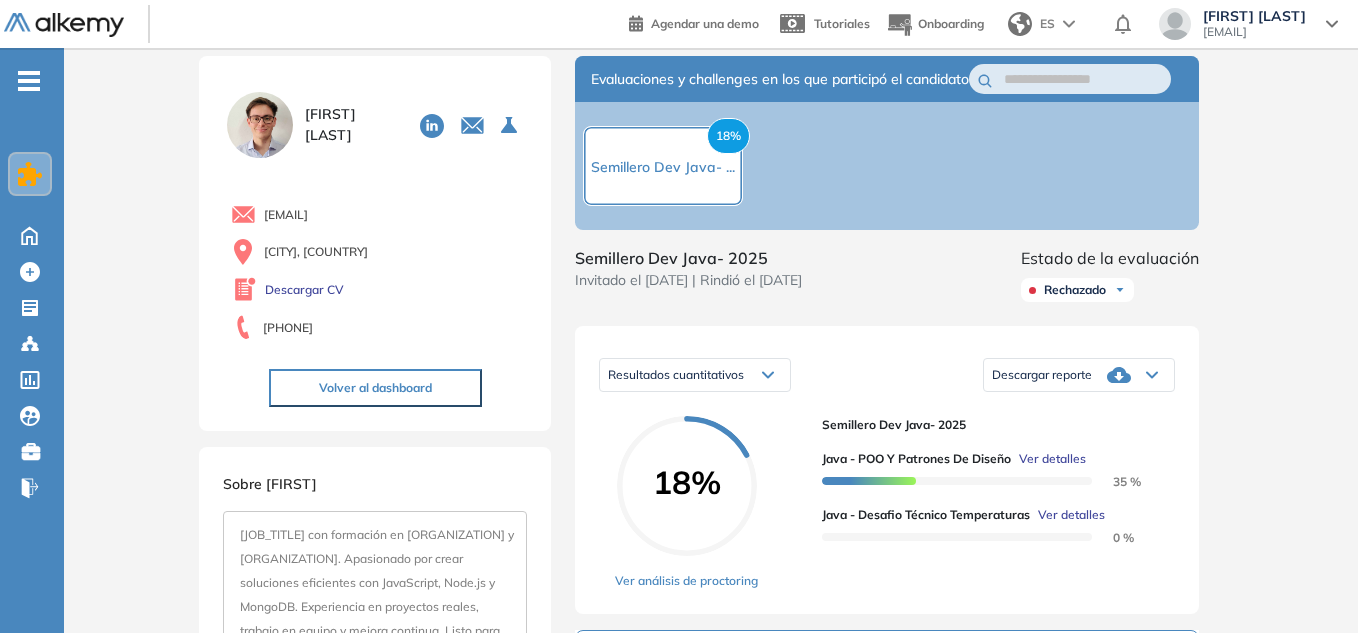click at bounding box center [1120, 290] 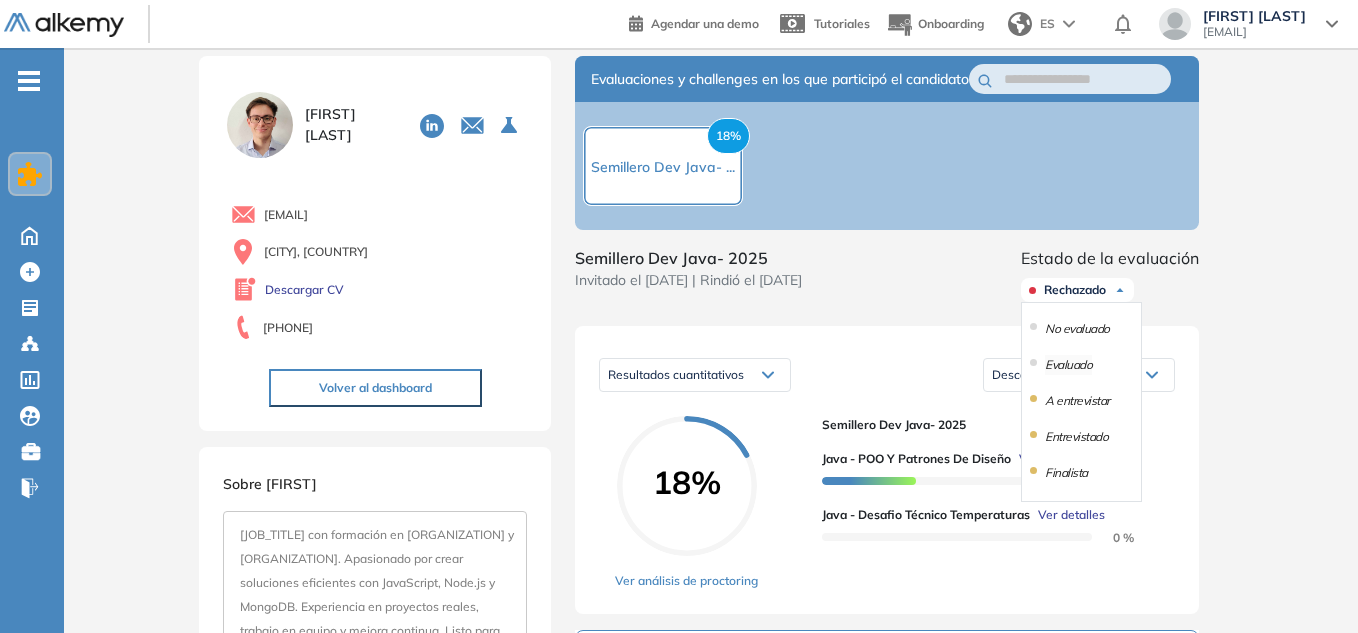 click on "Evaluado" at bounding box center (1068, 365) 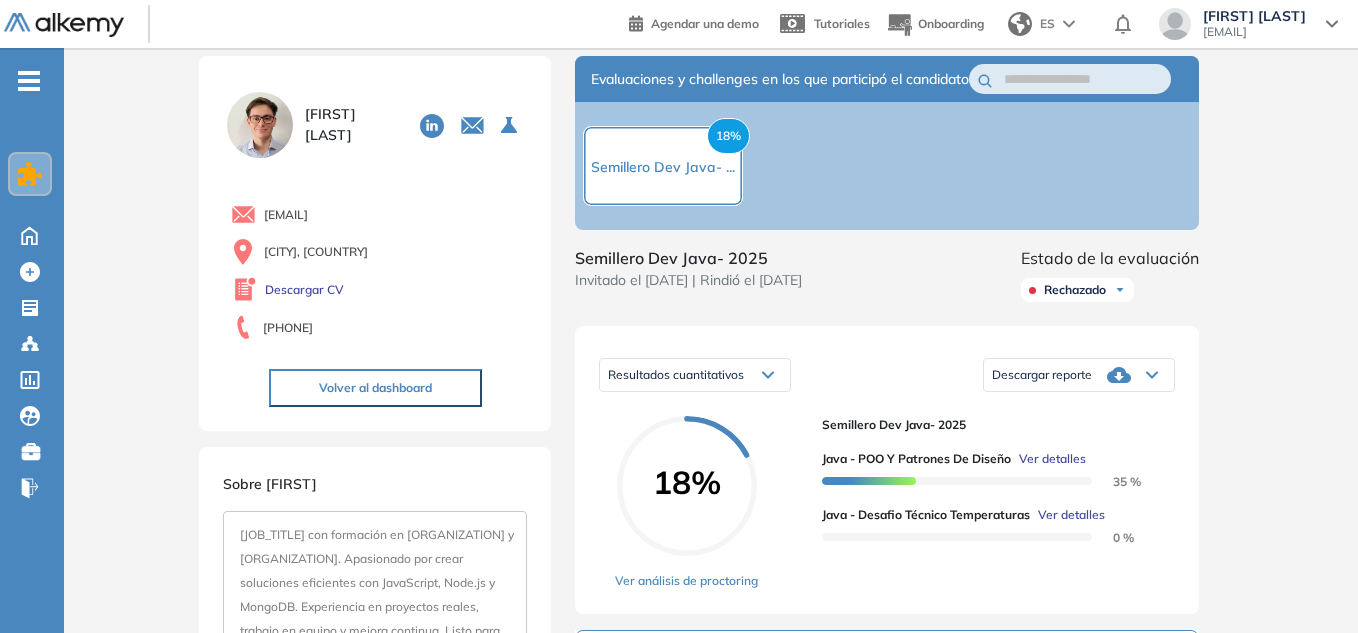 scroll, scrollTop: 132, scrollLeft: 0, axis: vertical 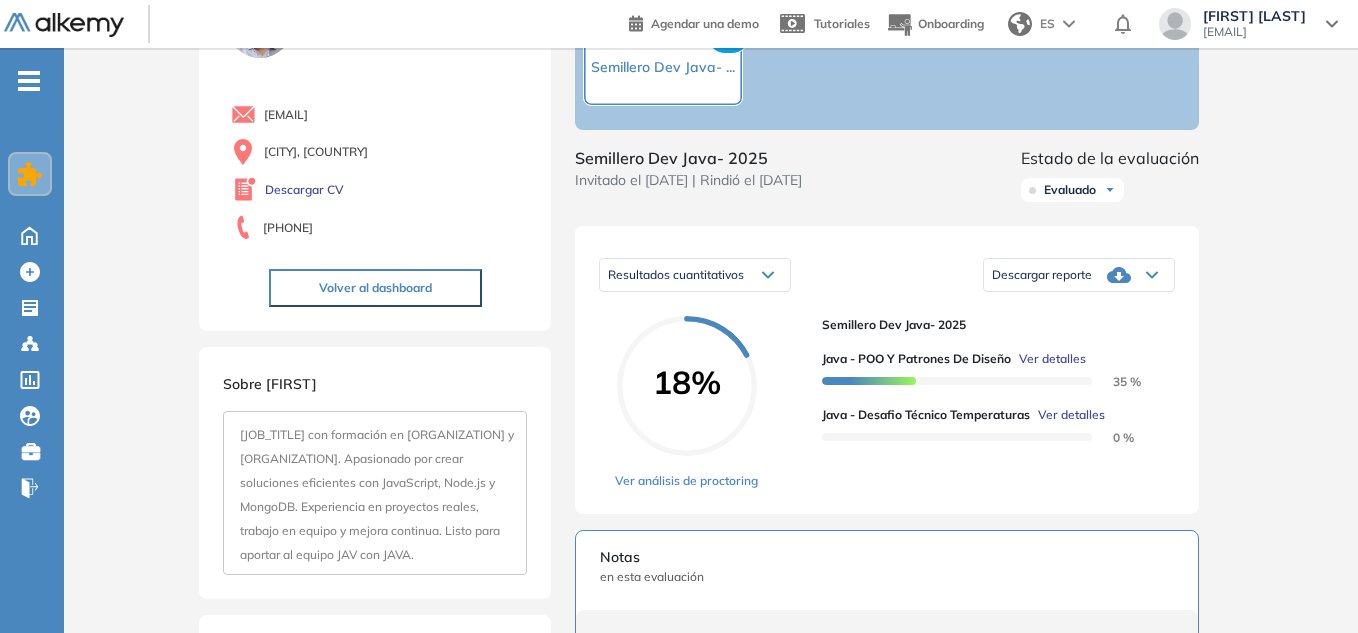 click 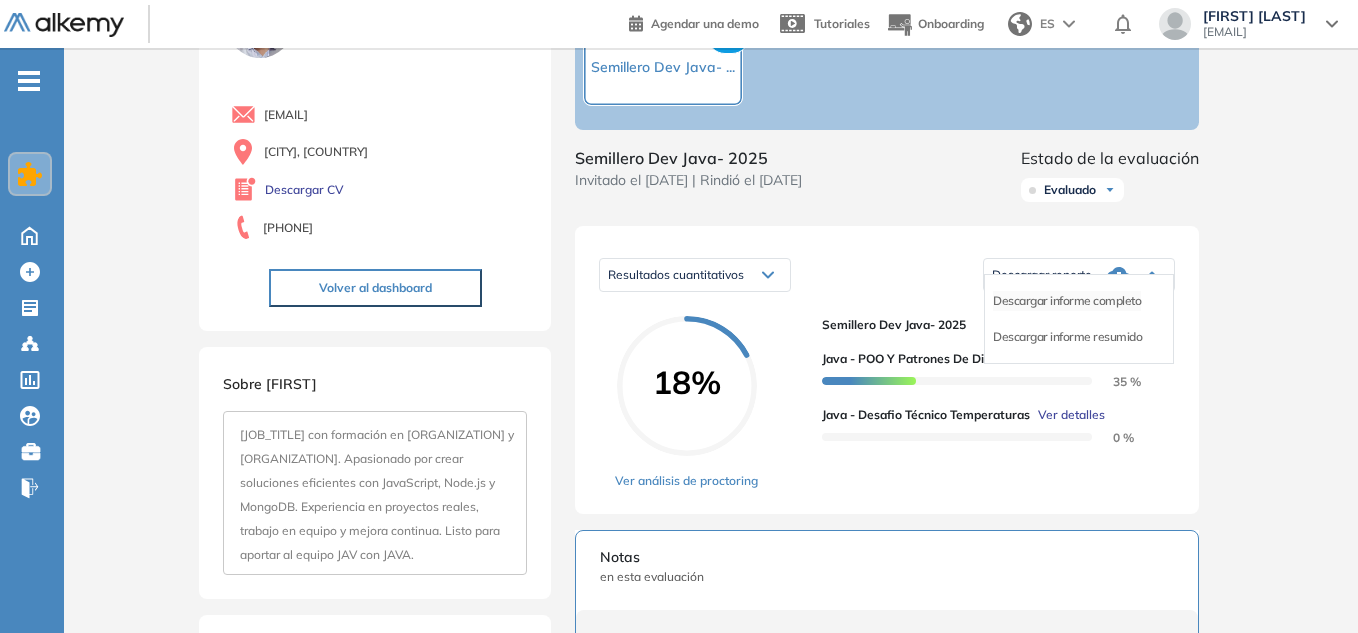click on "Descargar informe completo" at bounding box center (1067, 301) 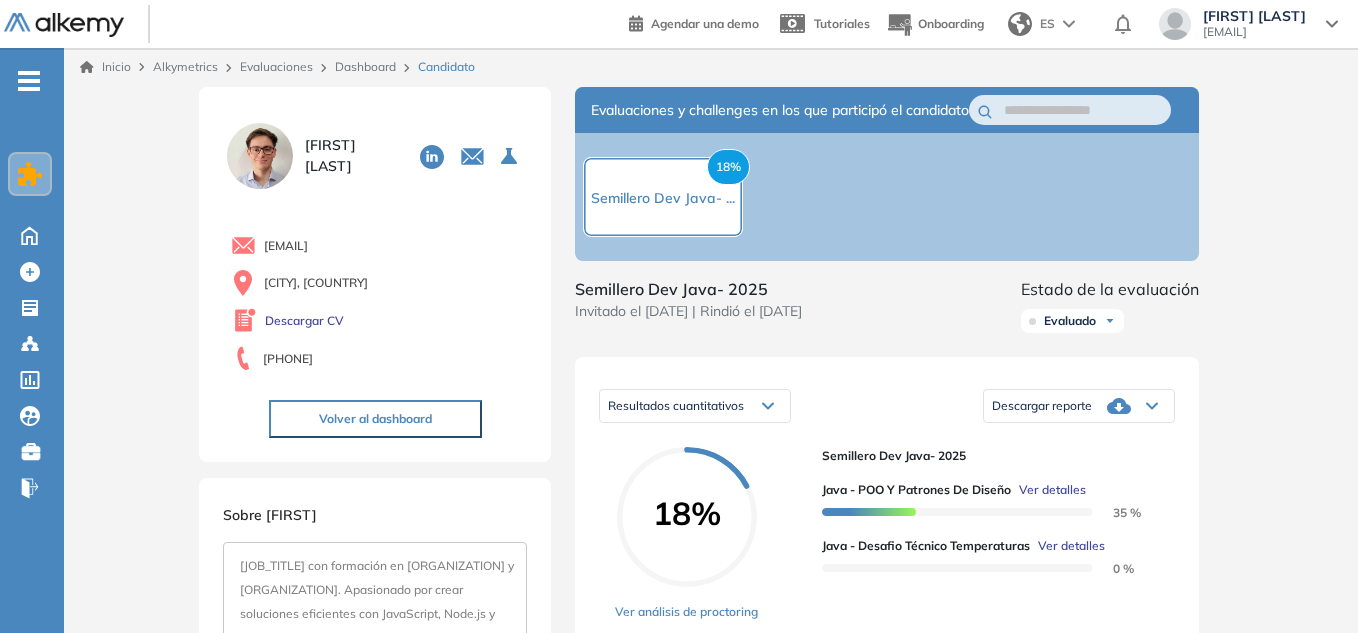 scroll, scrollTop: 0, scrollLeft: 0, axis: both 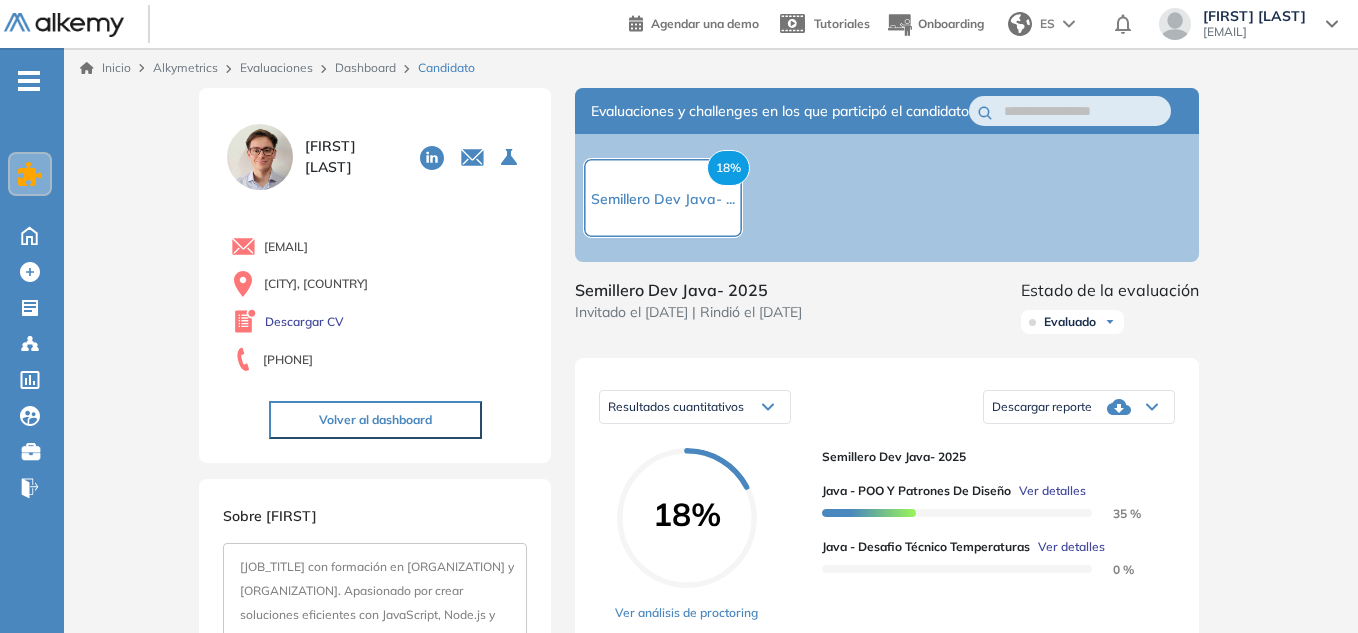 click on "Evaluaciones" at bounding box center (276, 67) 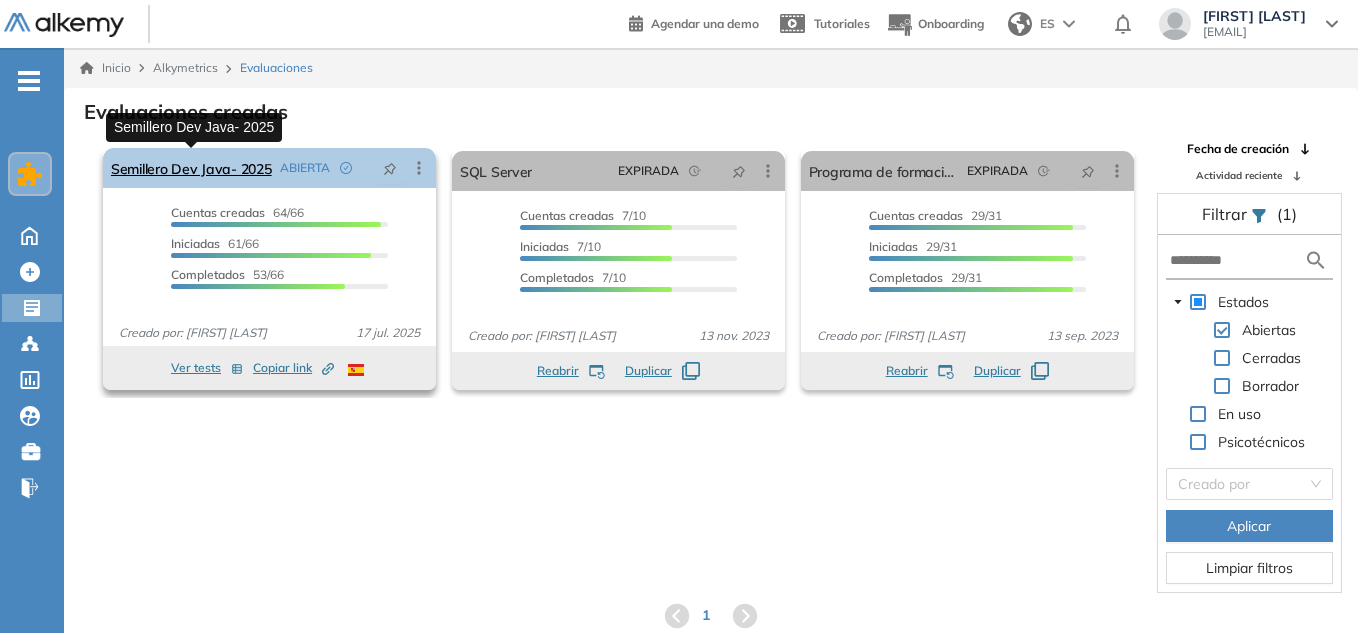 click on "Semillero Dev Java- 2025" at bounding box center (191, 168) 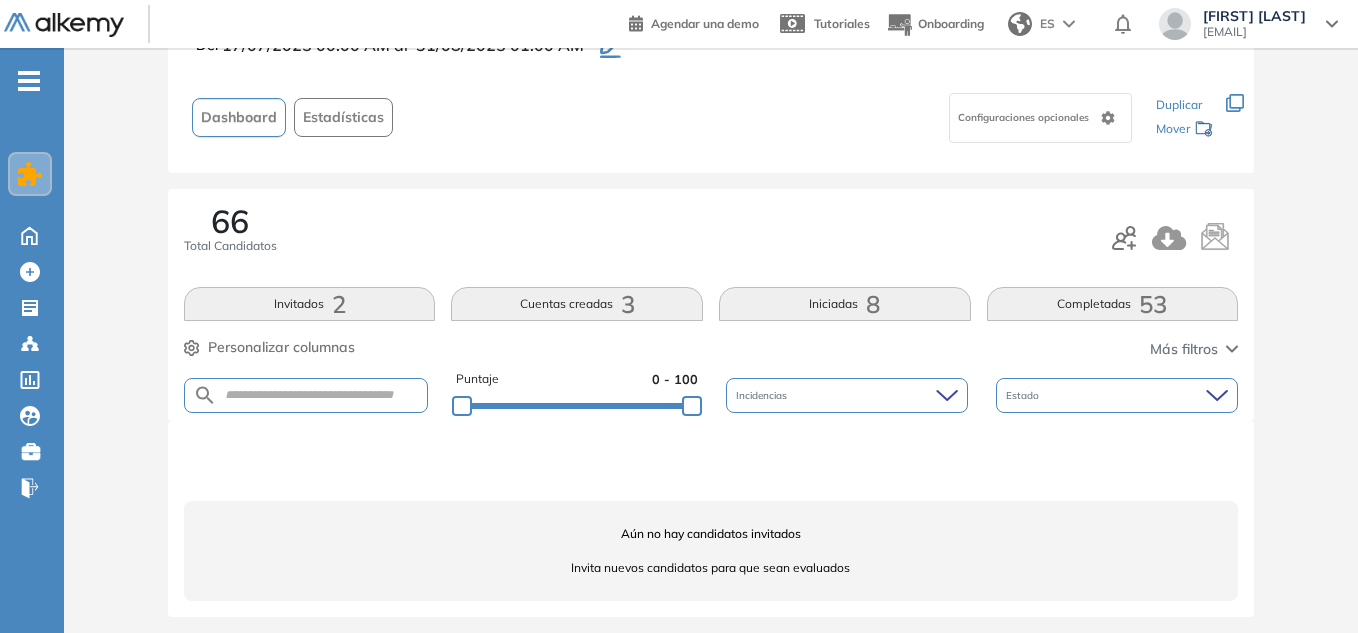 scroll, scrollTop: 142, scrollLeft: 0, axis: vertical 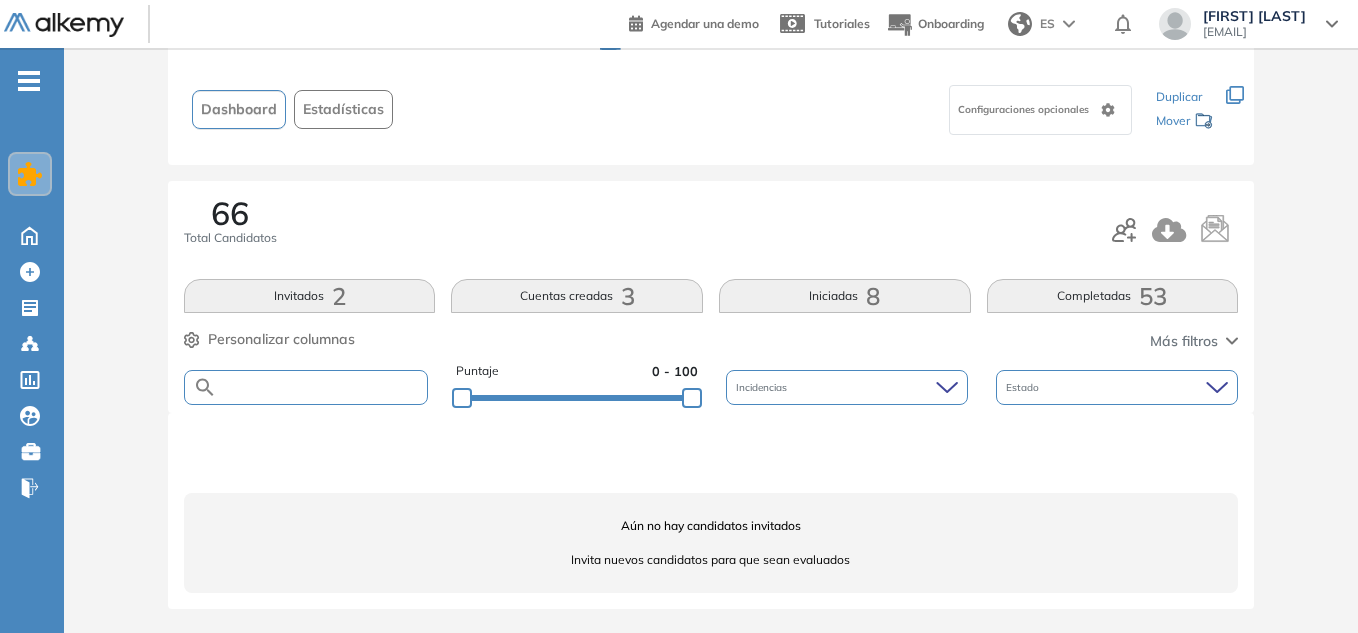 click at bounding box center [322, 387] 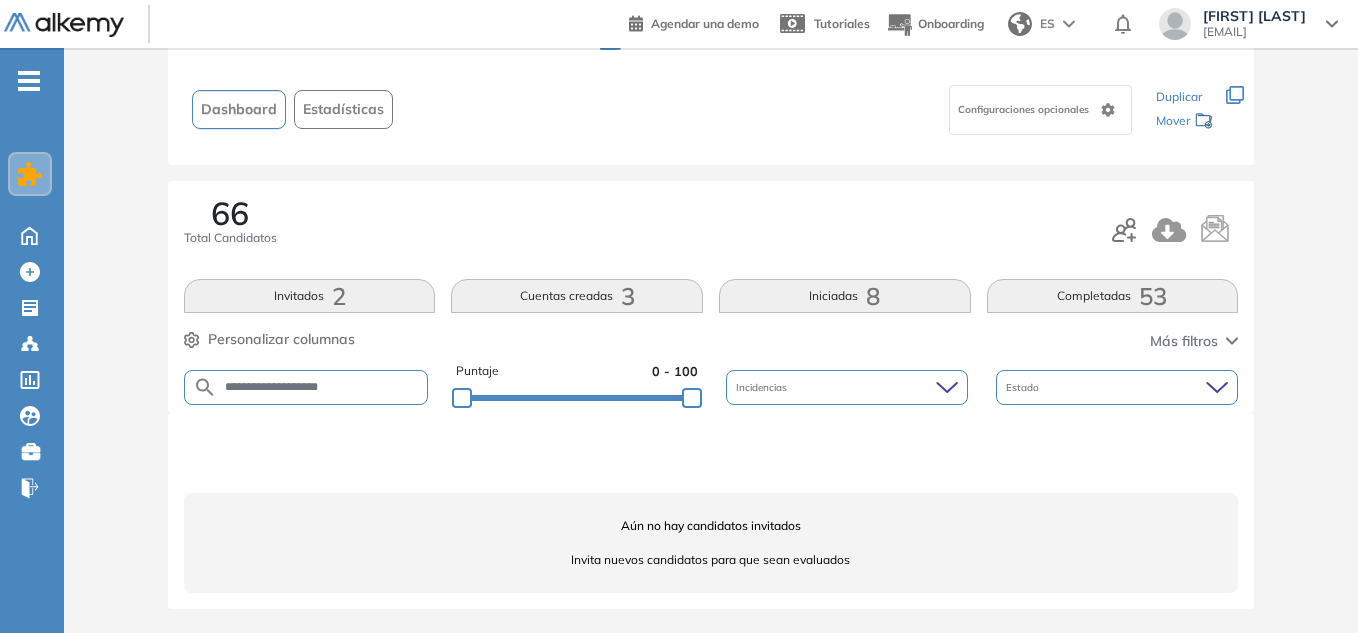 type on "**********" 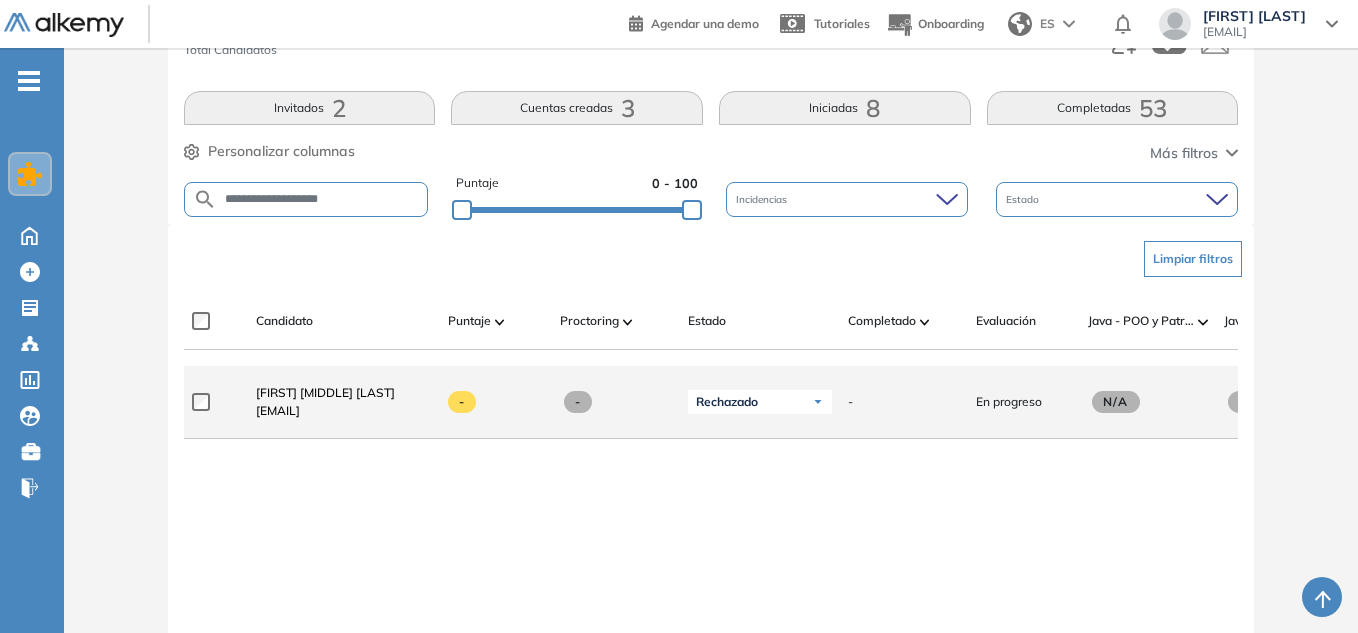 scroll, scrollTop: 342, scrollLeft: 0, axis: vertical 